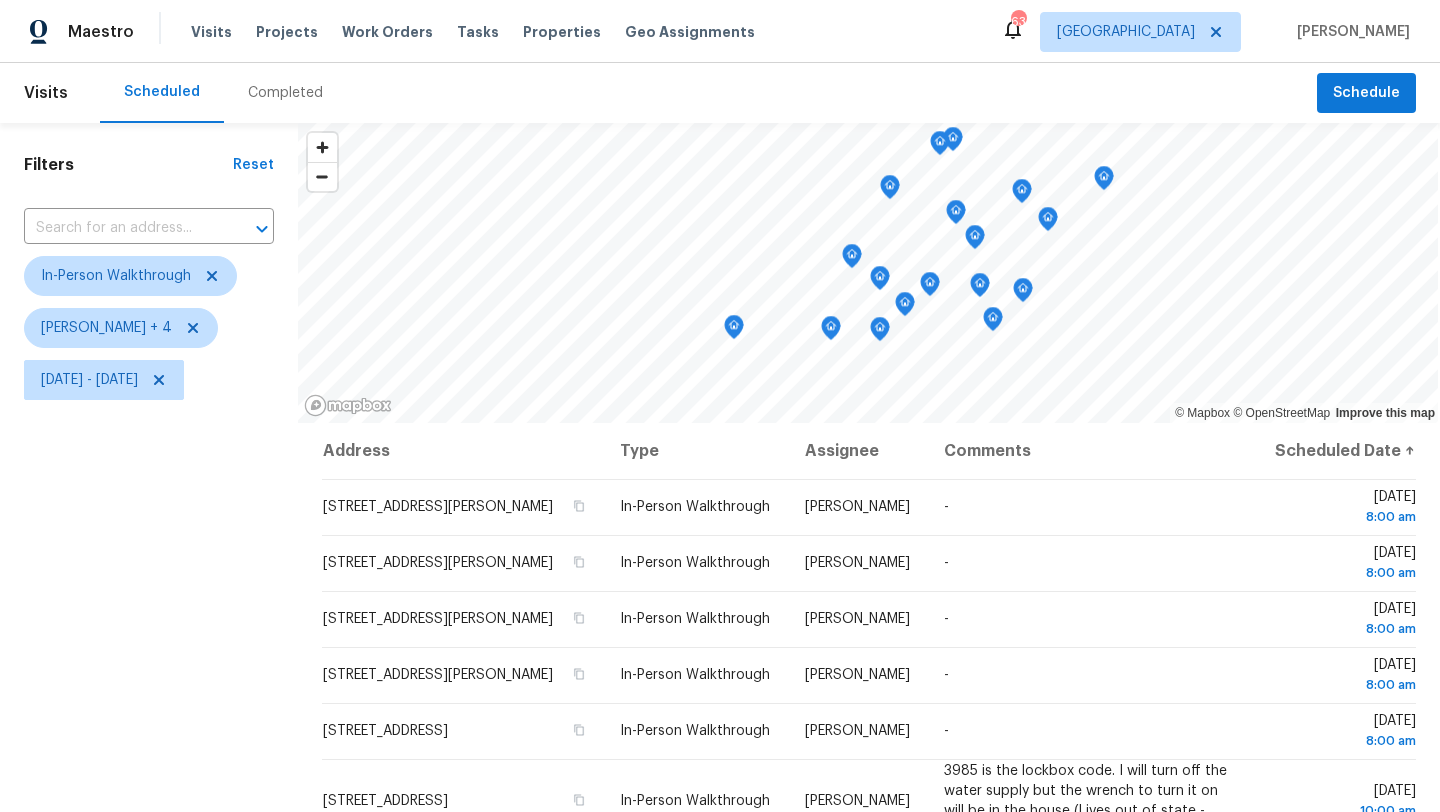 scroll, scrollTop: 0, scrollLeft: 0, axis: both 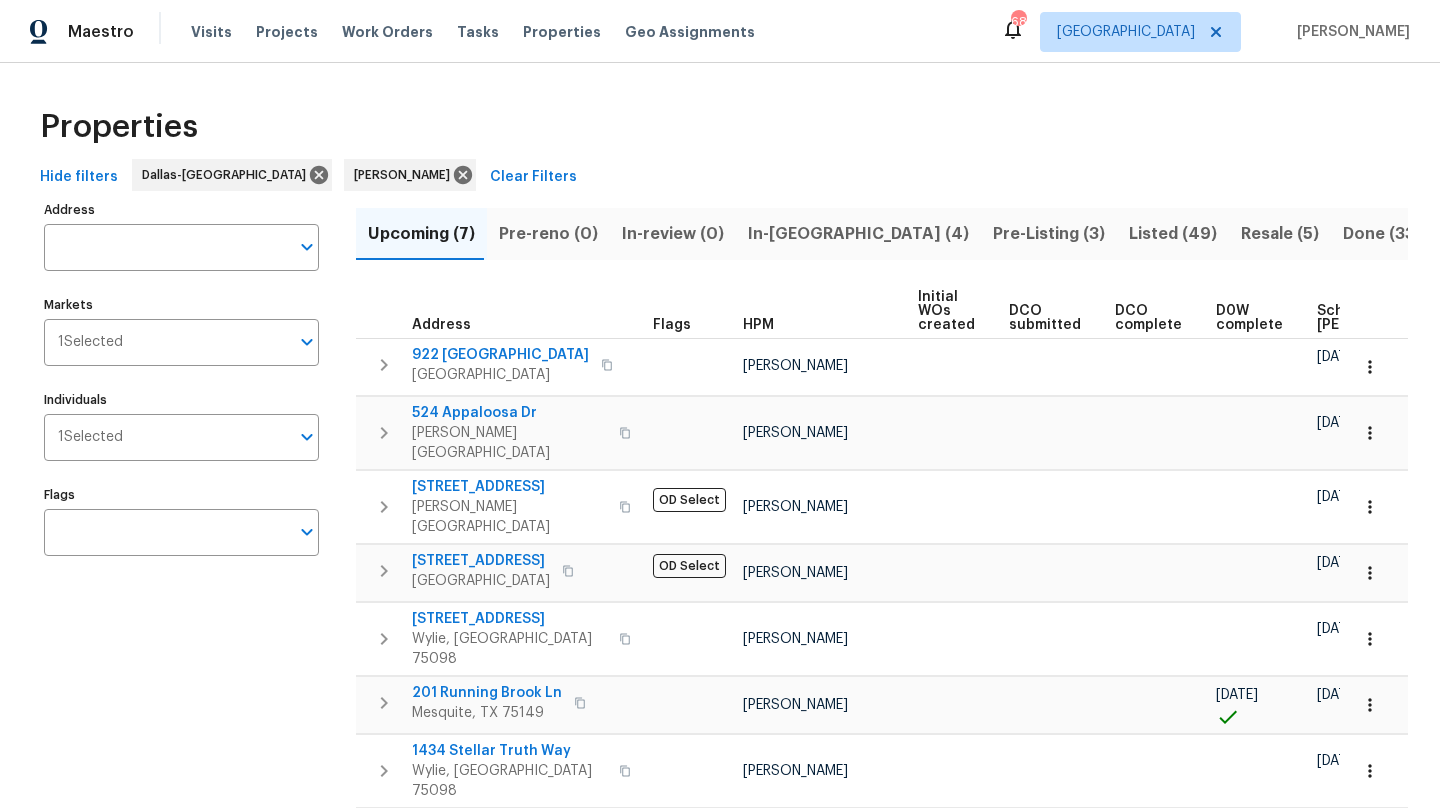 click on "In-[GEOGRAPHIC_DATA] (4)" at bounding box center [858, 234] 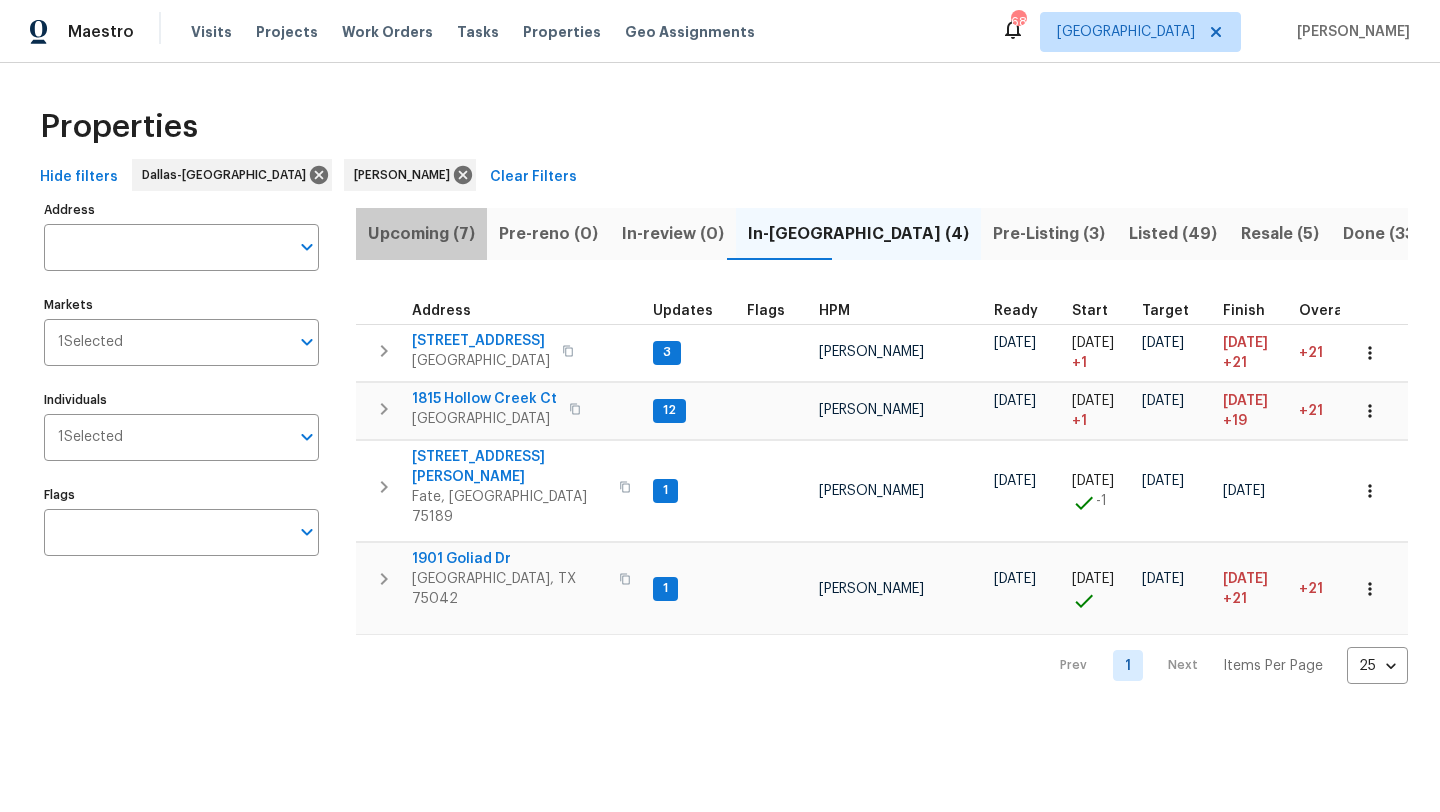 click on "Upcoming (7)" at bounding box center (421, 234) 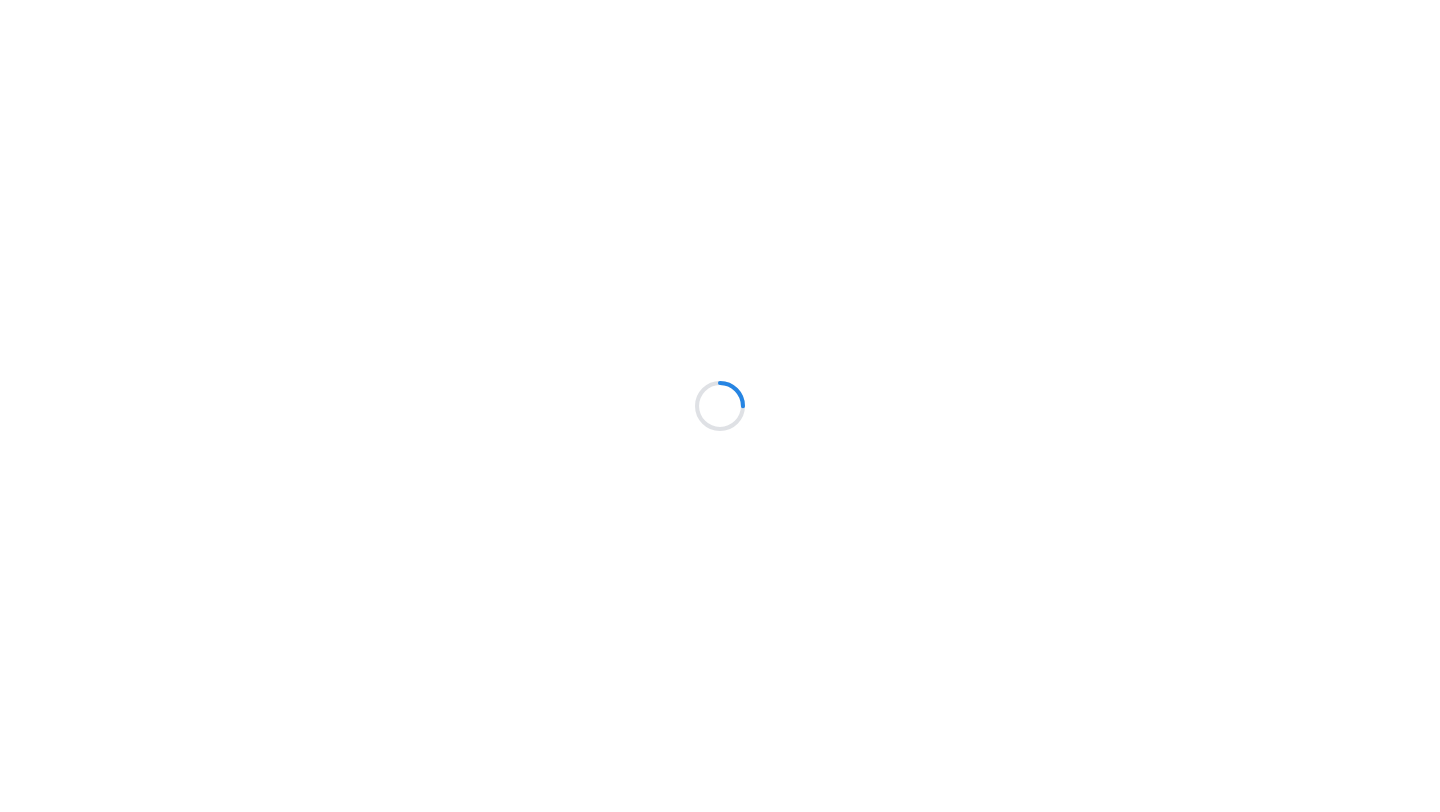 scroll, scrollTop: 0, scrollLeft: 0, axis: both 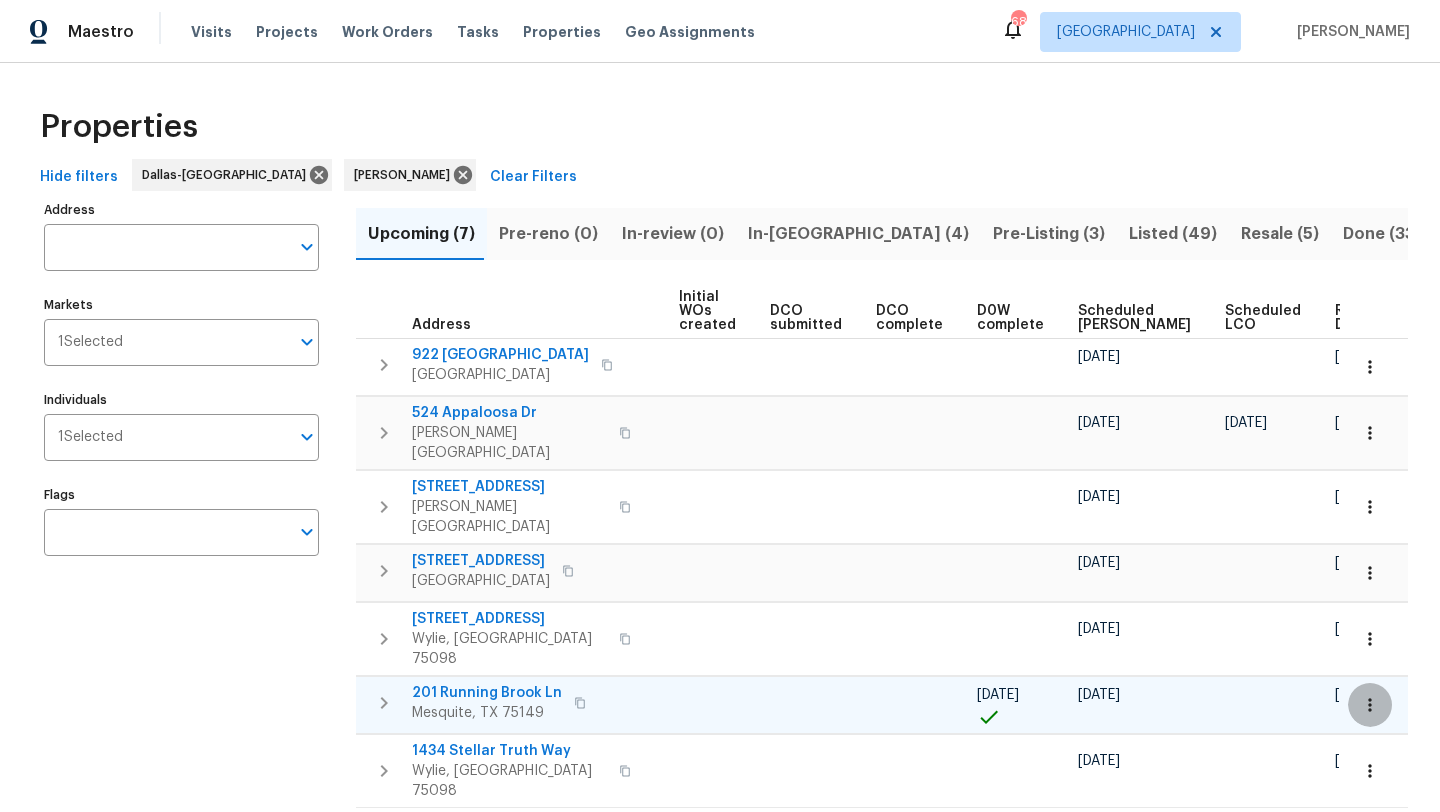 click 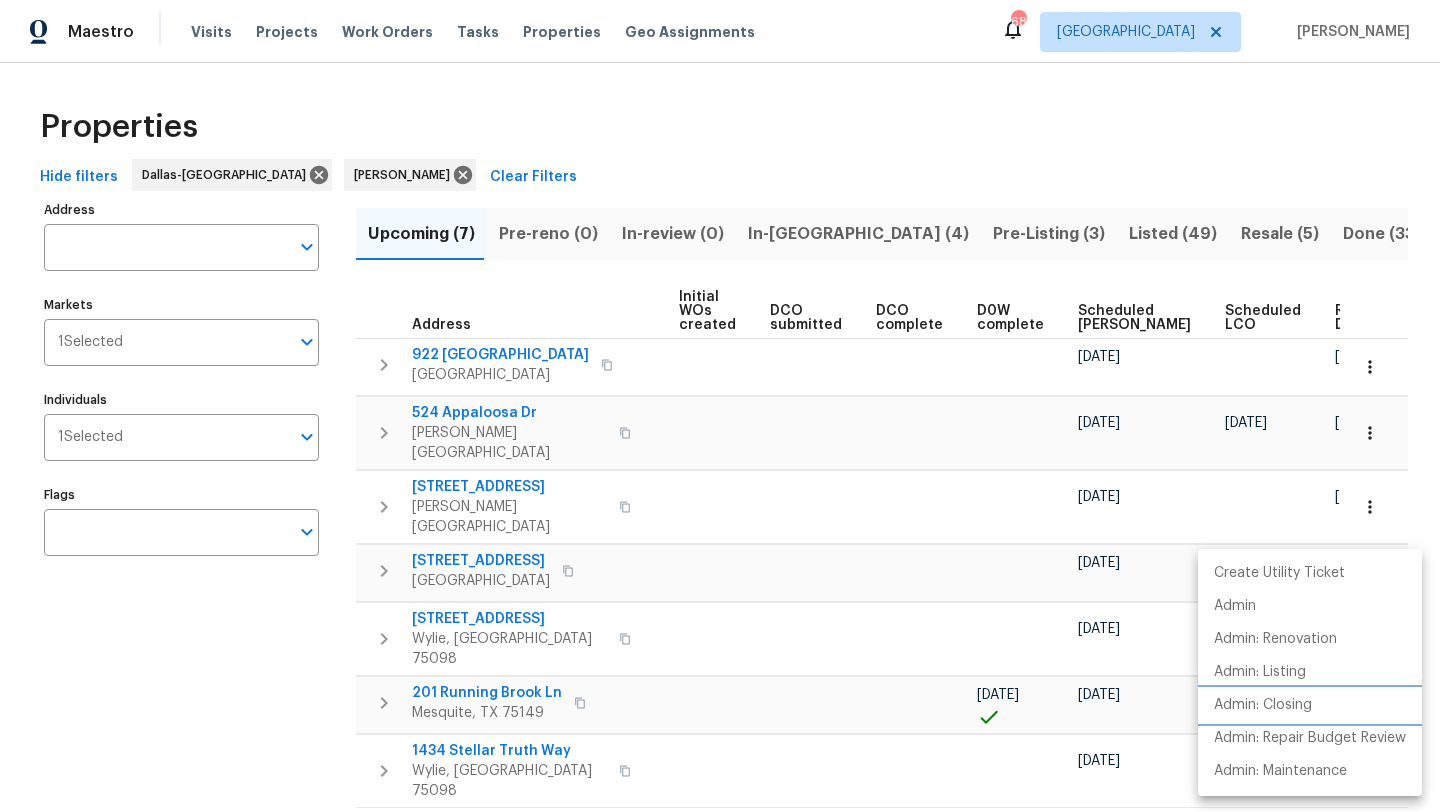 click on "Admin: Closing" at bounding box center [1263, 705] 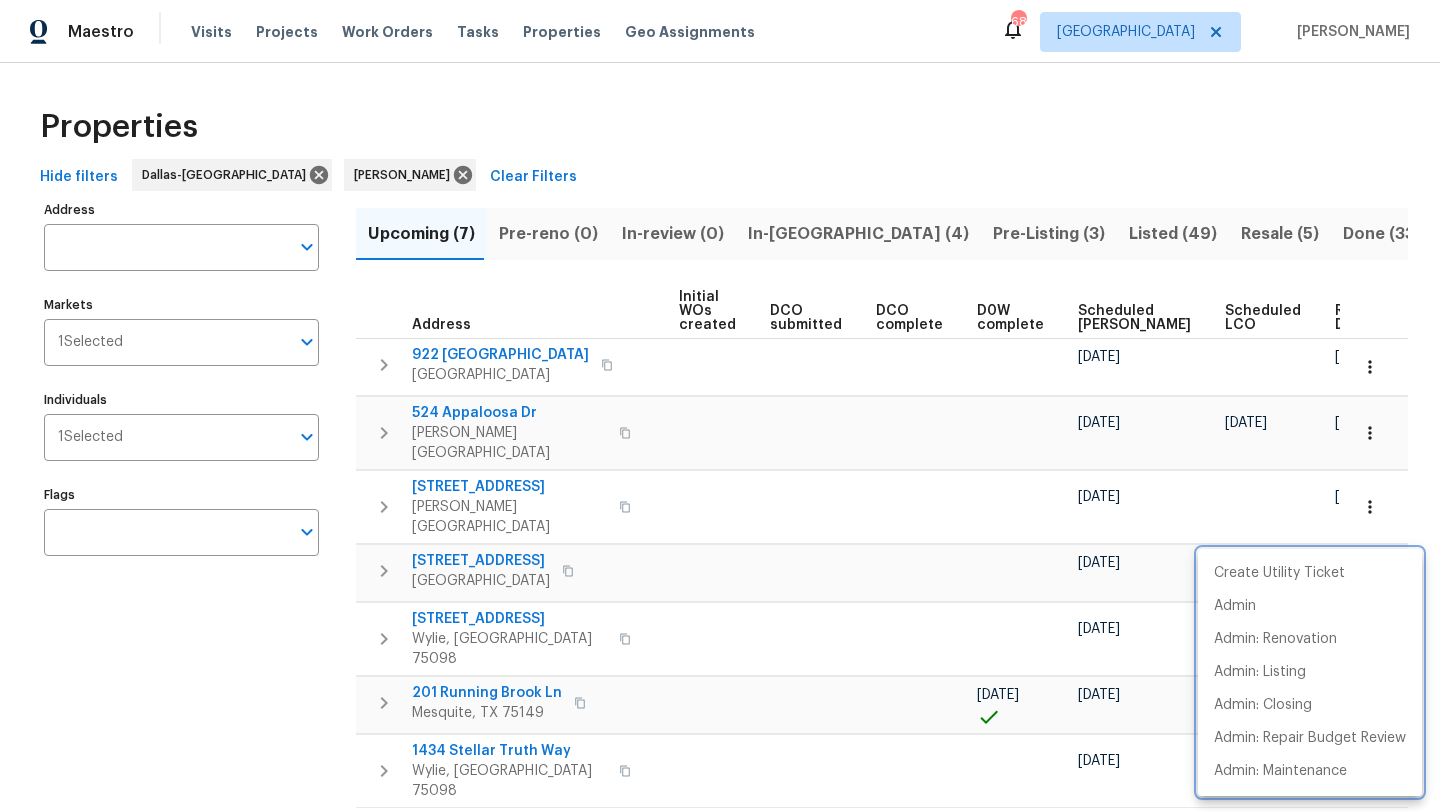 click at bounding box center [720, 406] 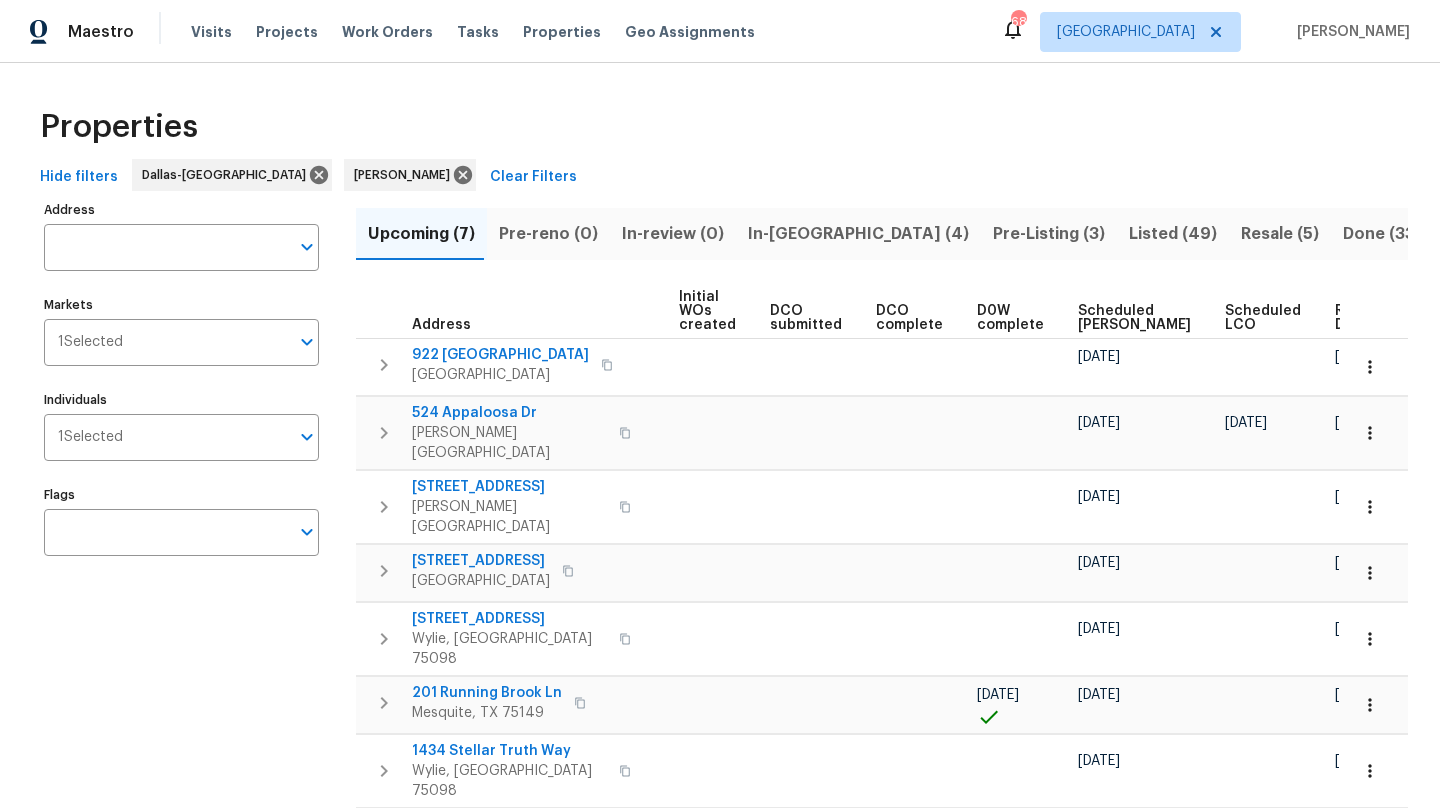 click on "Scheduled COE" at bounding box center [1134, 318] 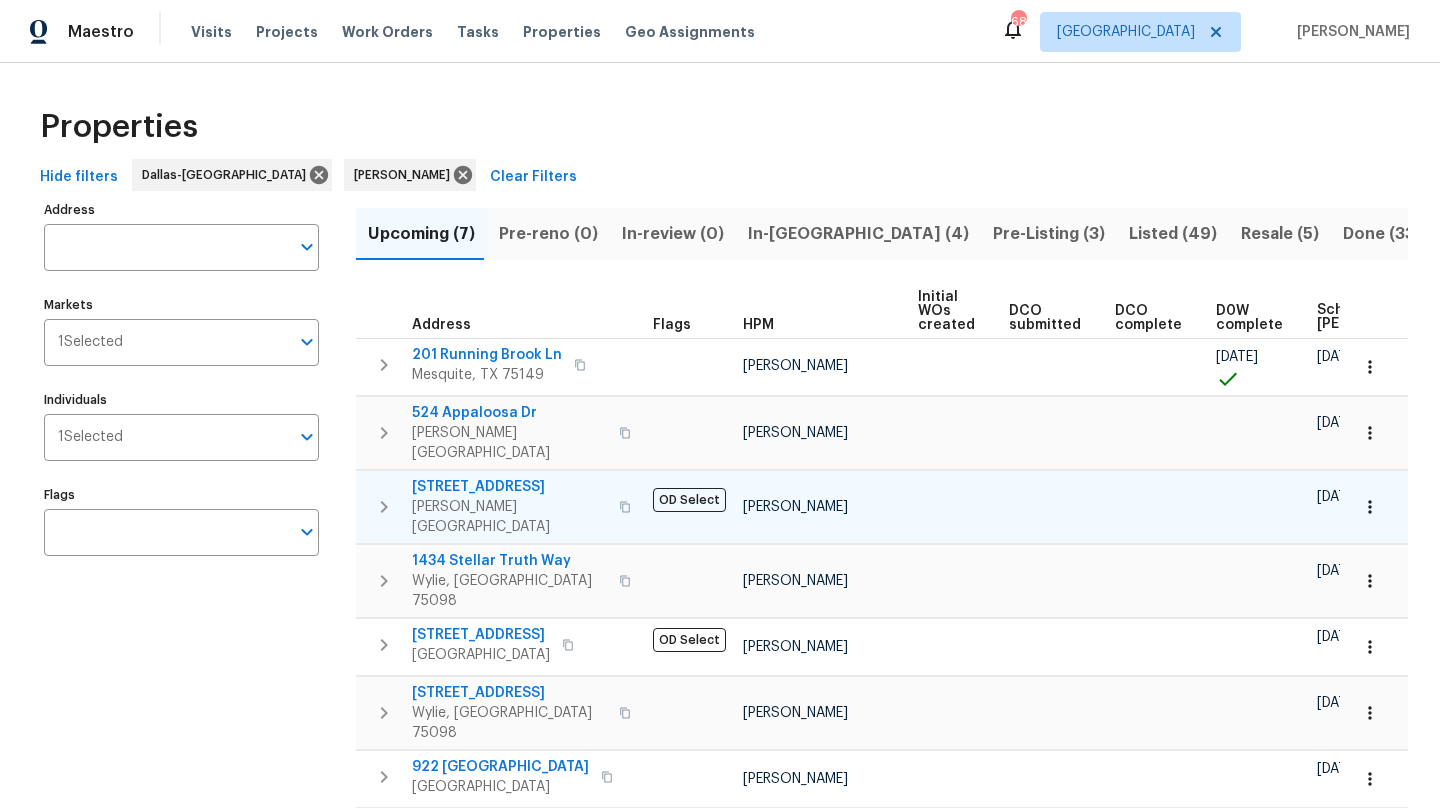 scroll, scrollTop: 0, scrollLeft: 263, axis: horizontal 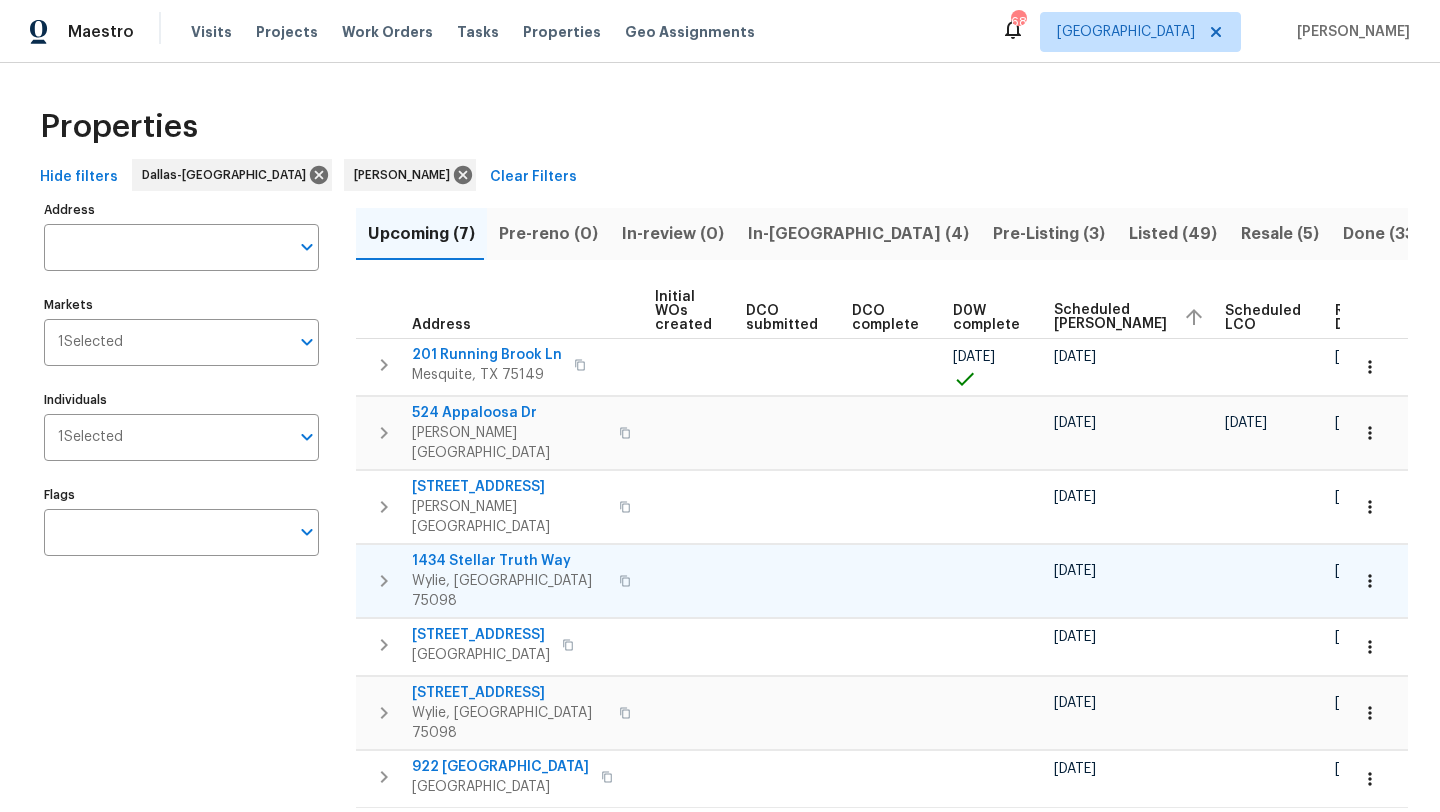click on "1434 Stellar Truth Way" at bounding box center [509, 561] 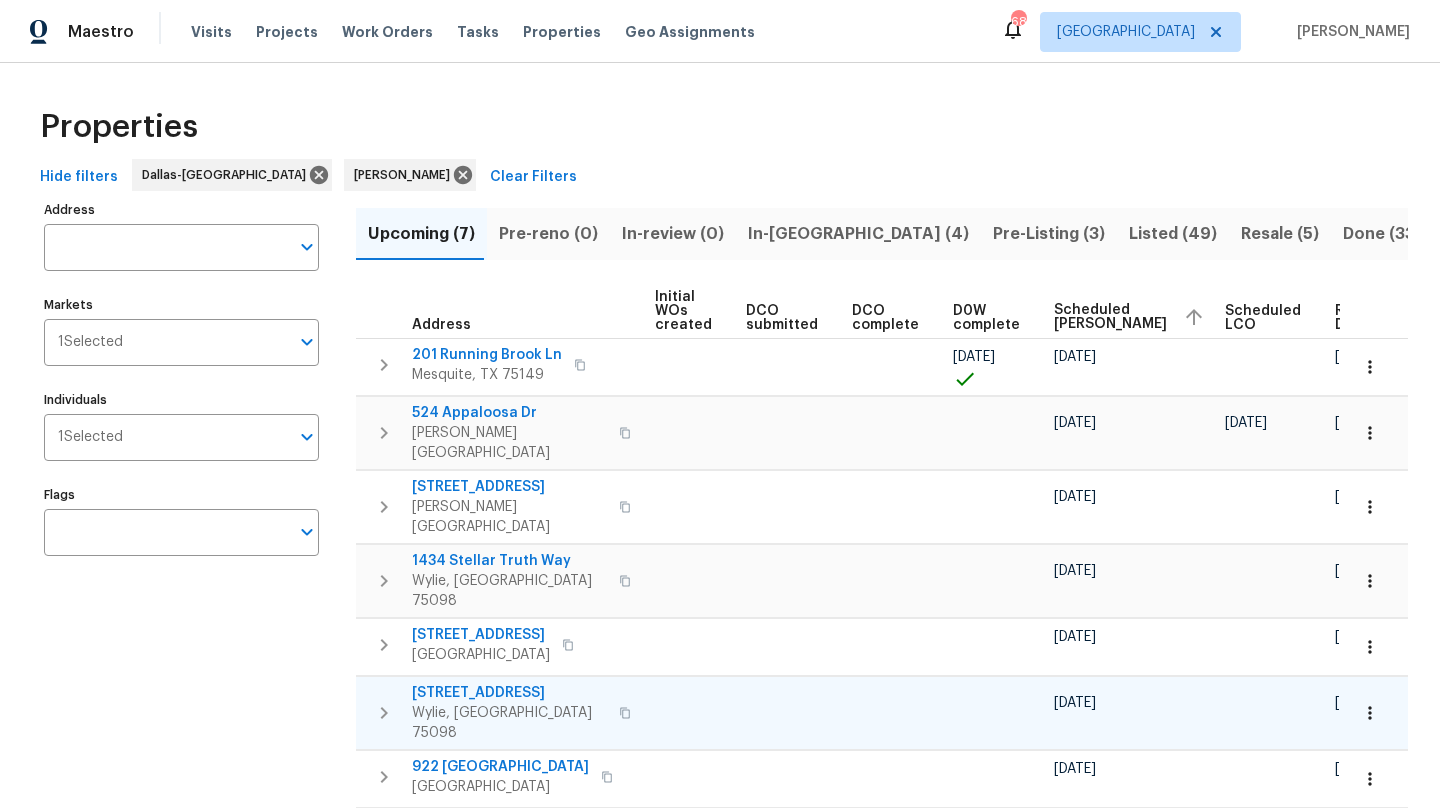 click on "2911 Jamestown Dr" at bounding box center [509, 693] 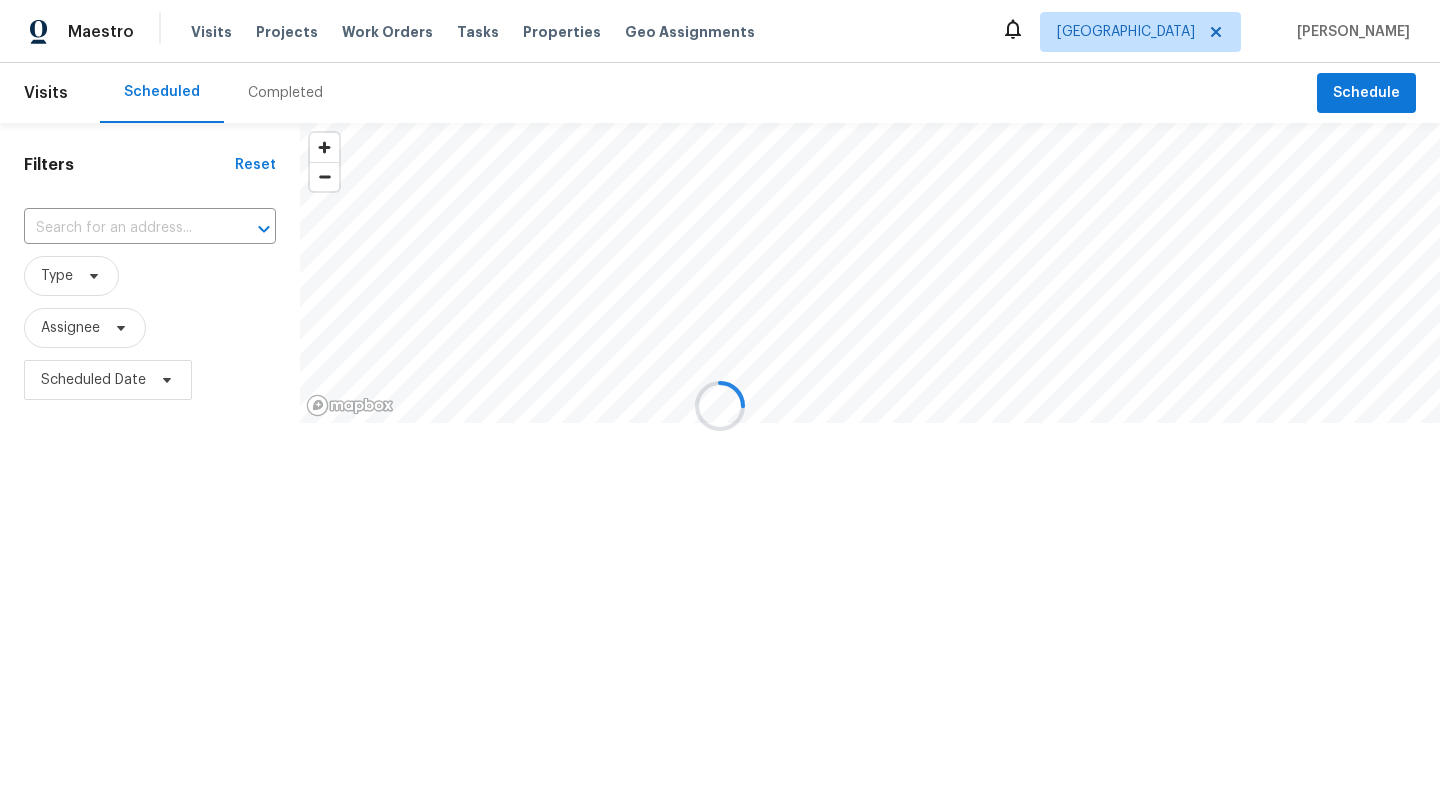 scroll, scrollTop: 0, scrollLeft: 0, axis: both 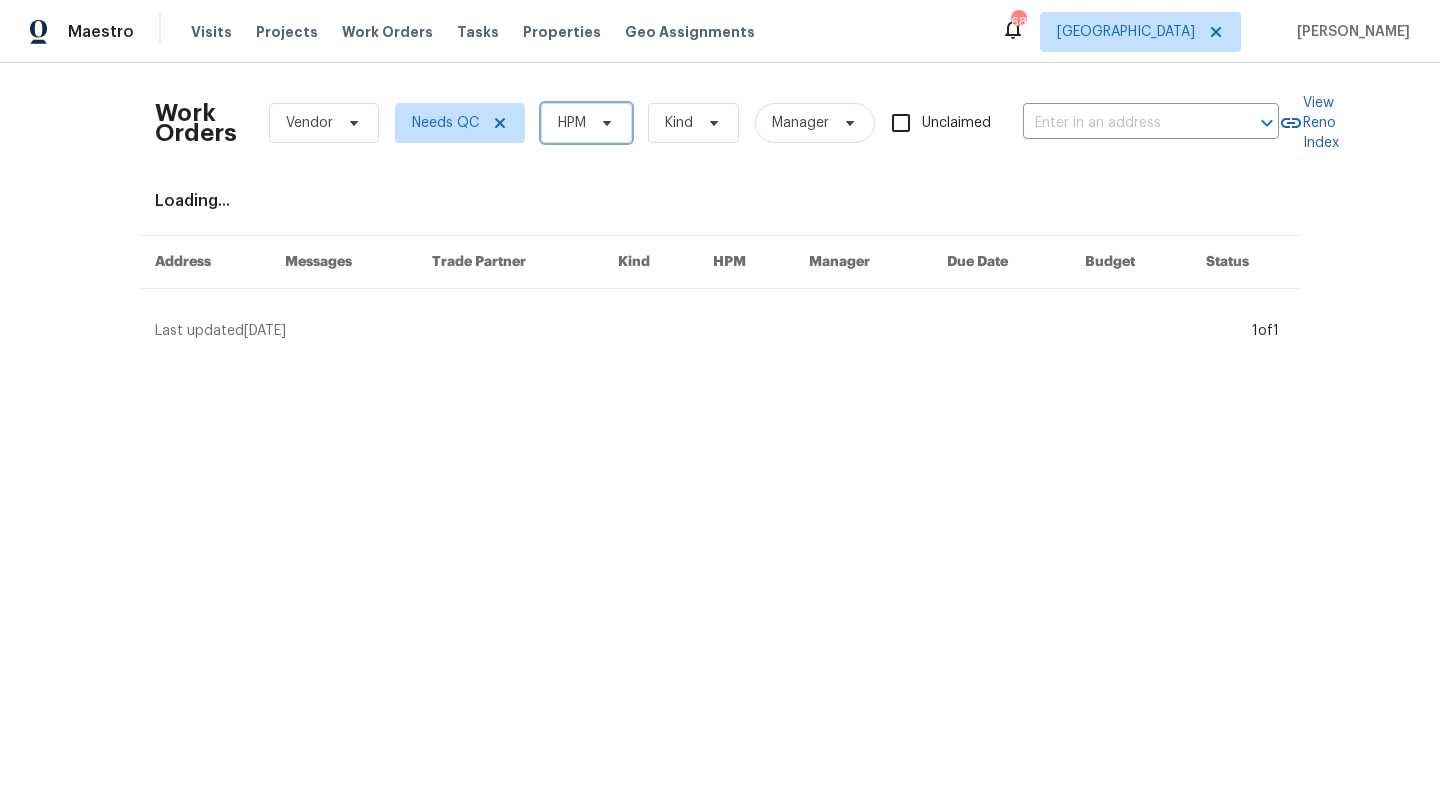 click at bounding box center (604, 123) 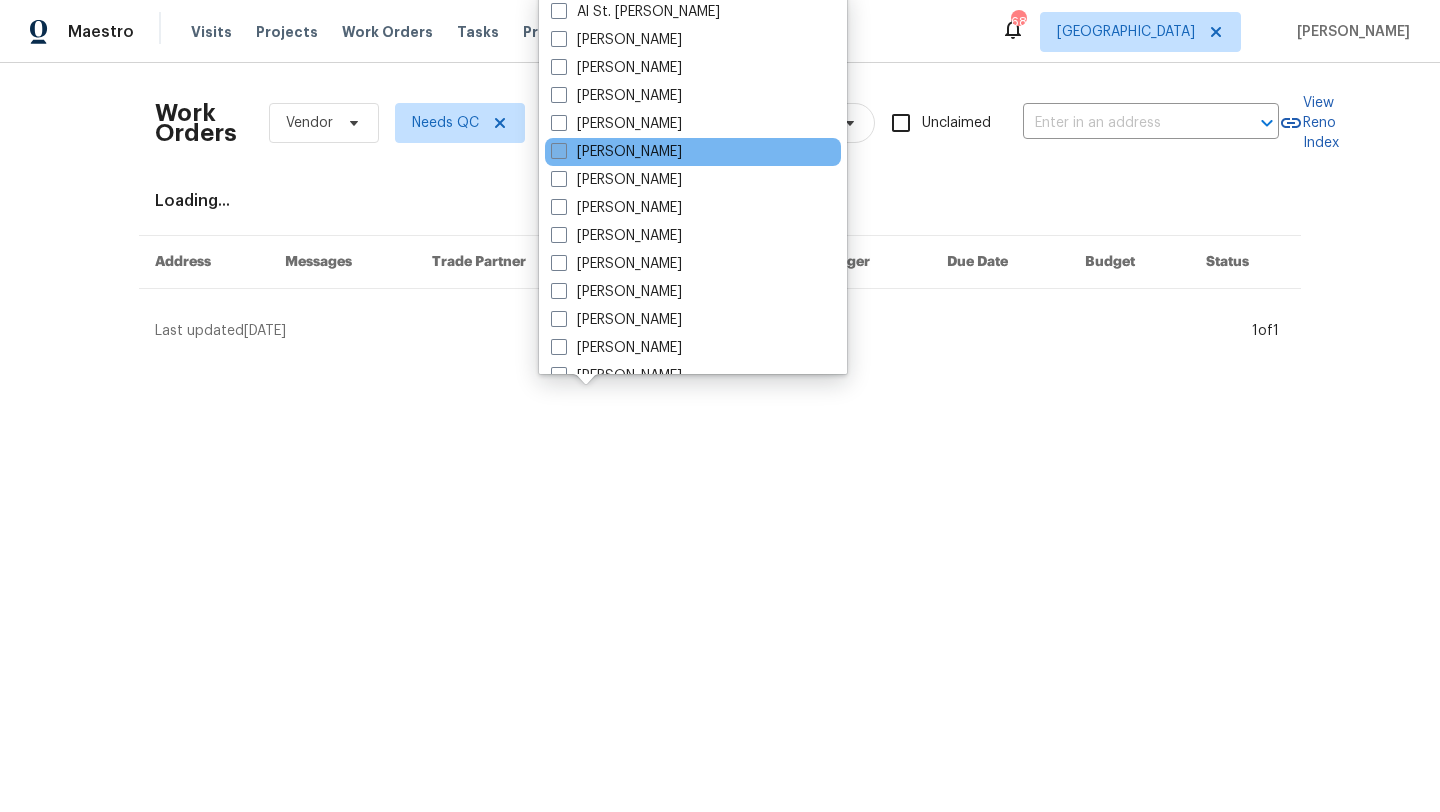 click on "[PERSON_NAME]" at bounding box center (616, 152) 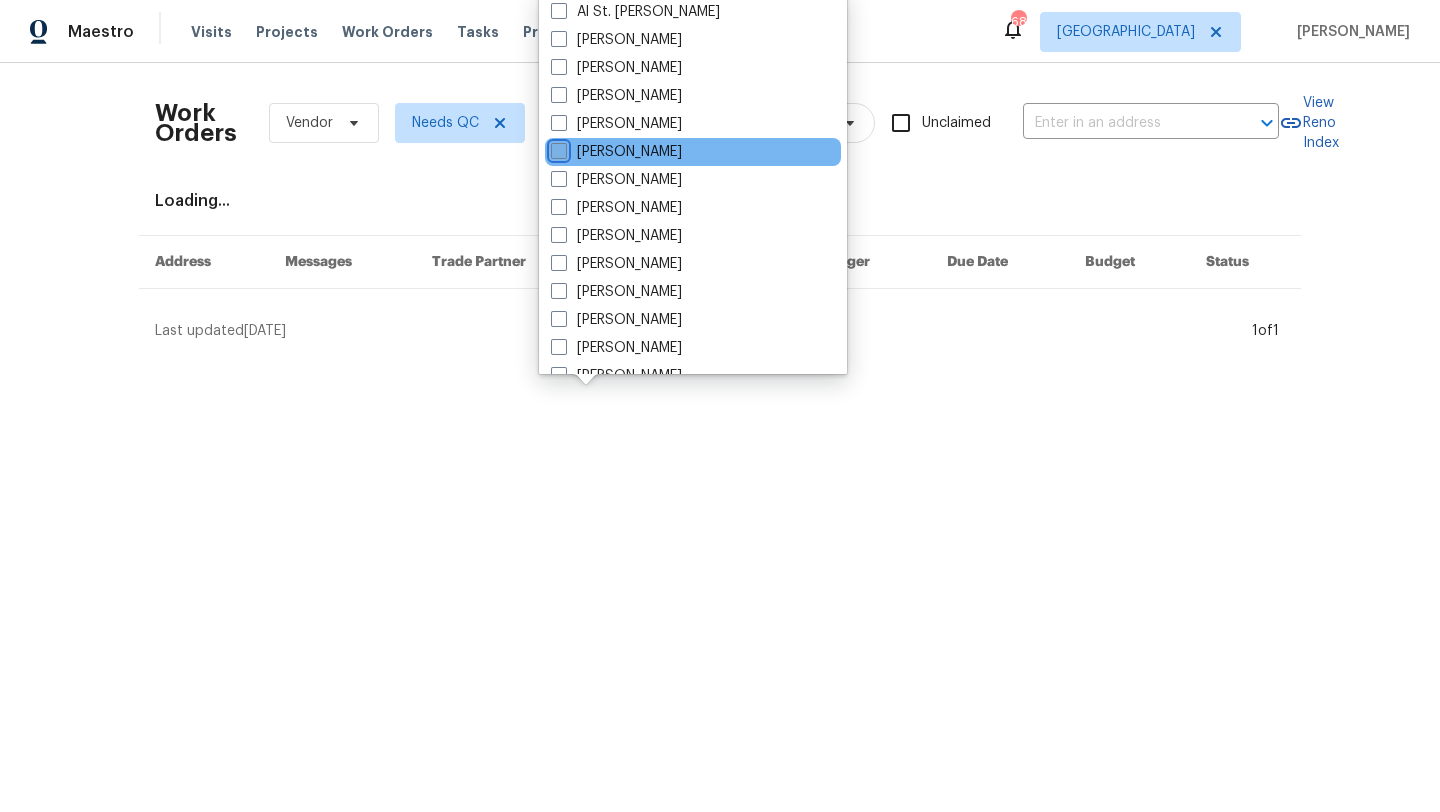 click on "[PERSON_NAME]" at bounding box center [557, 148] 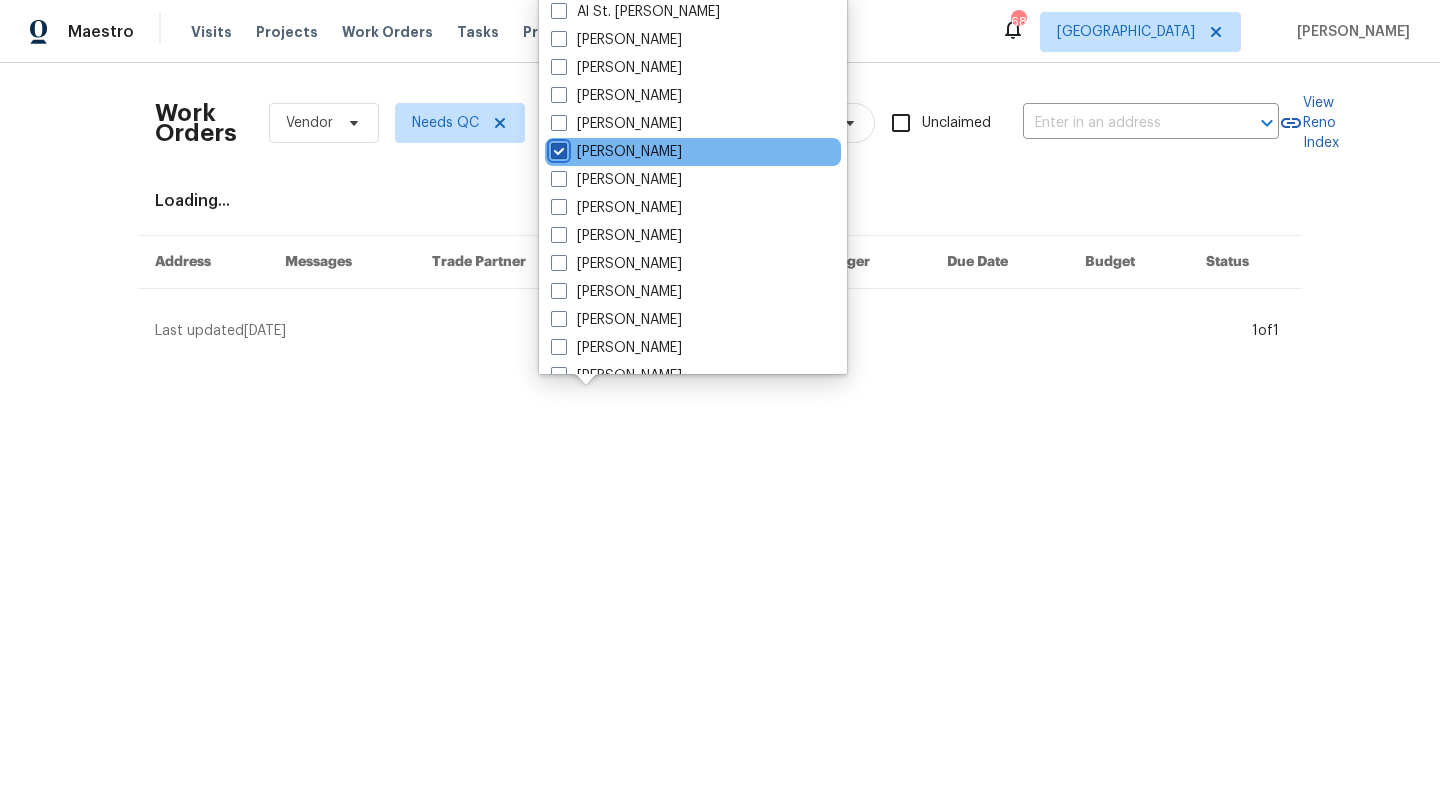 checkbox on "true" 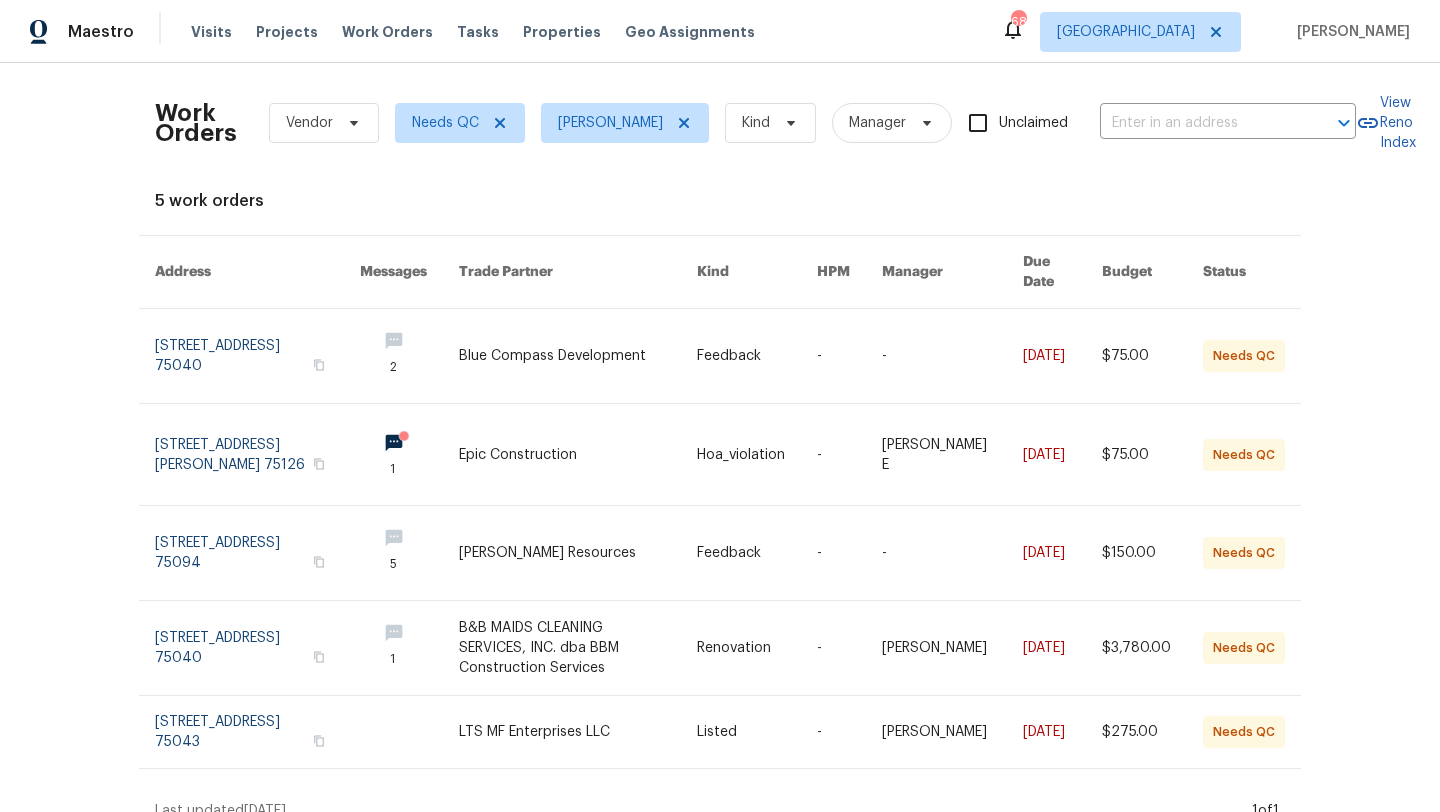 scroll, scrollTop: 3, scrollLeft: 0, axis: vertical 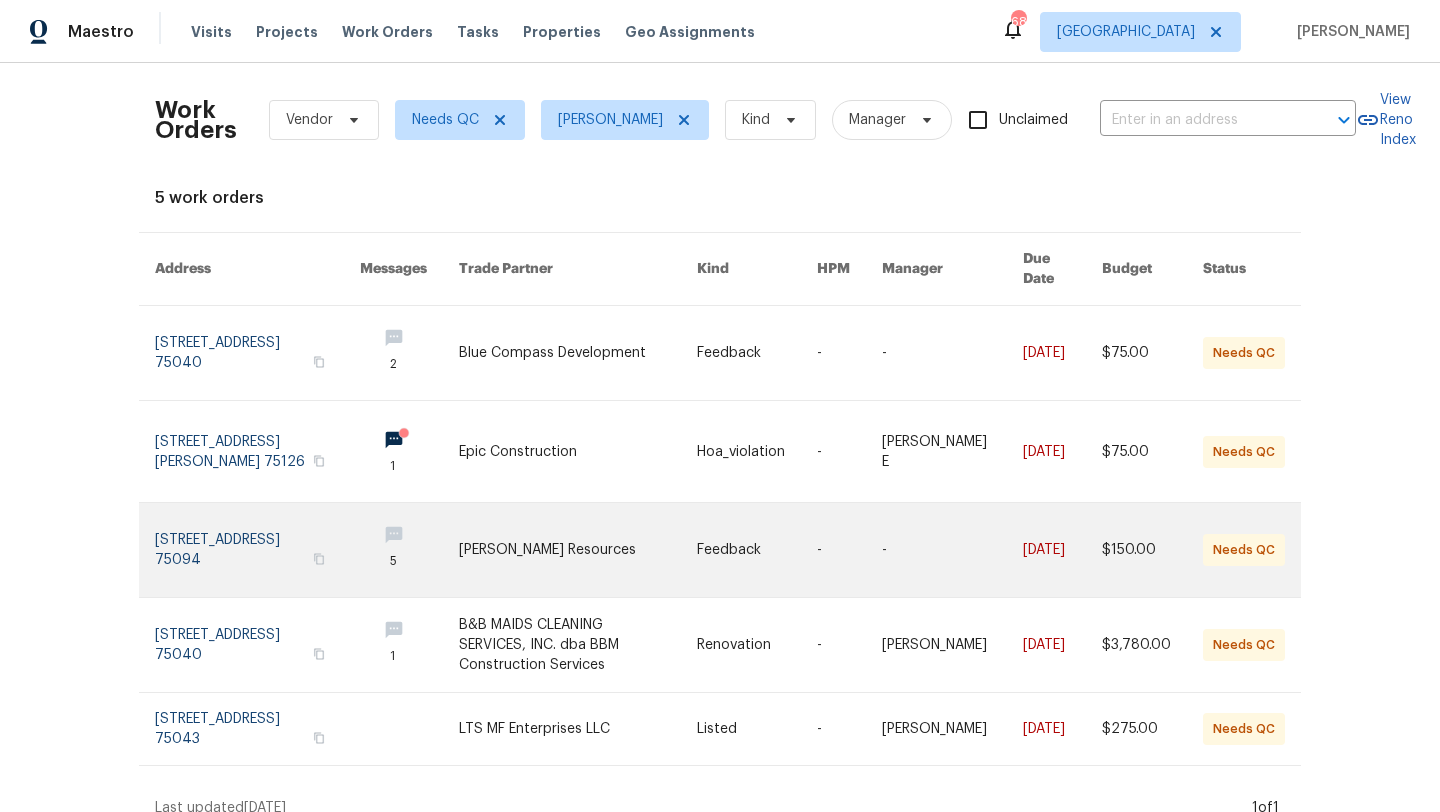 click on "Lawrence Resources" at bounding box center [562, 550] 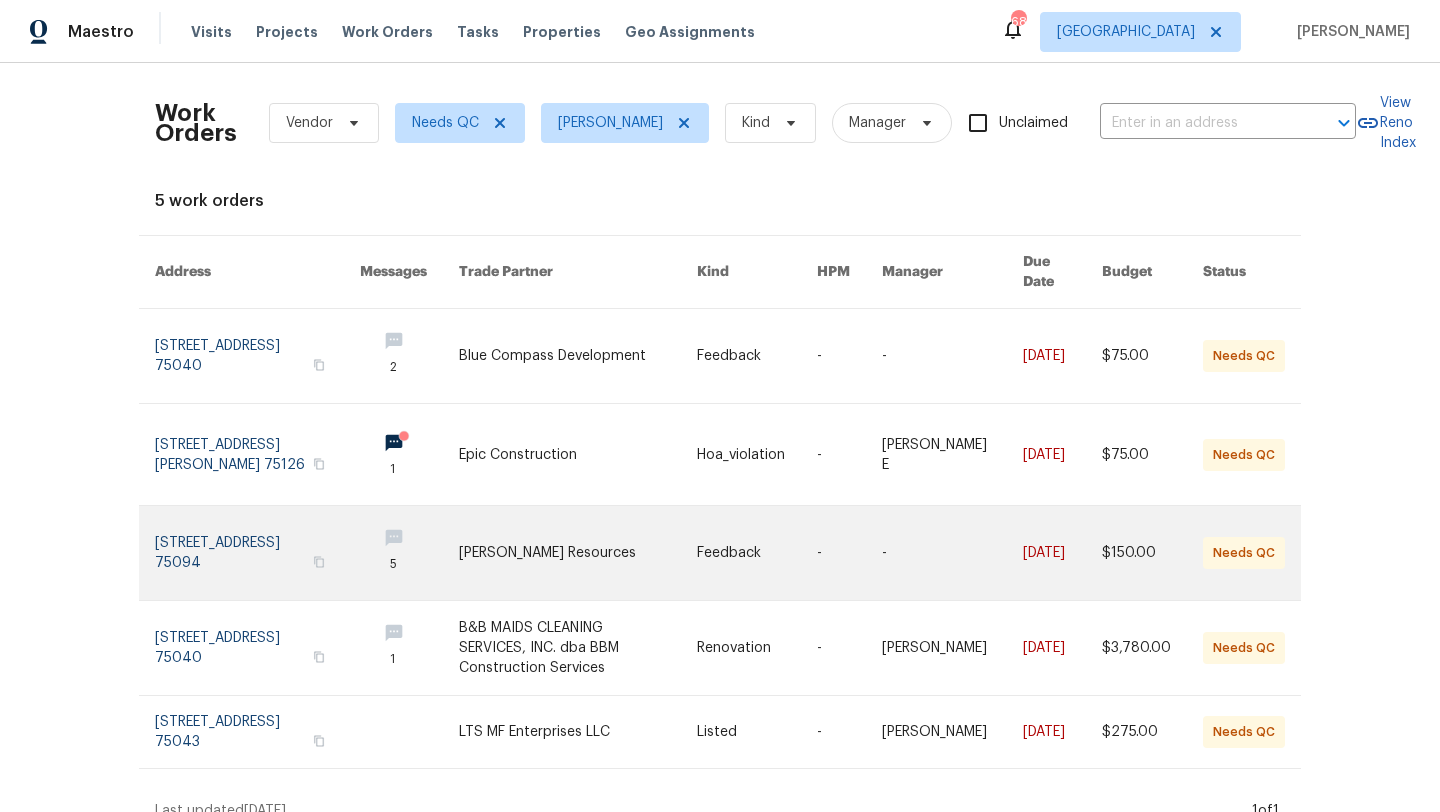 scroll, scrollTop: 3, scrollLeft: 0, axis: vertical 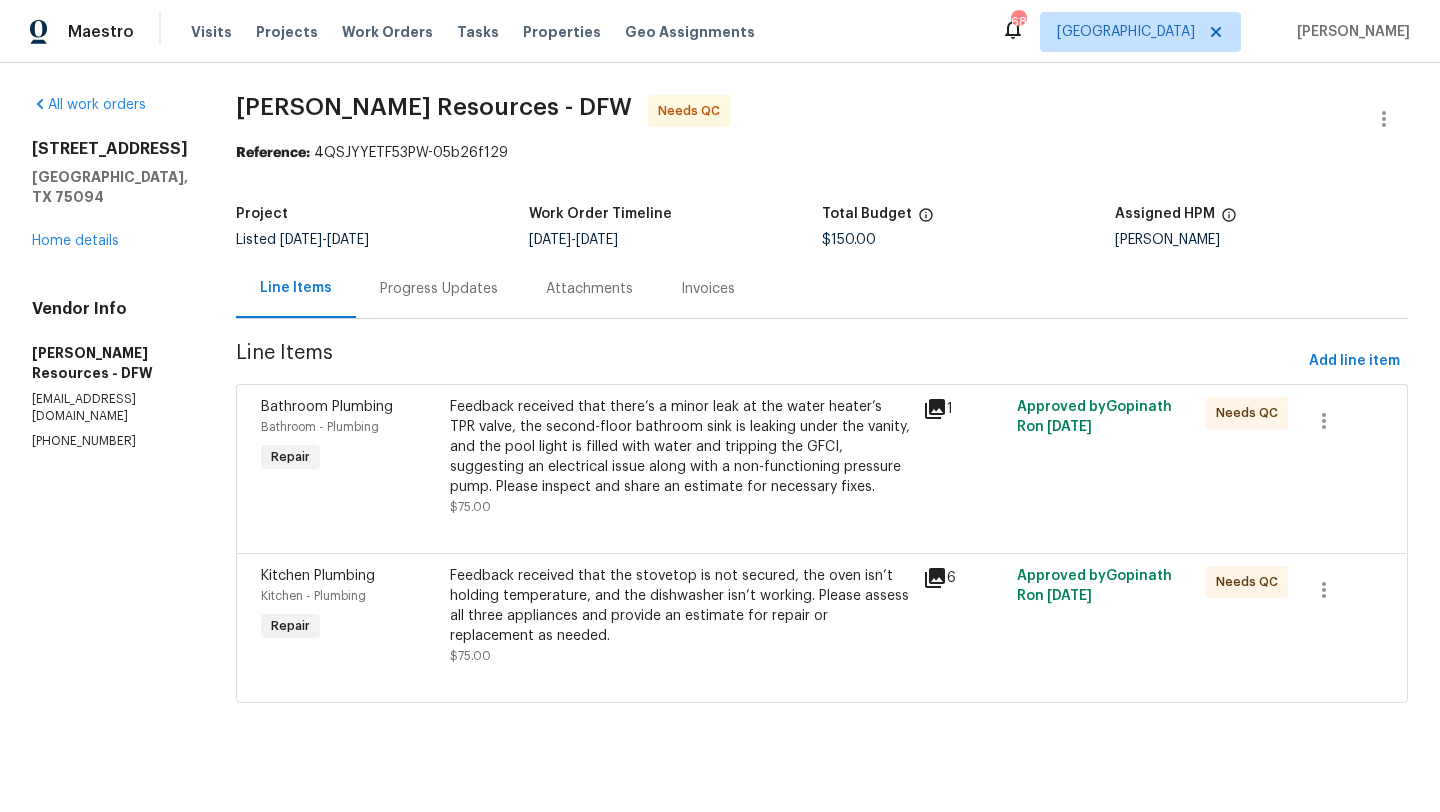click on "Progress Updates" at bounding box center [439, 289] 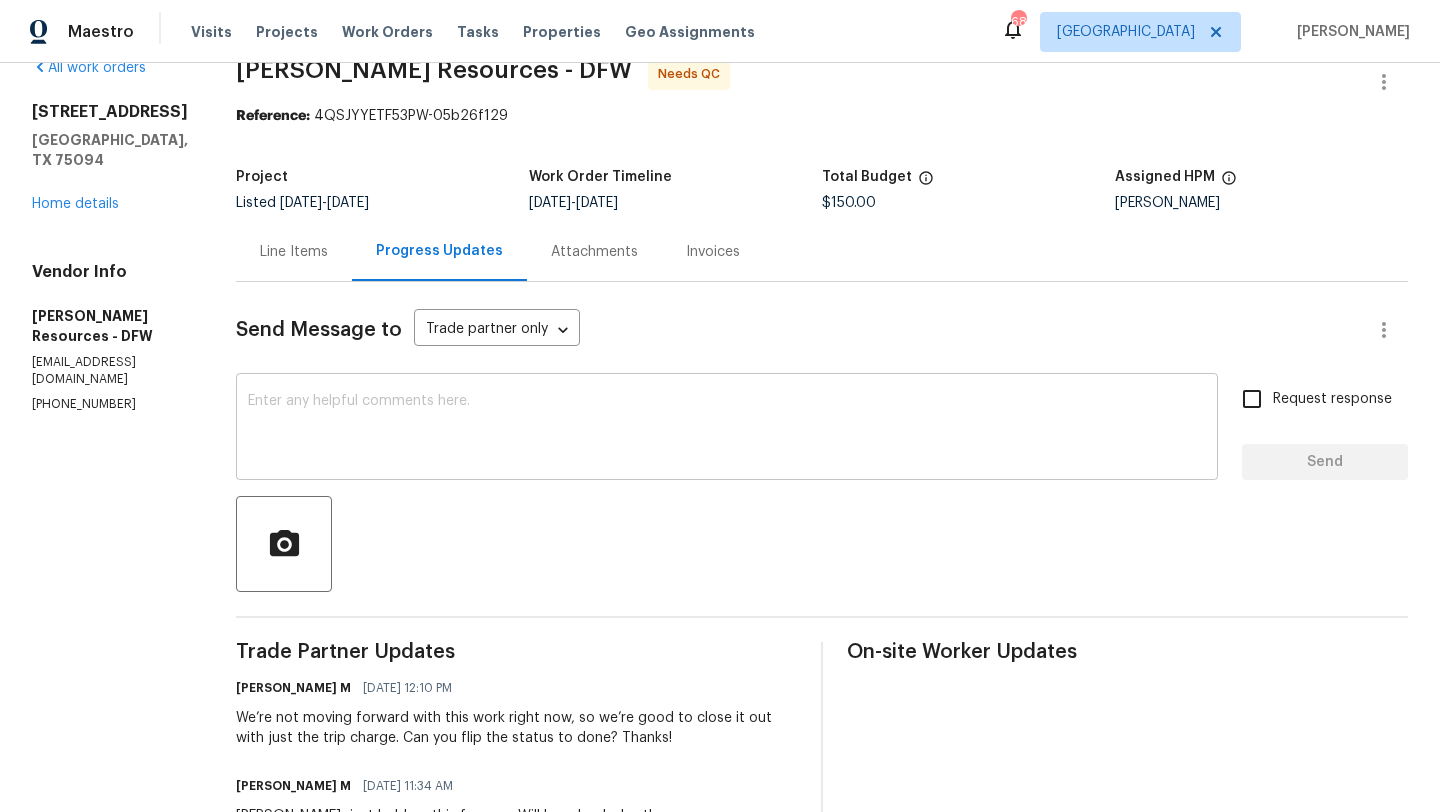 scroll, scrollTop: 32, scrollLeft: 0, axis: vertical 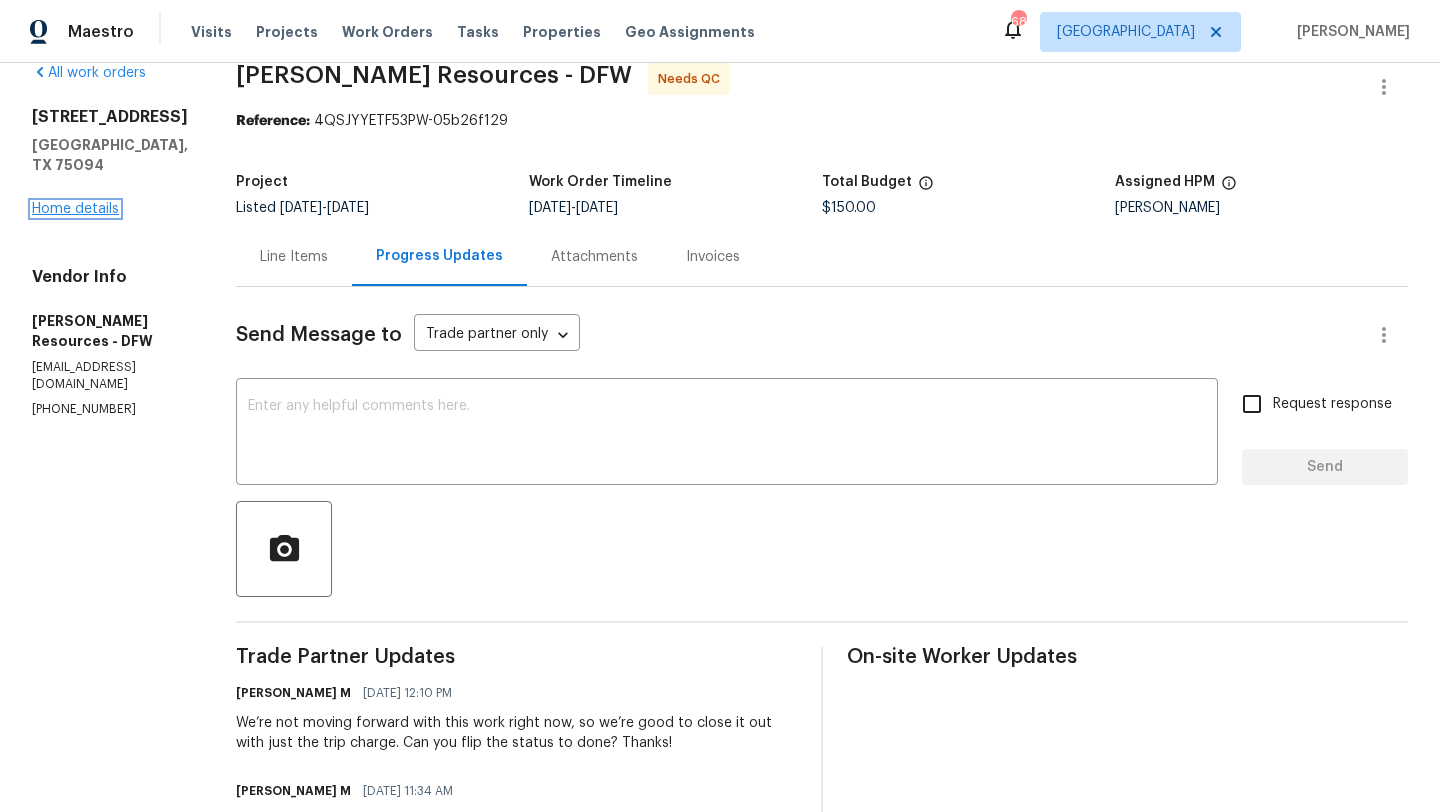 click on "Home details" at bounding box center (75, 209) 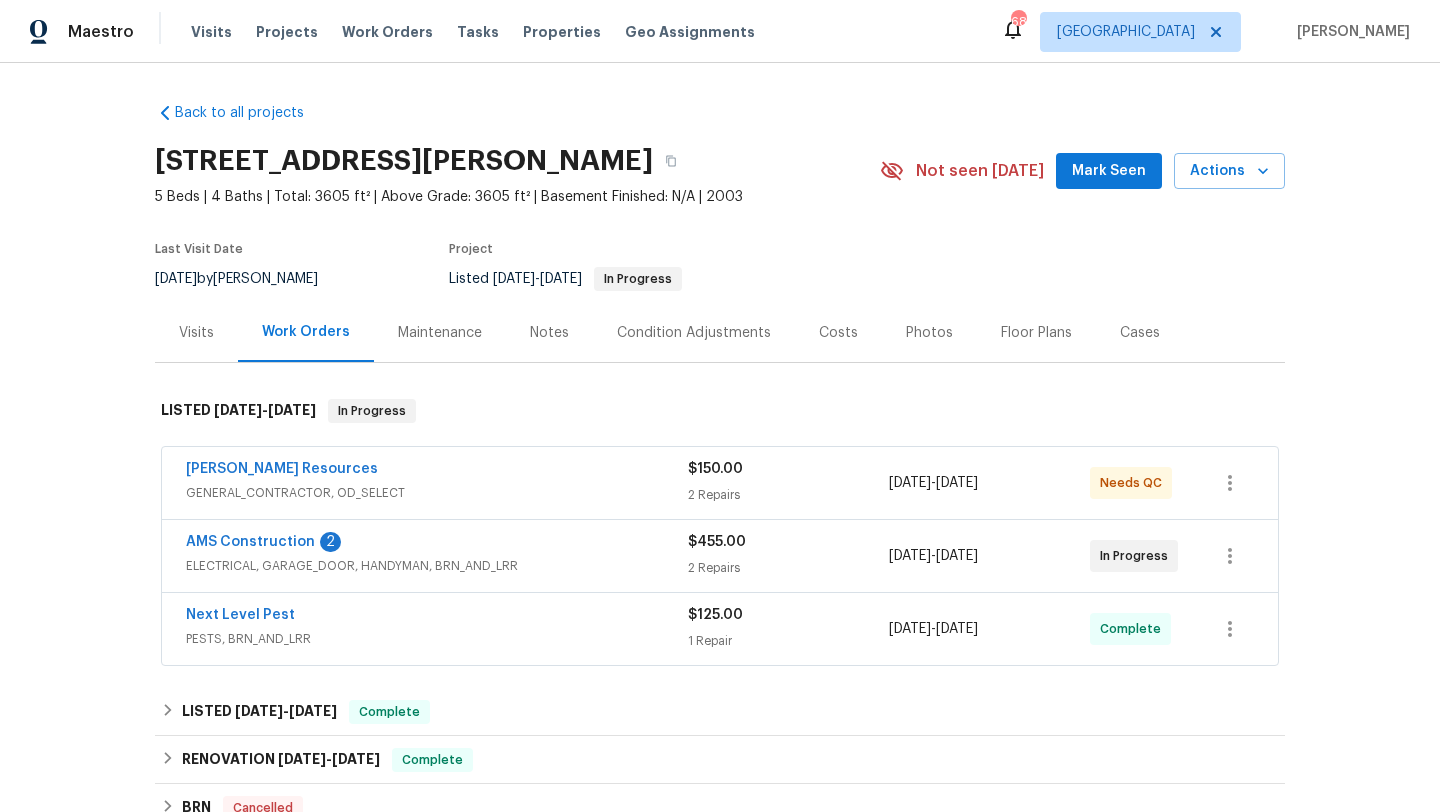 click on "GENERAL_CONTRACTOR, OD_SELECT" at bounding box center [437, 493] 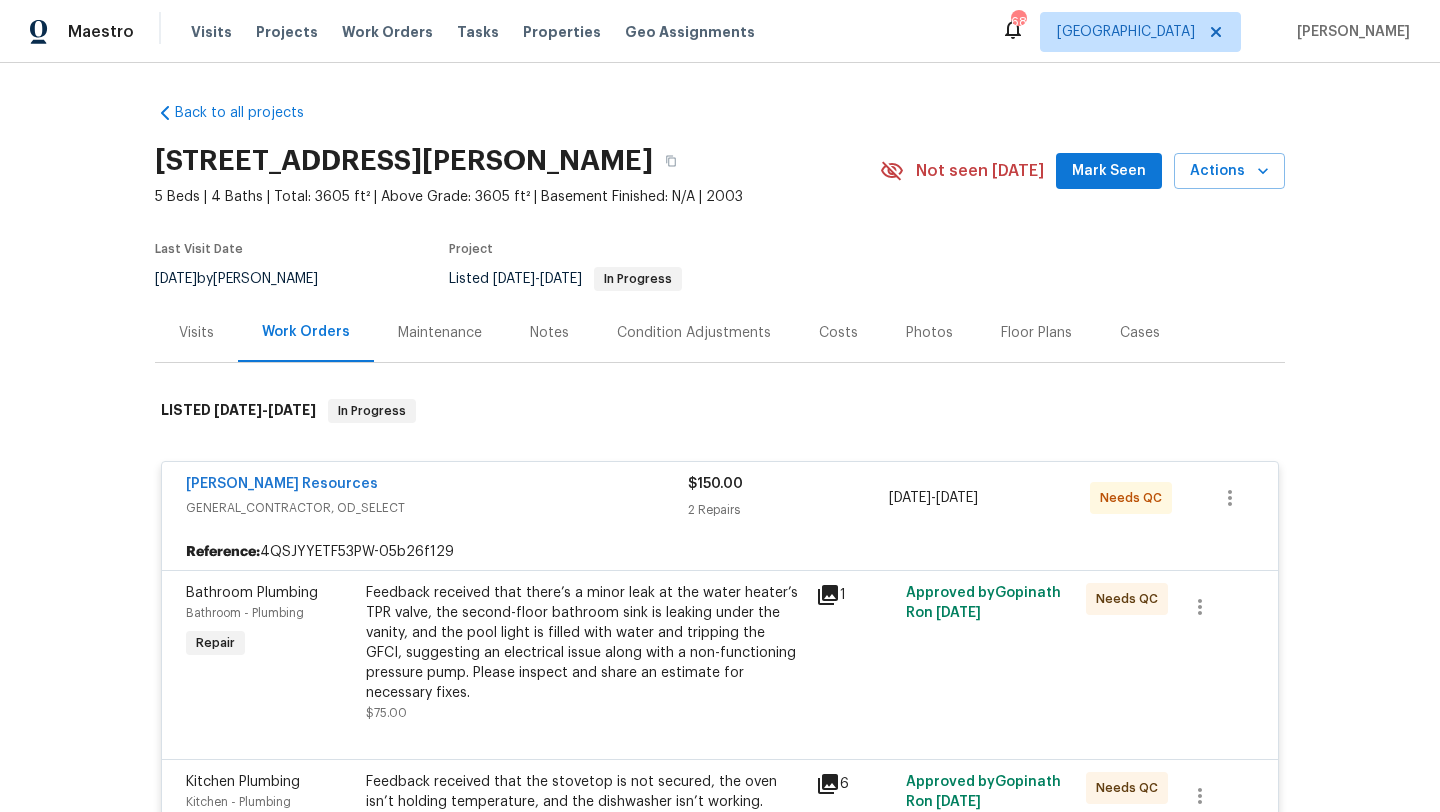 click on "Feedback received that there’s a minor leak at the water heater’s TPR valve, the second-floor bathroom sink is leaking under the vanity, and the pool light is filled with water and tripping the GFCI, suggesting an electrical issue along with a non-functioning pressure pump. Please inspect and share an estimate for necessary fixes." at bounding box center [585, 643] 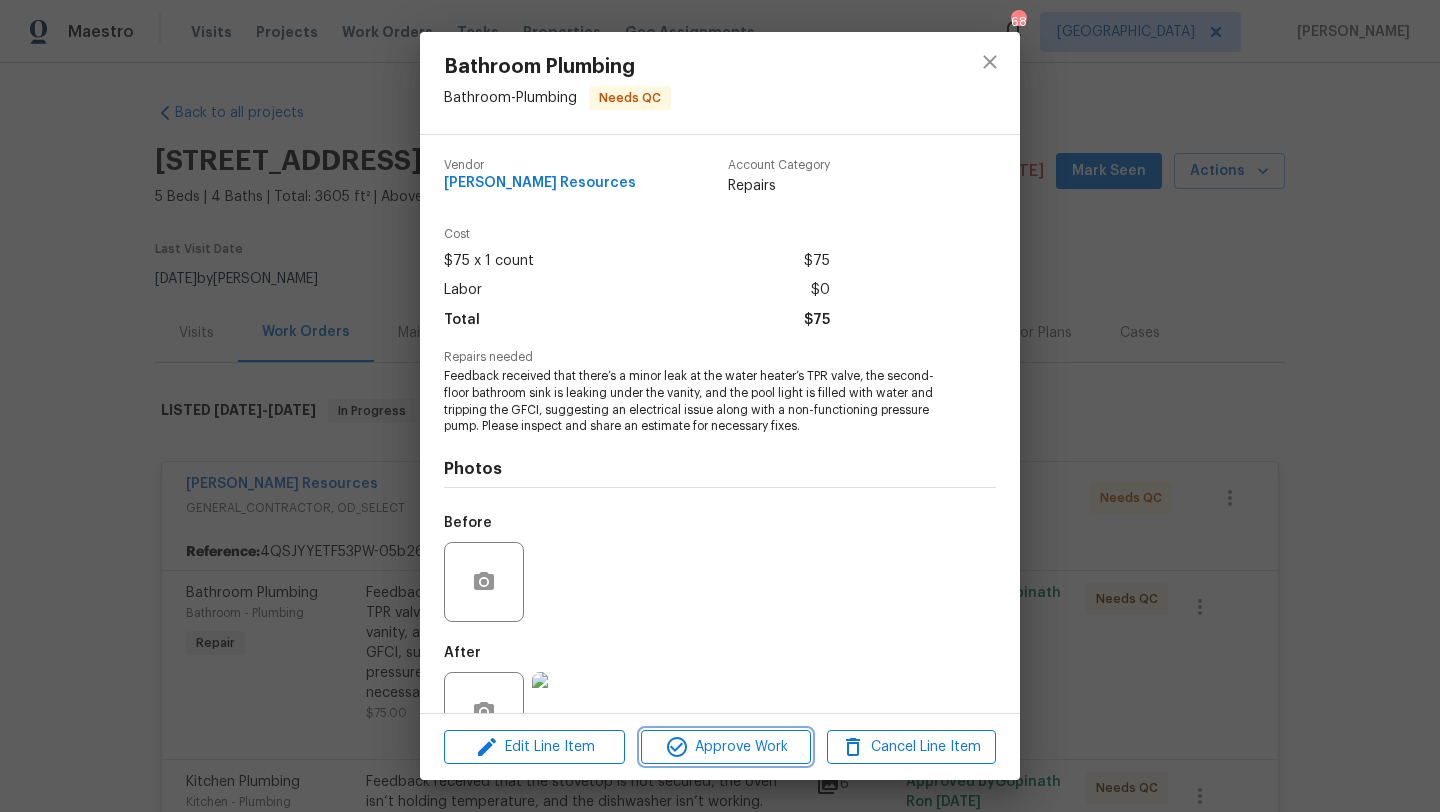 click on "Approve Work" at bounding box center [725, 747] 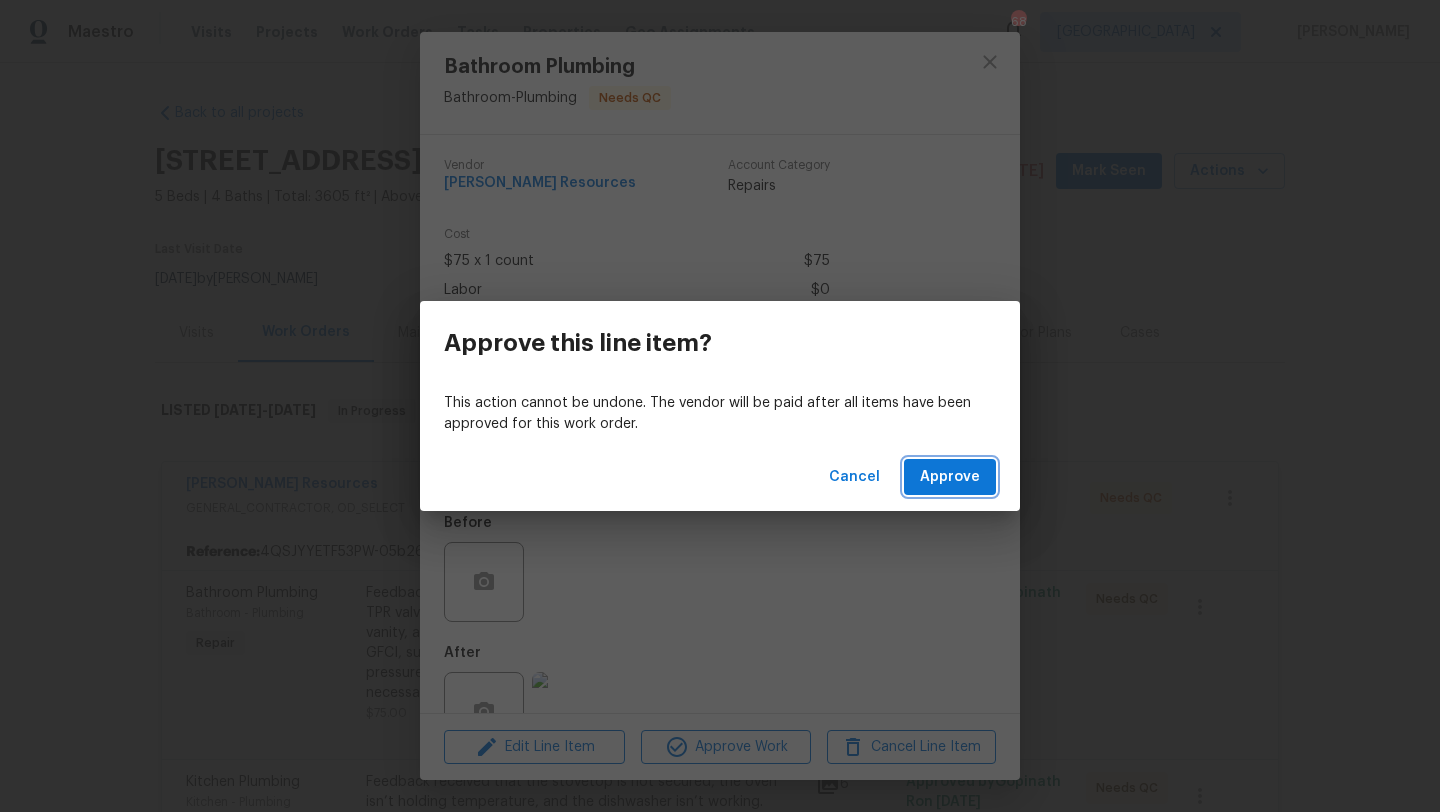click on "Approve" at bounding box center [950, 477] 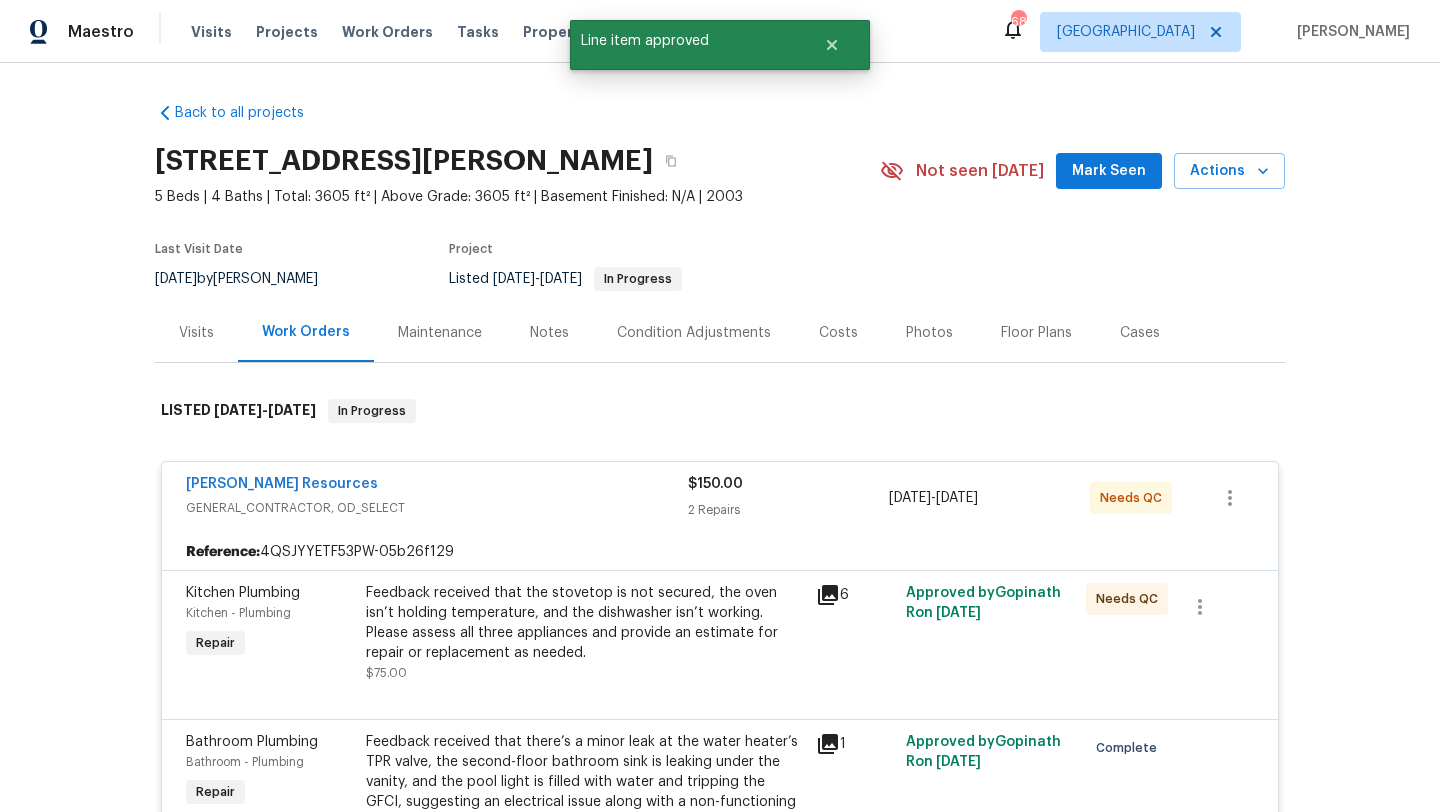 click on "Feedback received that the stovetop is not secured, the oven isn’t holding temperature, and the dishwasher isn’t working. Please assess all three appliances and provide an estimate for repair or replacement as needed." at bounding box center (585, 623) 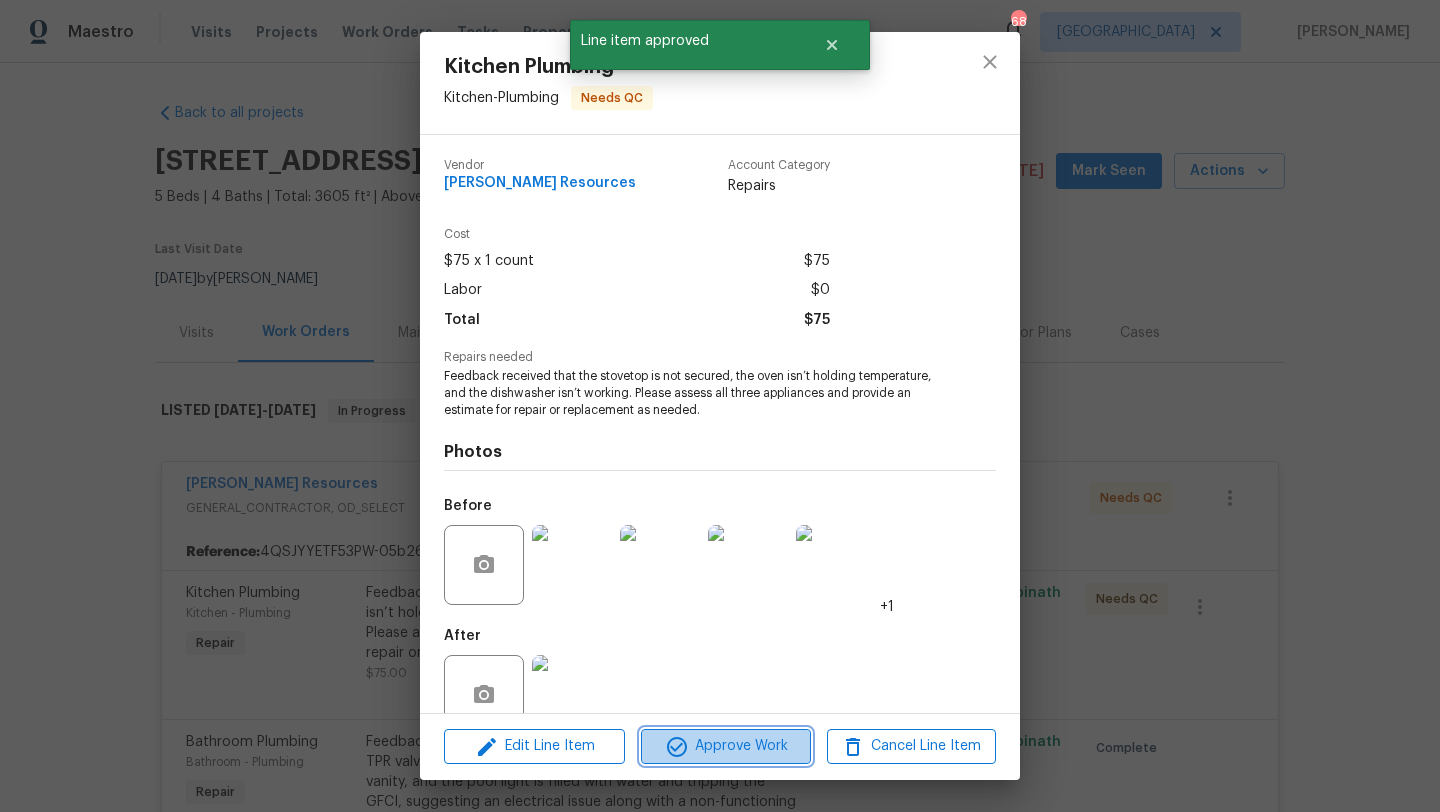 click on "Approve Work" at bounding box center [725, 746] 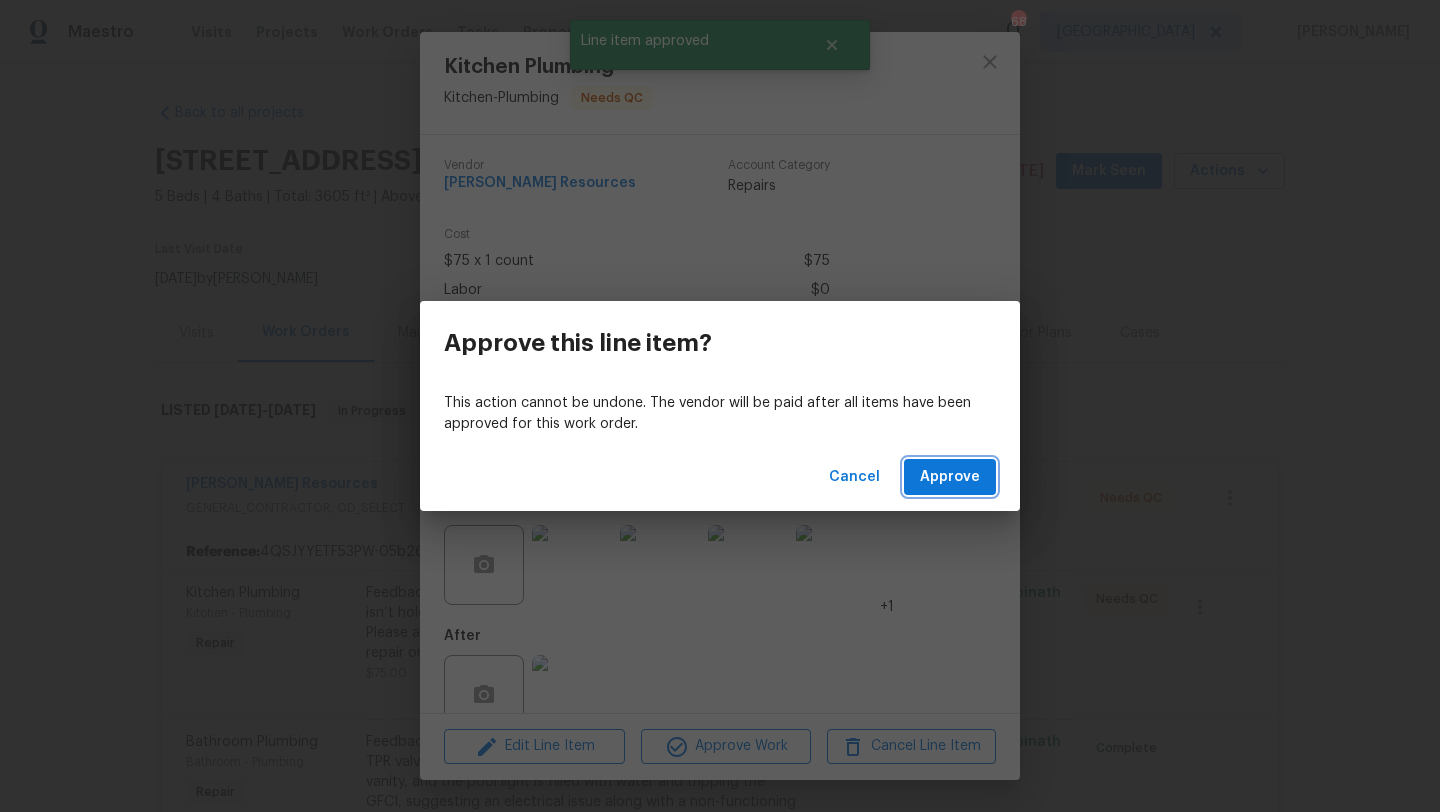 click on "Approve" at bounding box center [950, 477] 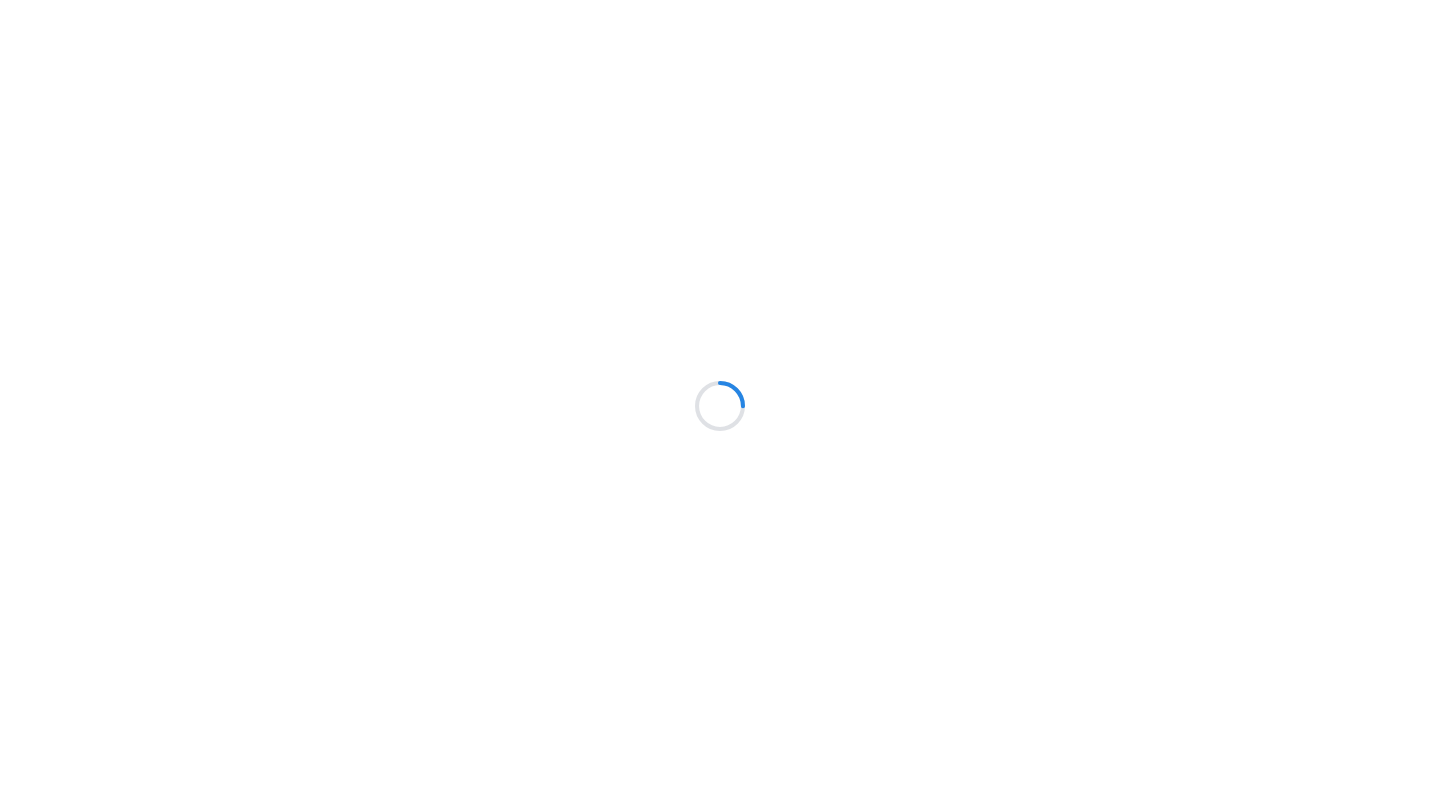scroll, scrollTop: 0, scrollLeft: 0, axis: both 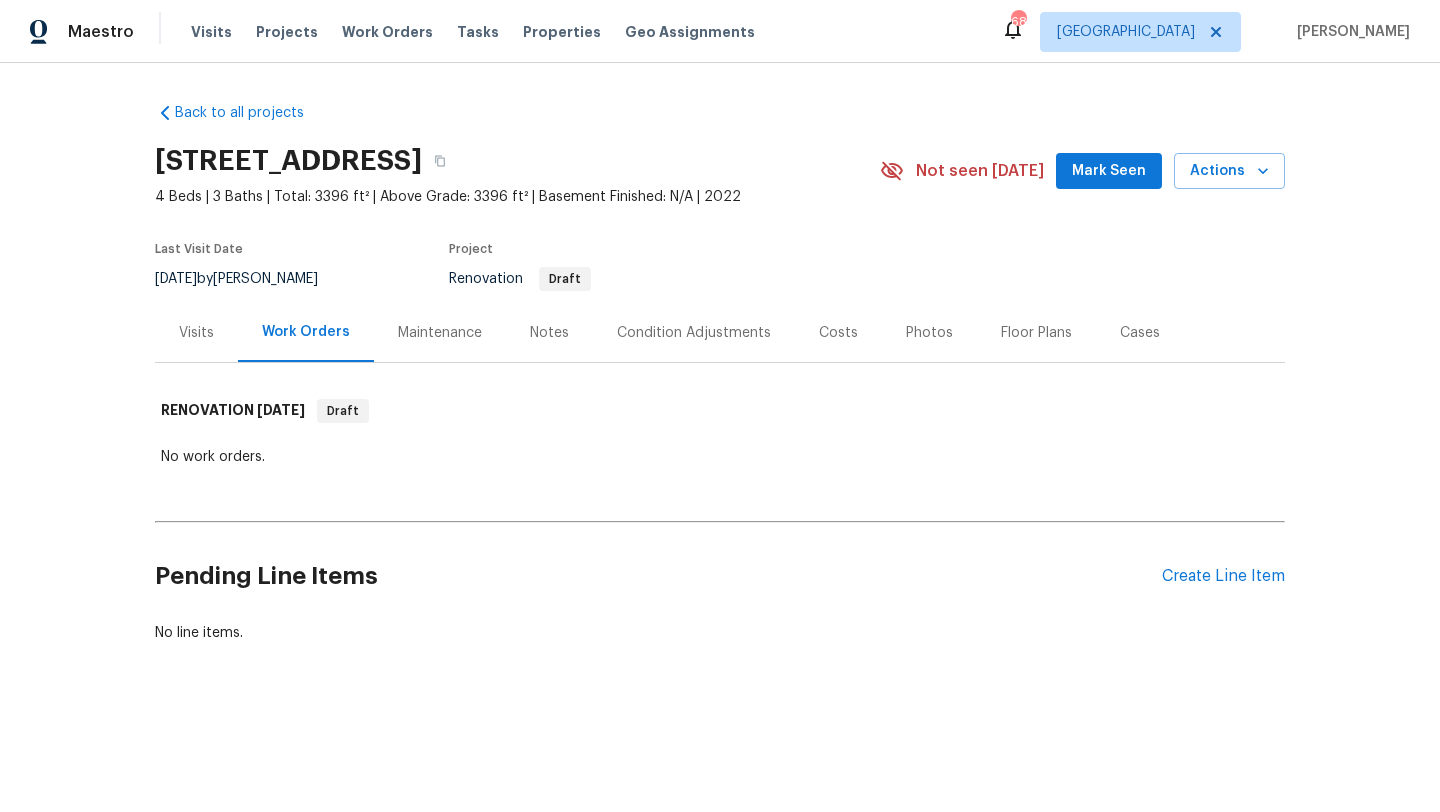 click on "Visits" at bounding box center [196, 333] 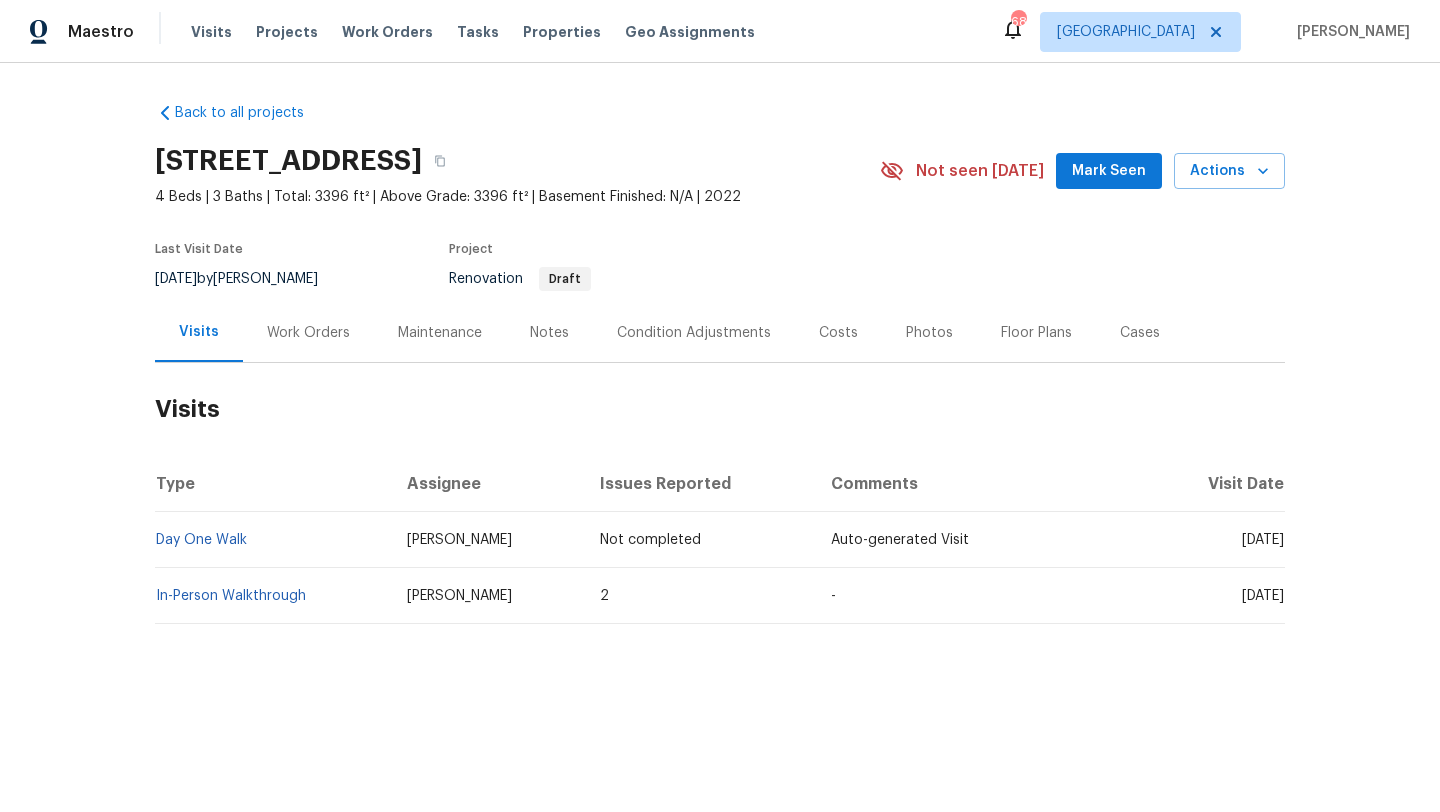 click on "Condition Adjustments" at bounding box center (694, 333) 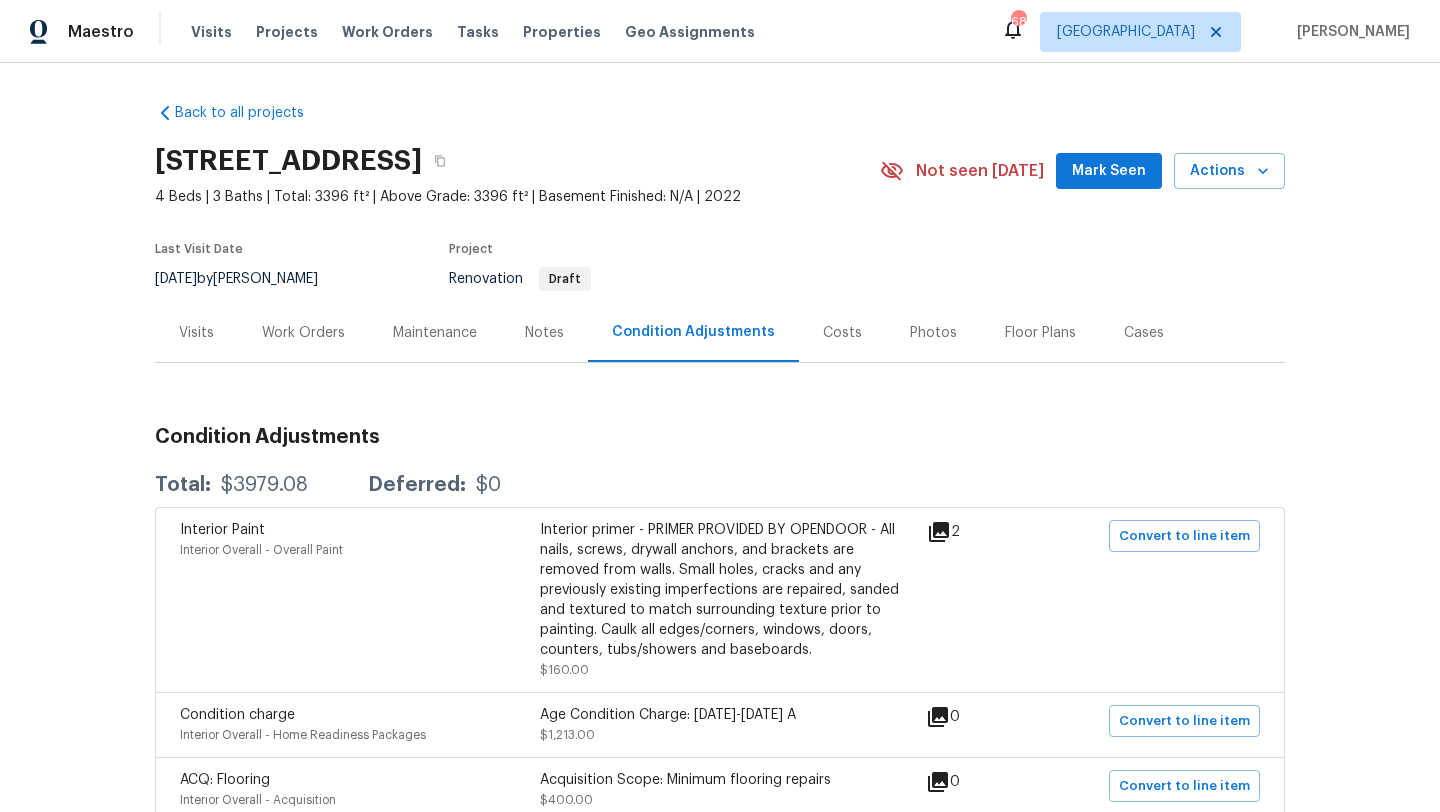 click on "Costs" at bounding box center [842, 333] 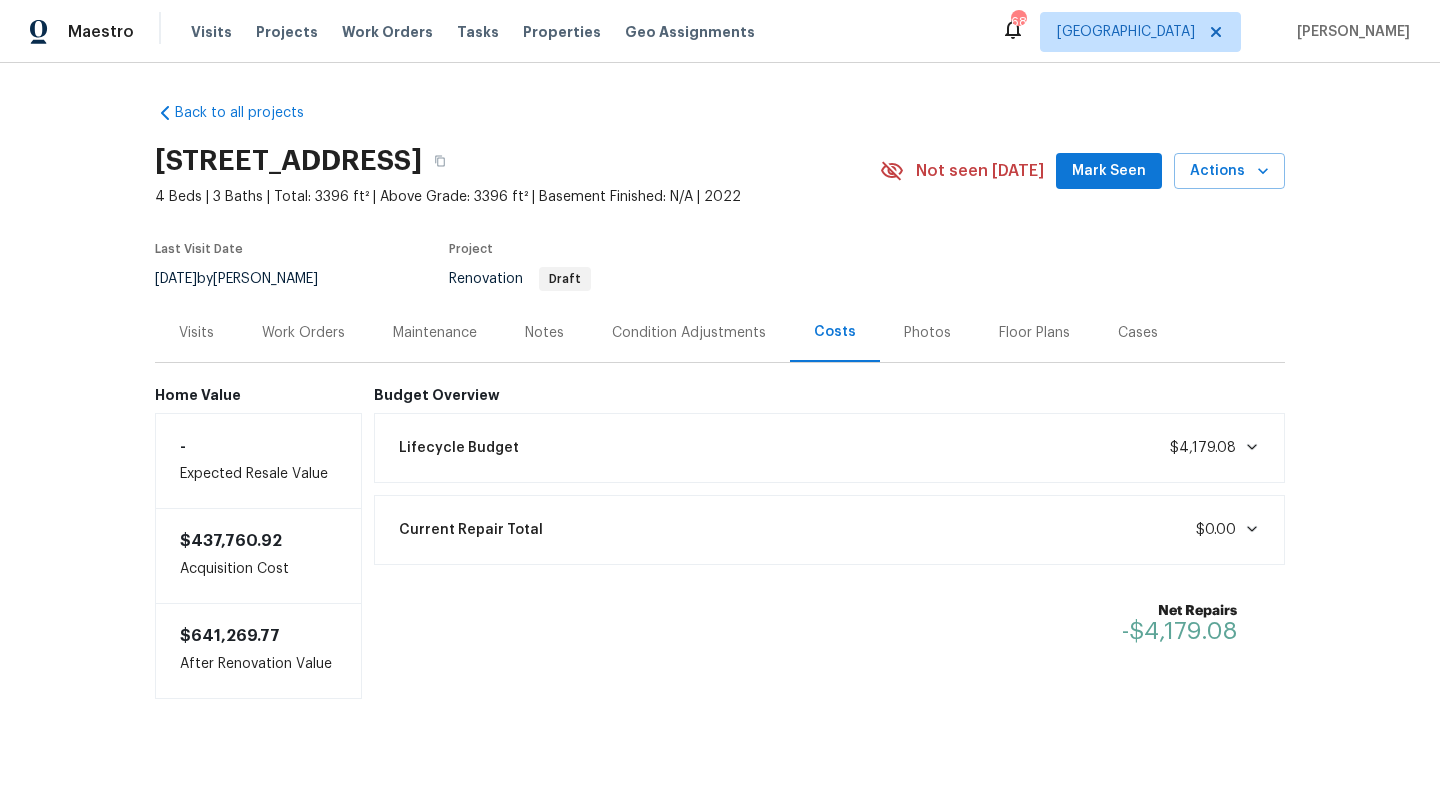 click on "Visits" at bounding box center (196, 333) 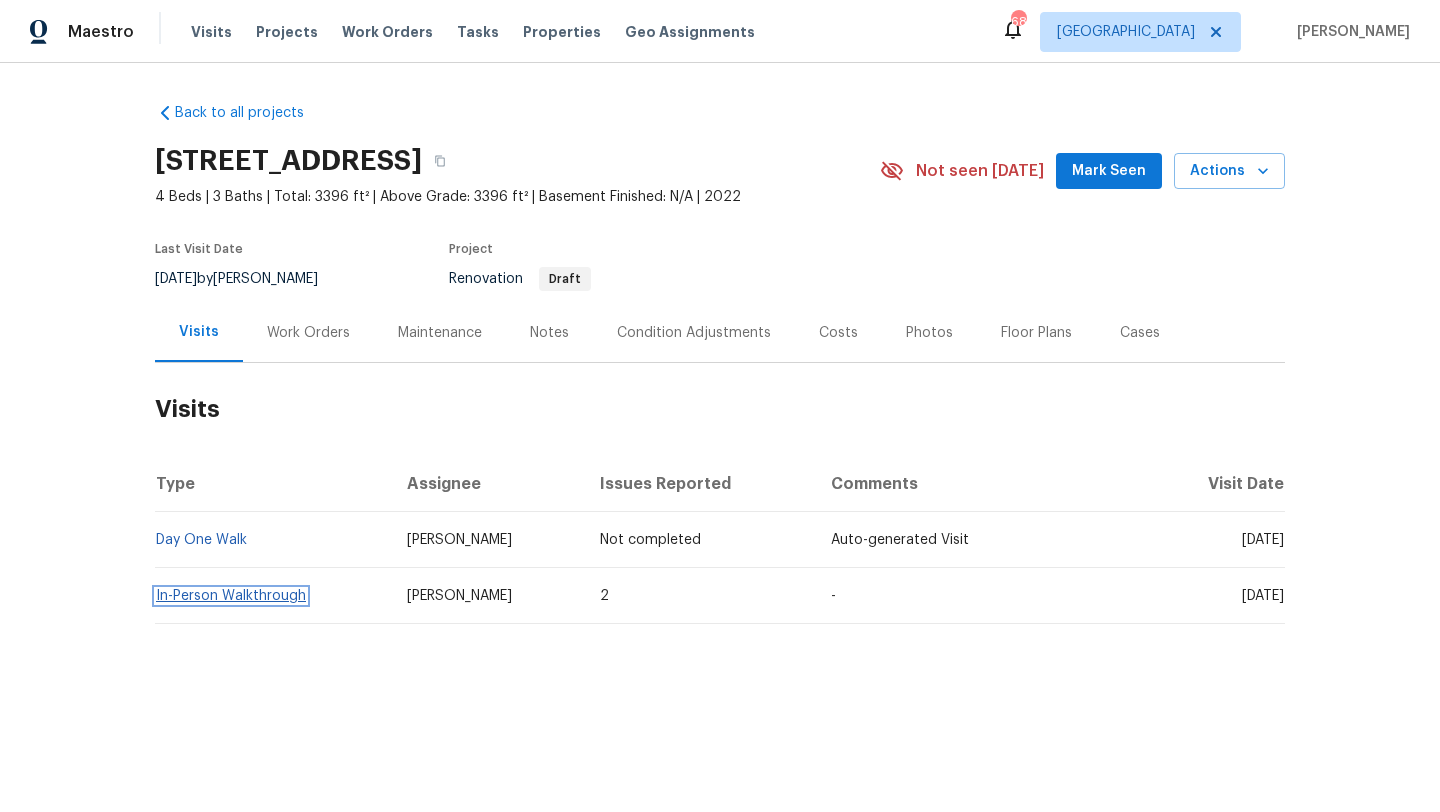 click on "In-Person Walkthrough" at bounding box center [231, 596] 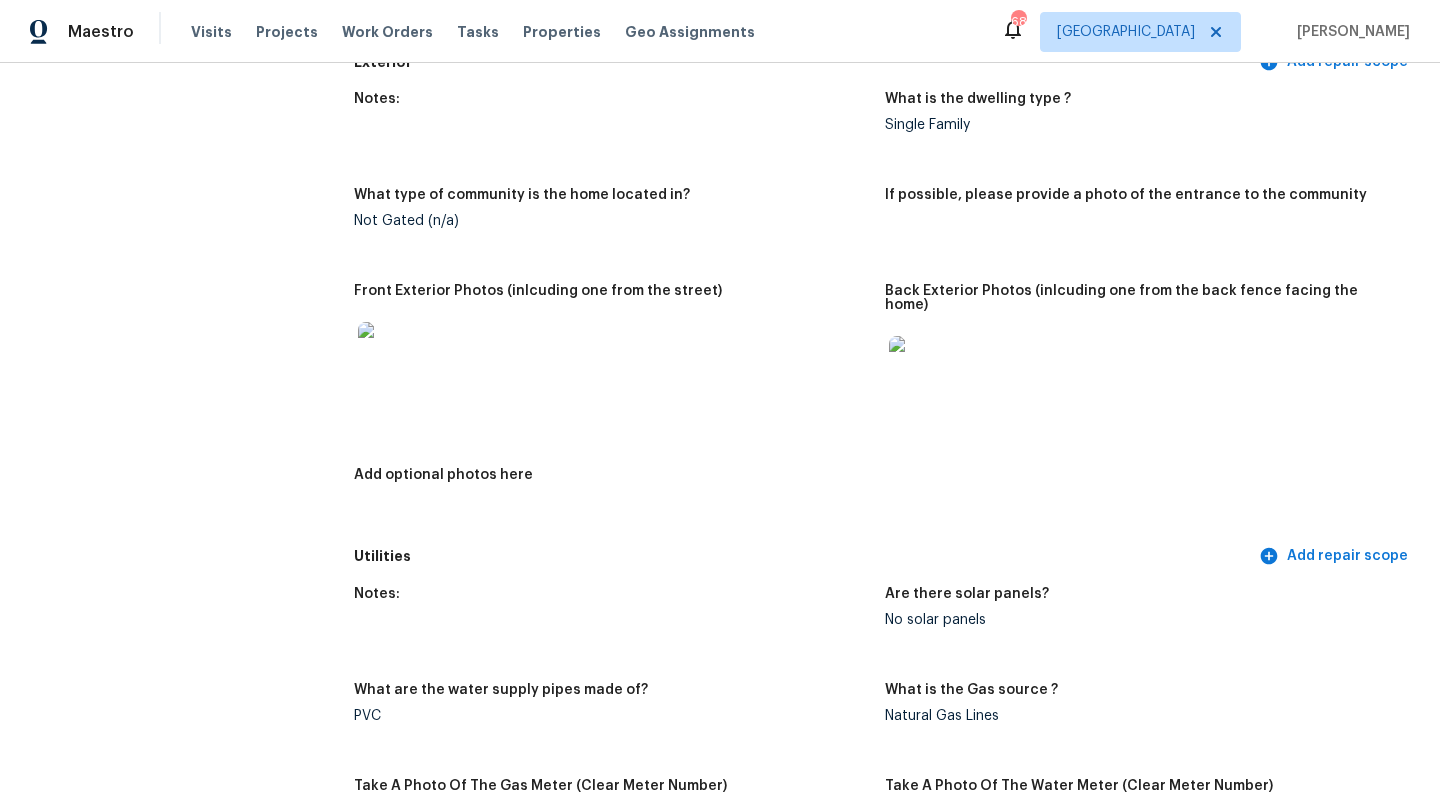 scroll, scrollTop: 768, scrollLeft: 0, axis: vertical 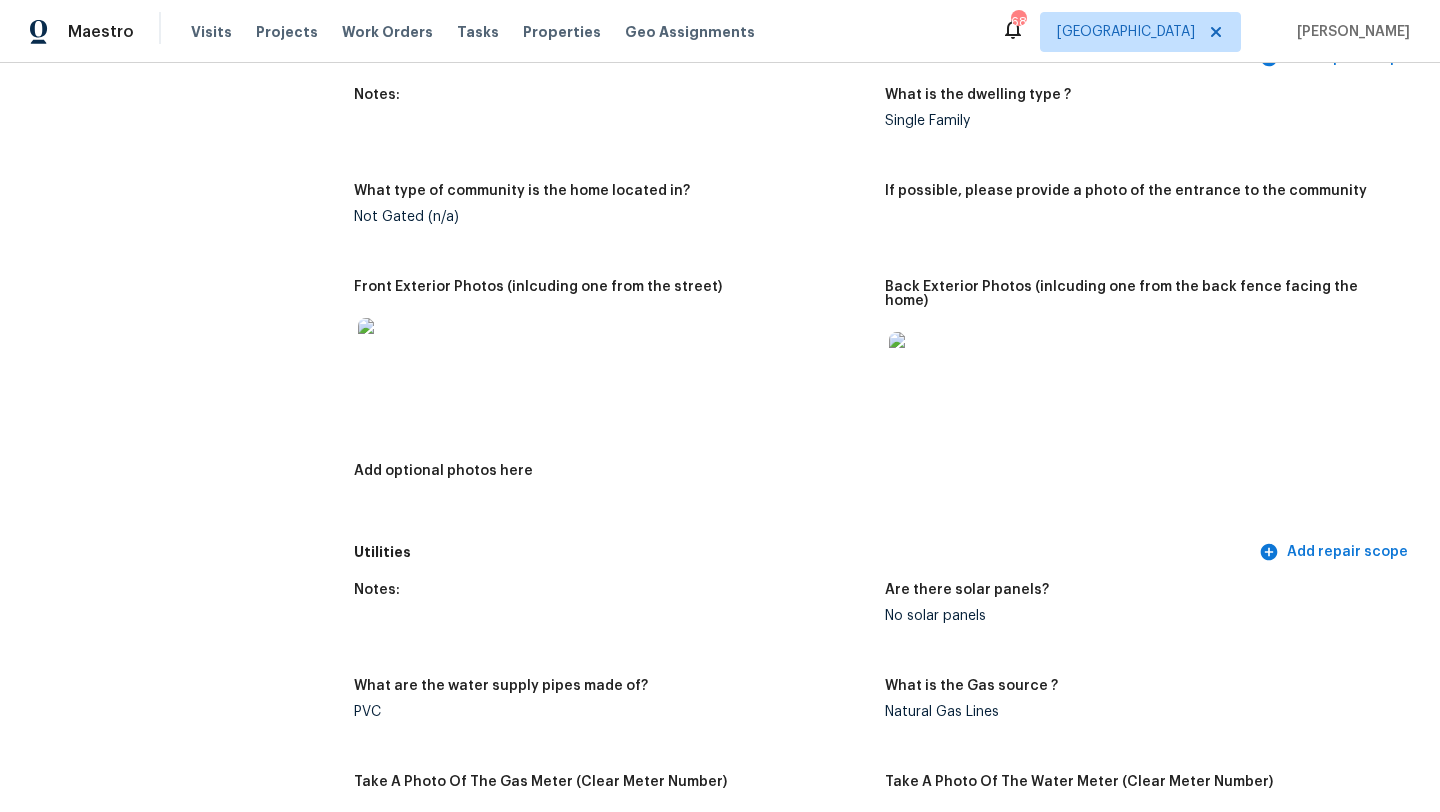 click at bounding box center (390, 350) 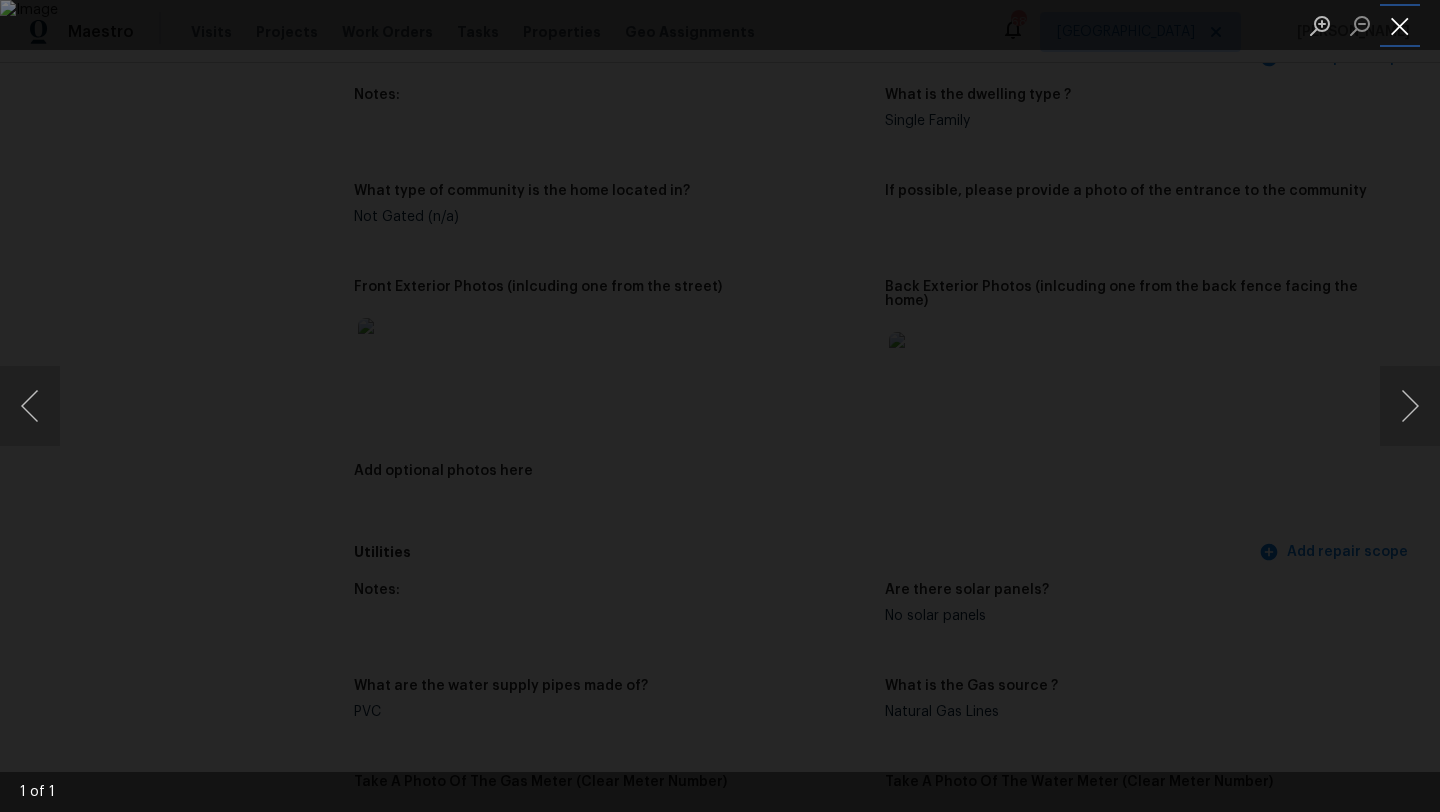 click at bounding box center [1400, 25] 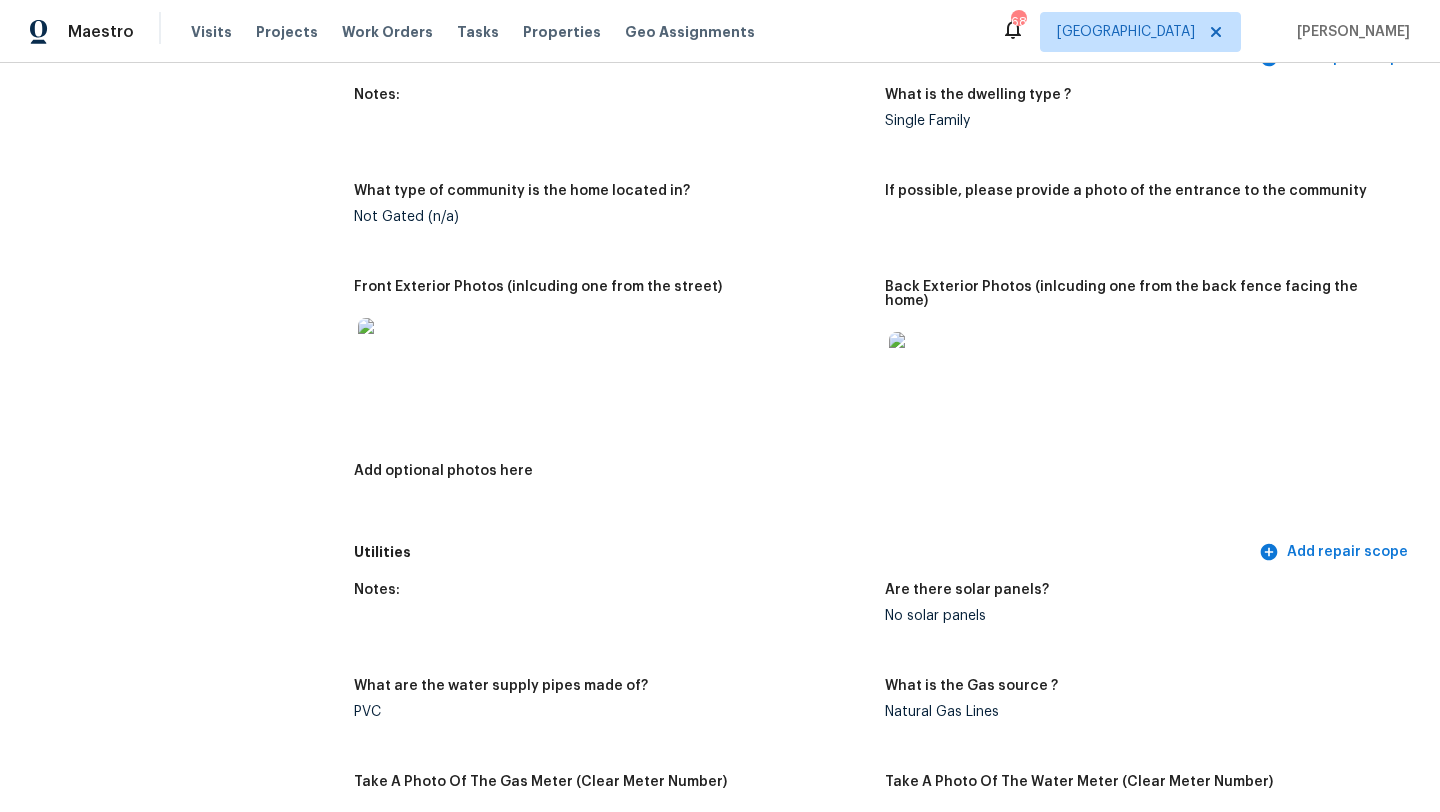scroll, scrollTop: 782, scrollLeft: 0, axis: vertical 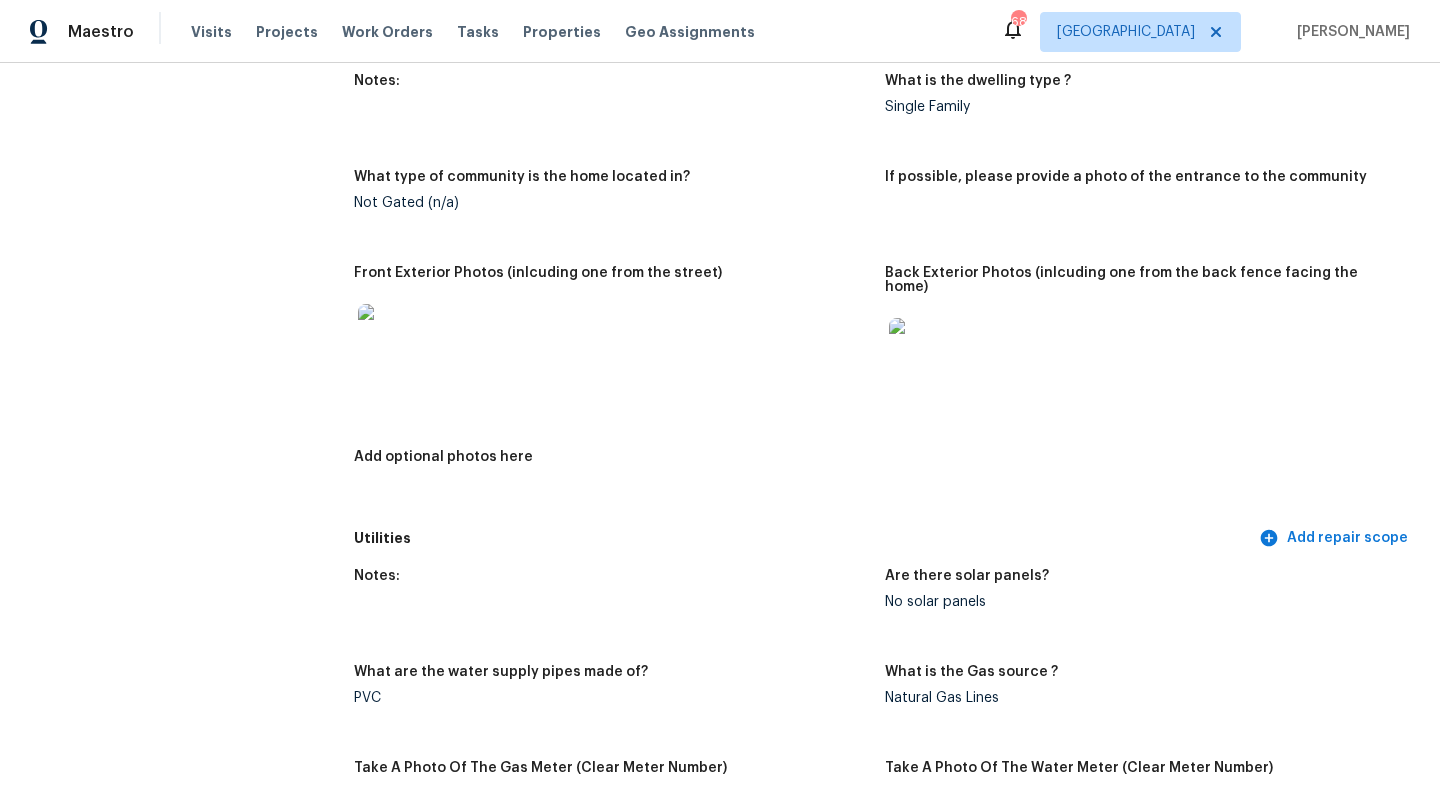 click at bounding box center [921, 350] 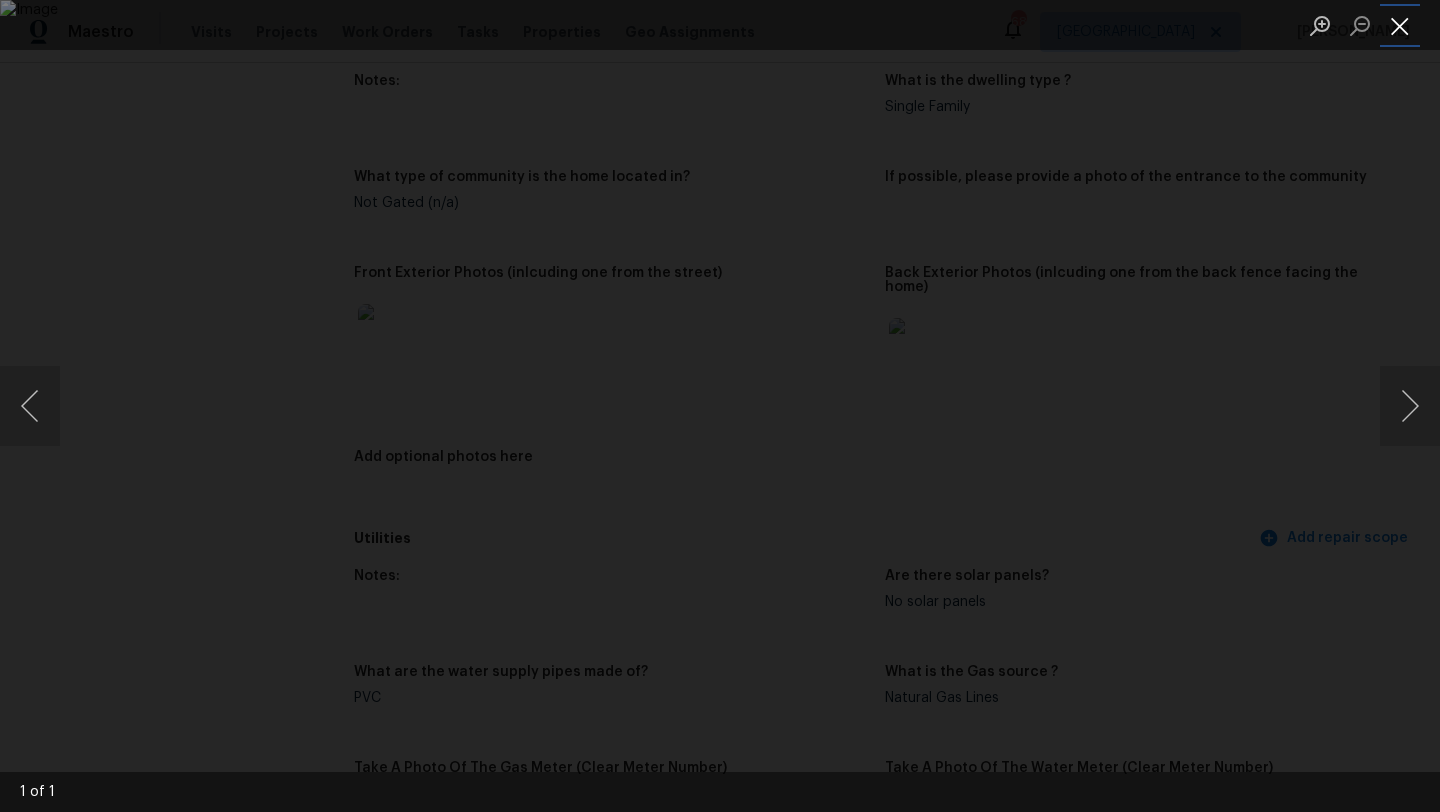 click at bounding box center [1400, 25] 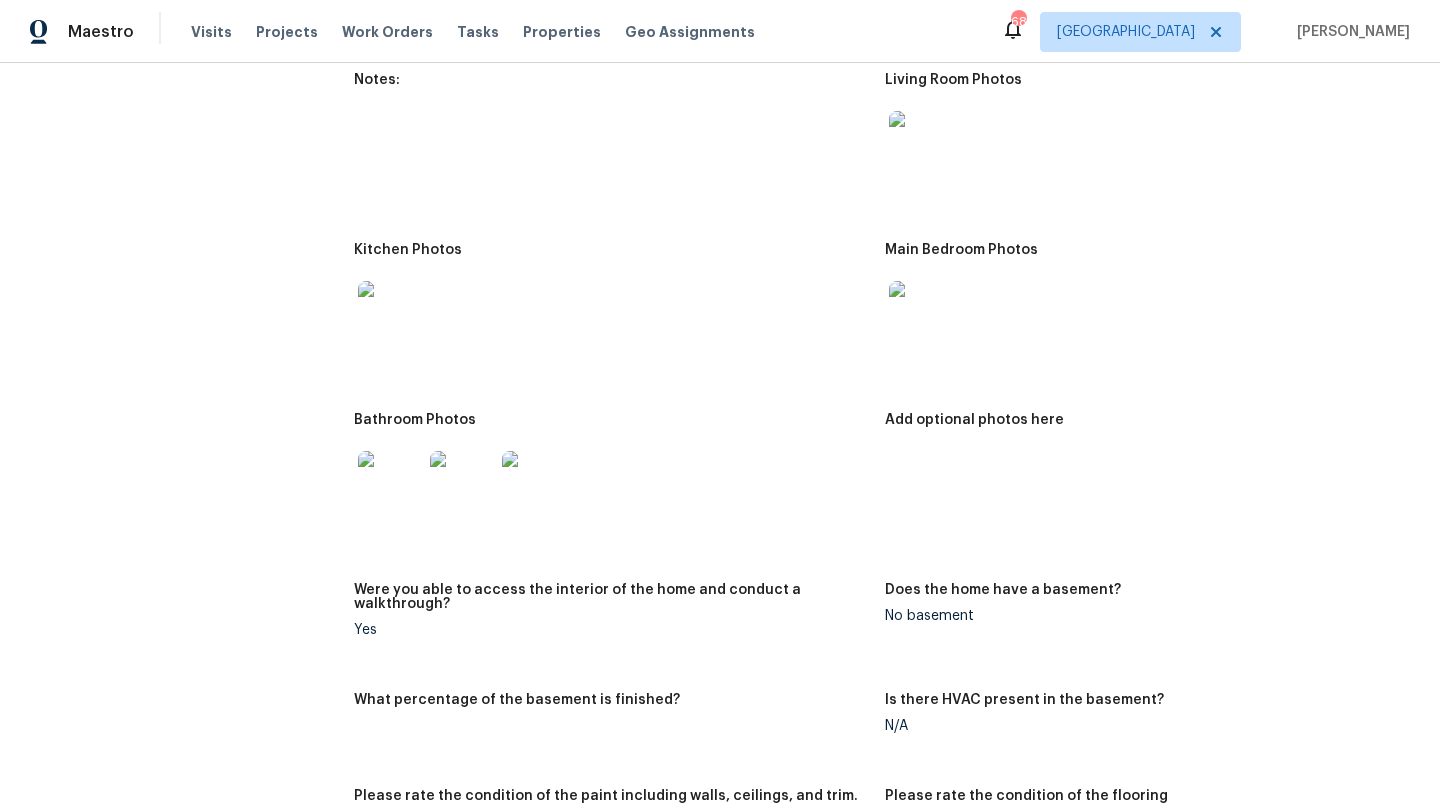 scroll, scrollTop: 2063, scrollLeft: 0, axis: vertical 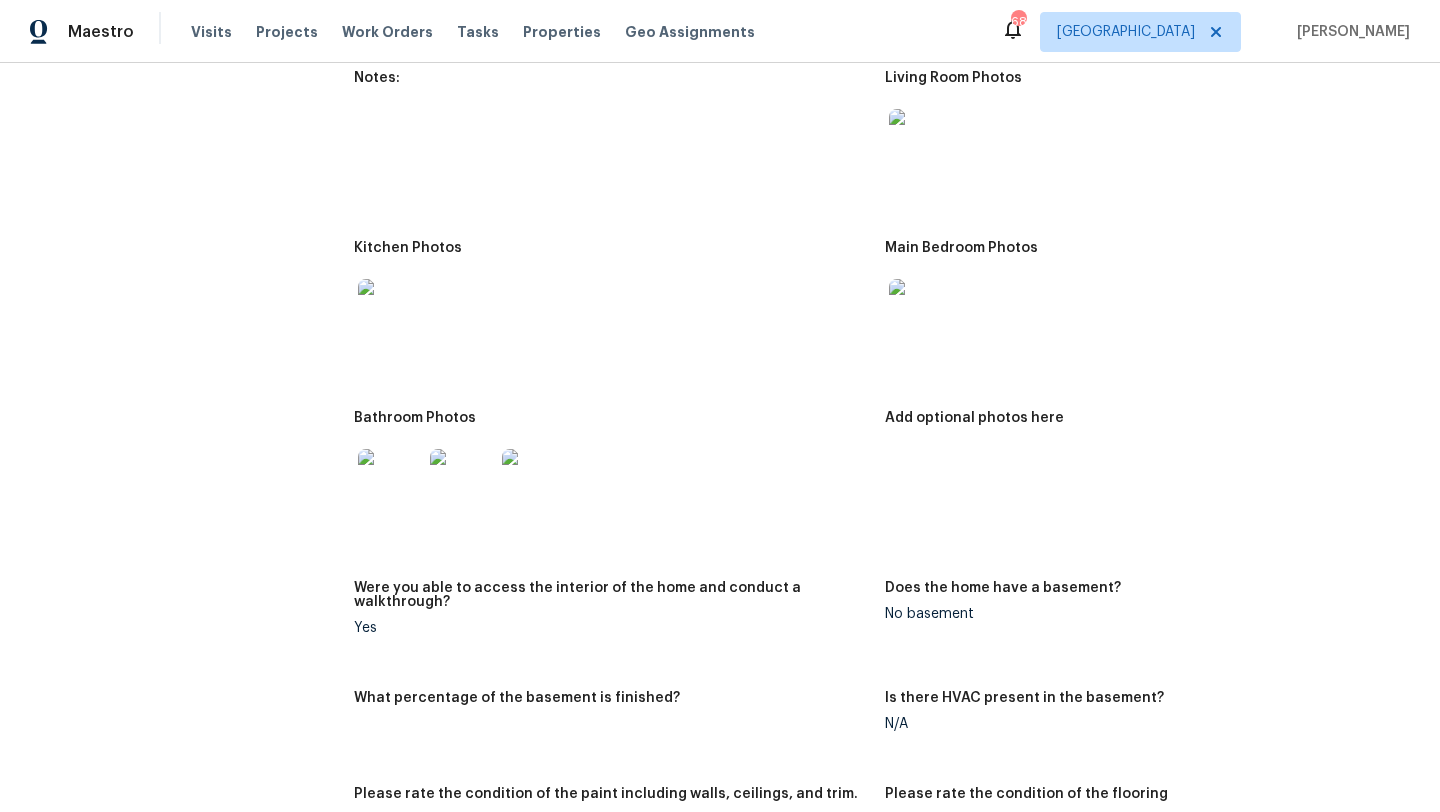 click at bounding box center [390, 311] 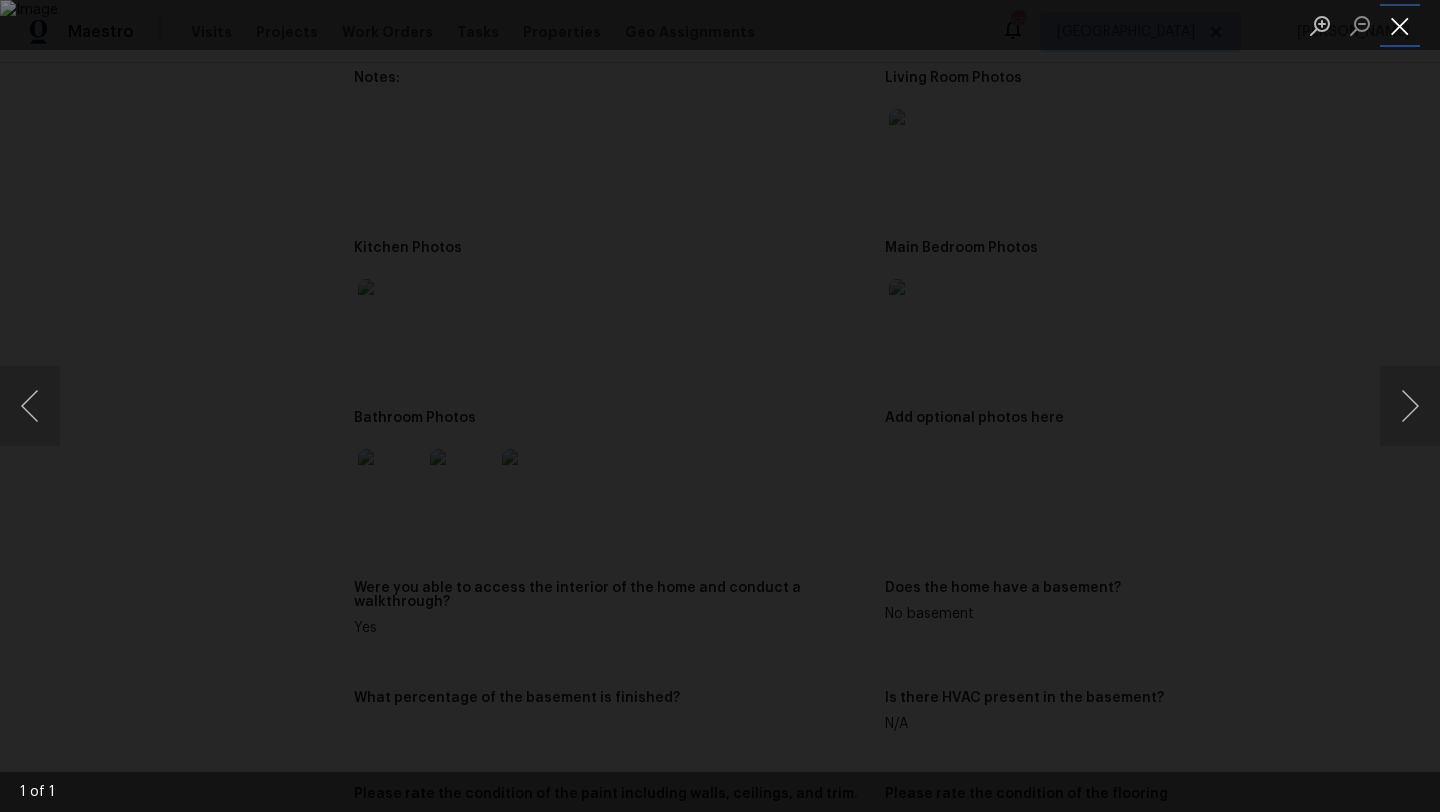 click at bounding box center (1400, 25) 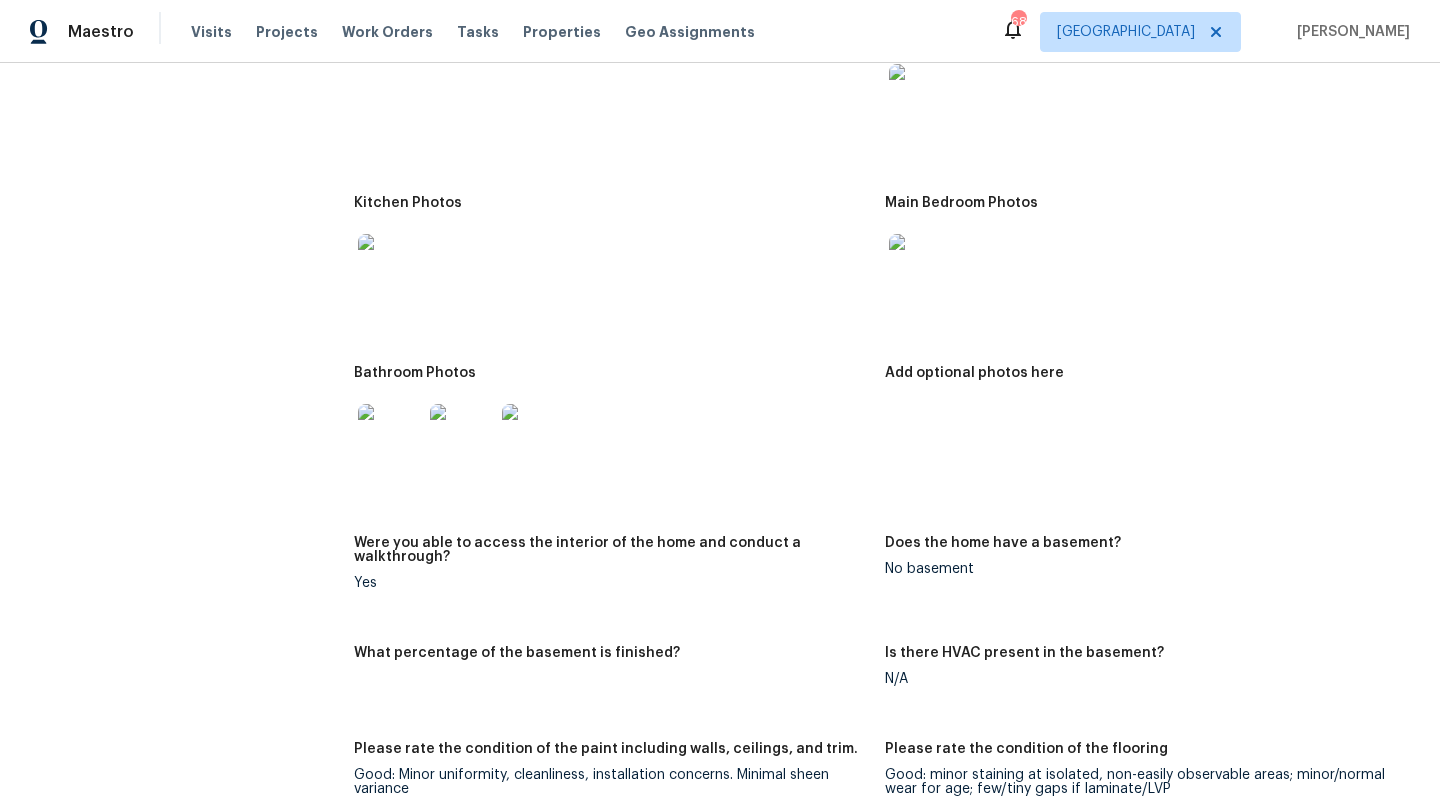 scroll, scrollTop: 2117, scrollLeft: 0, axis: vertical 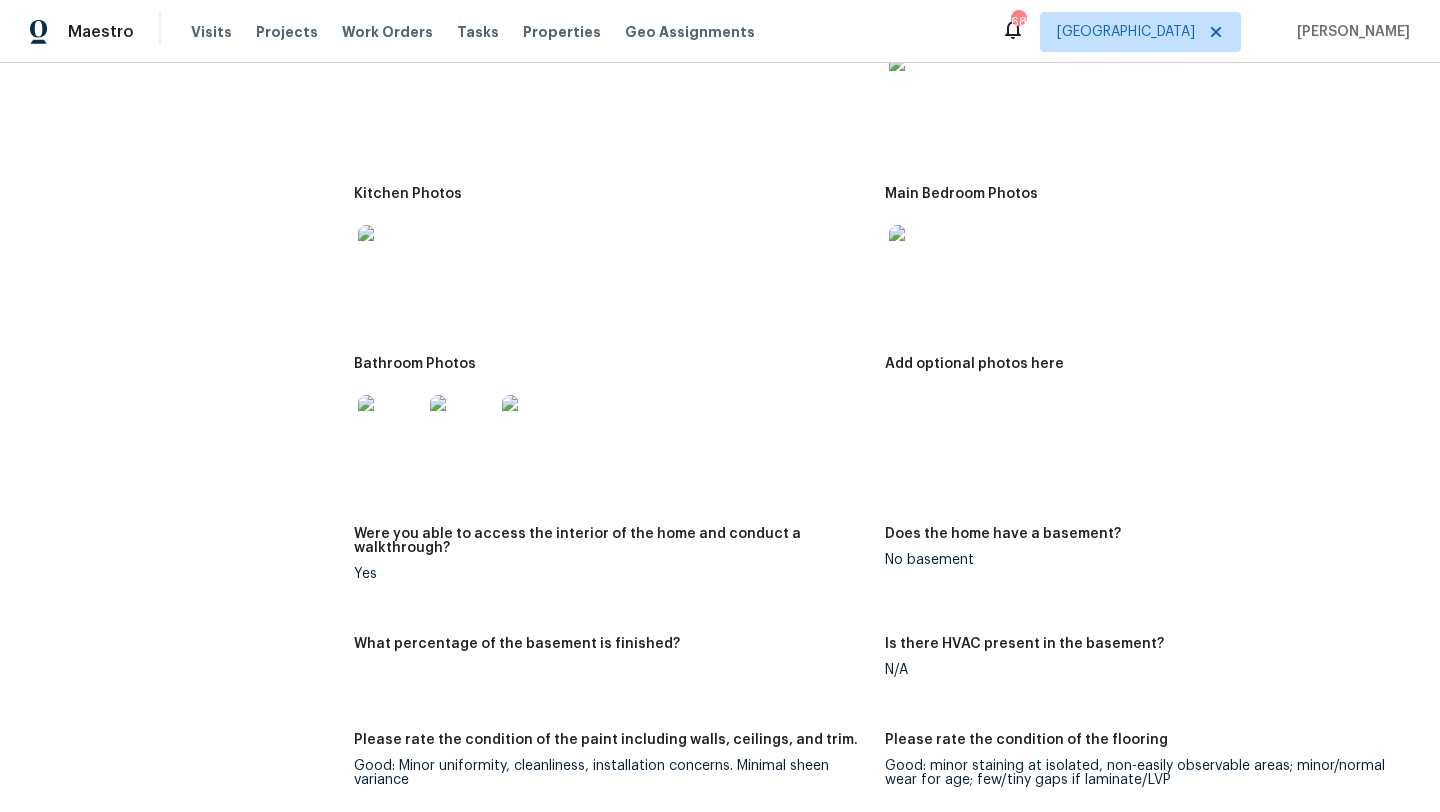 click at bounding box center (921, 257) 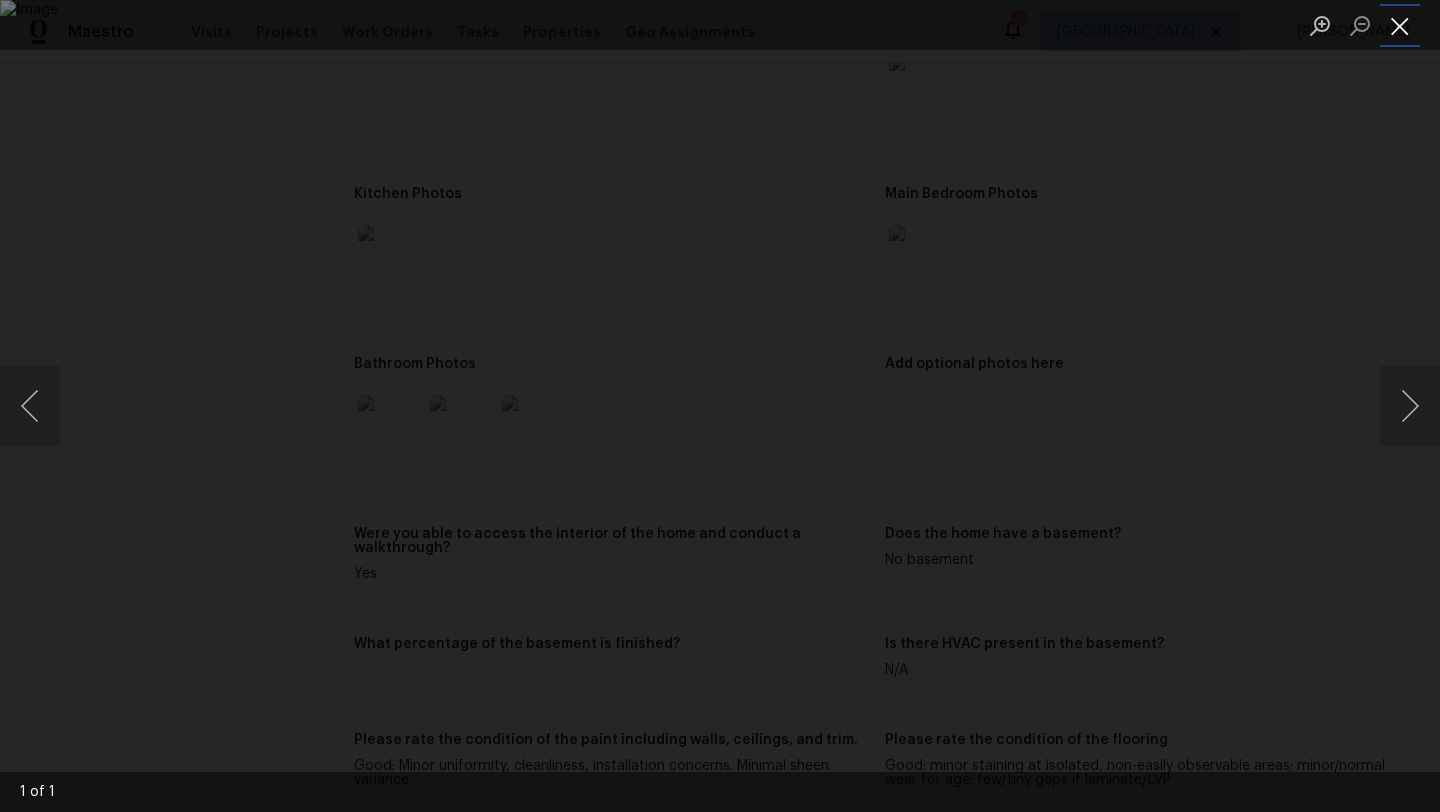 click at bounding box center [1400, 25] 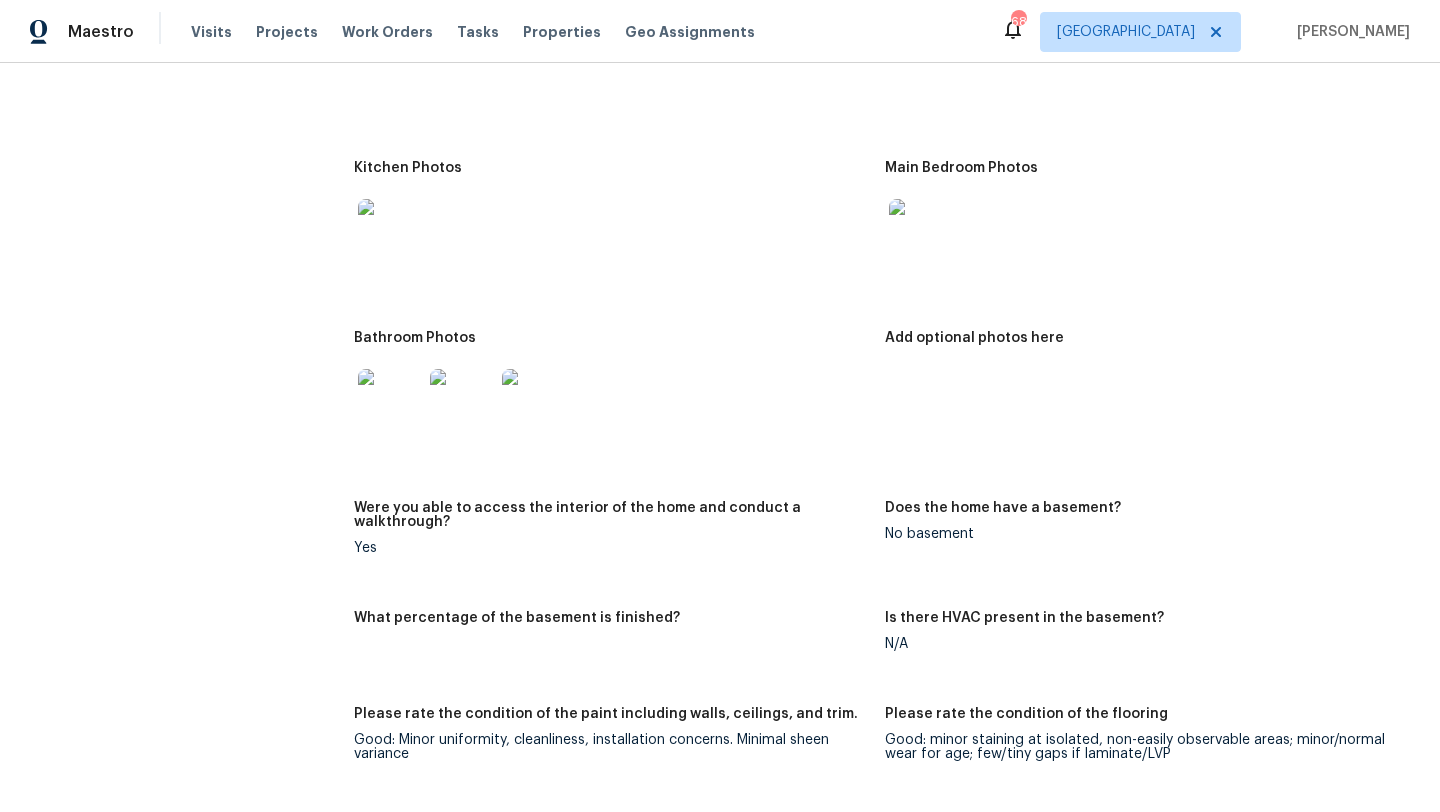 scroll, scrollTop: 2155, scrollLeft: 0, axis: vertical 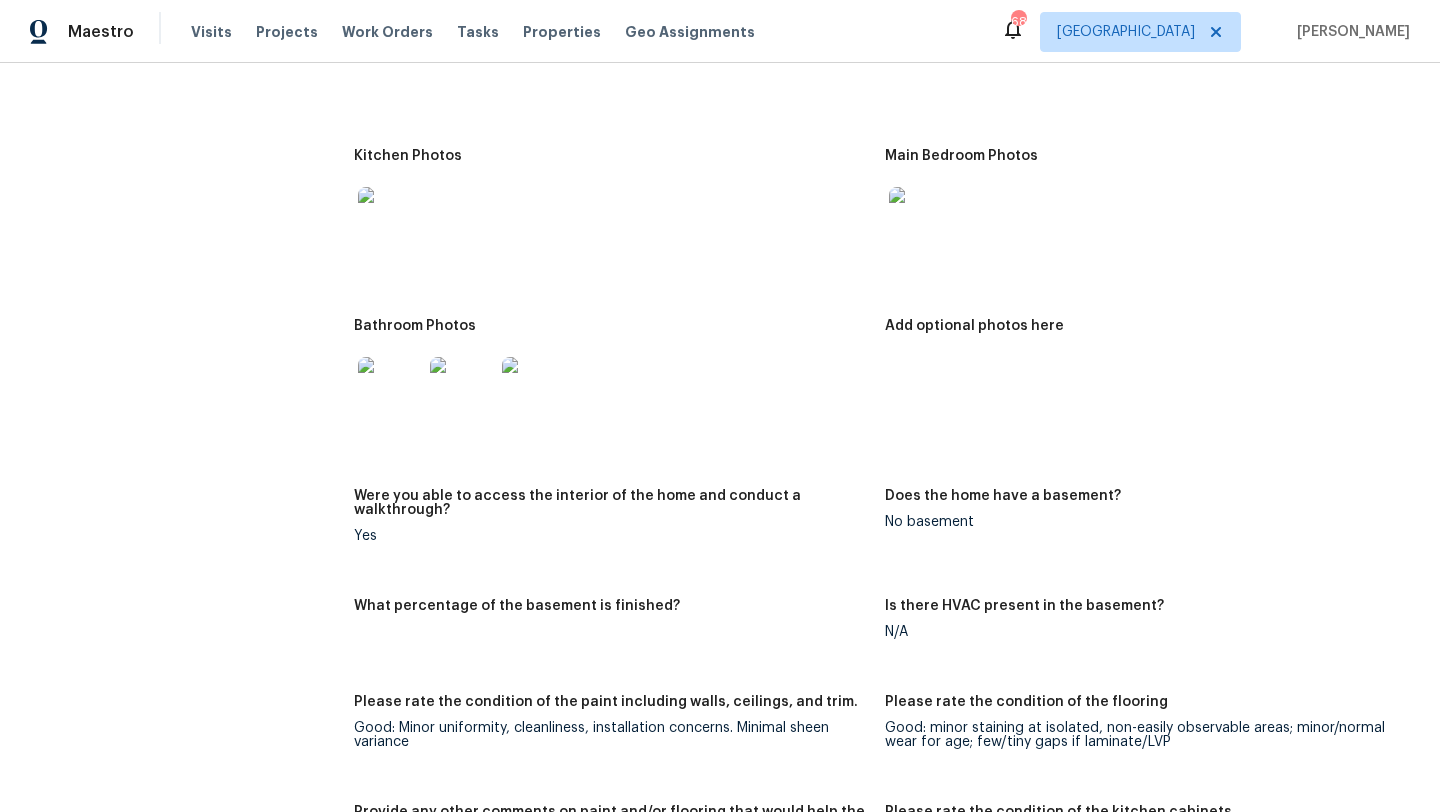 click at bounding box center [390, 389] 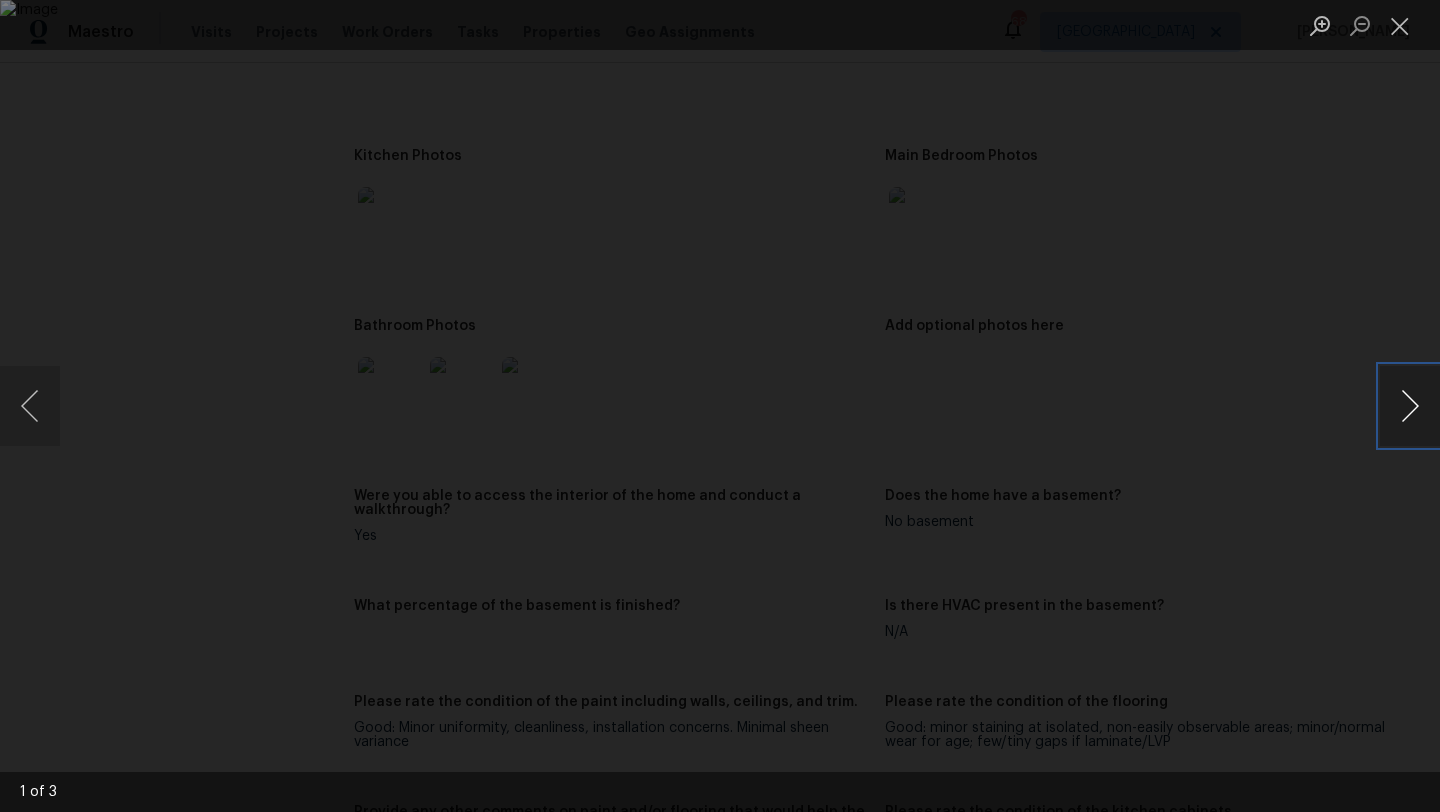 click at bounding box center [1410, 406] 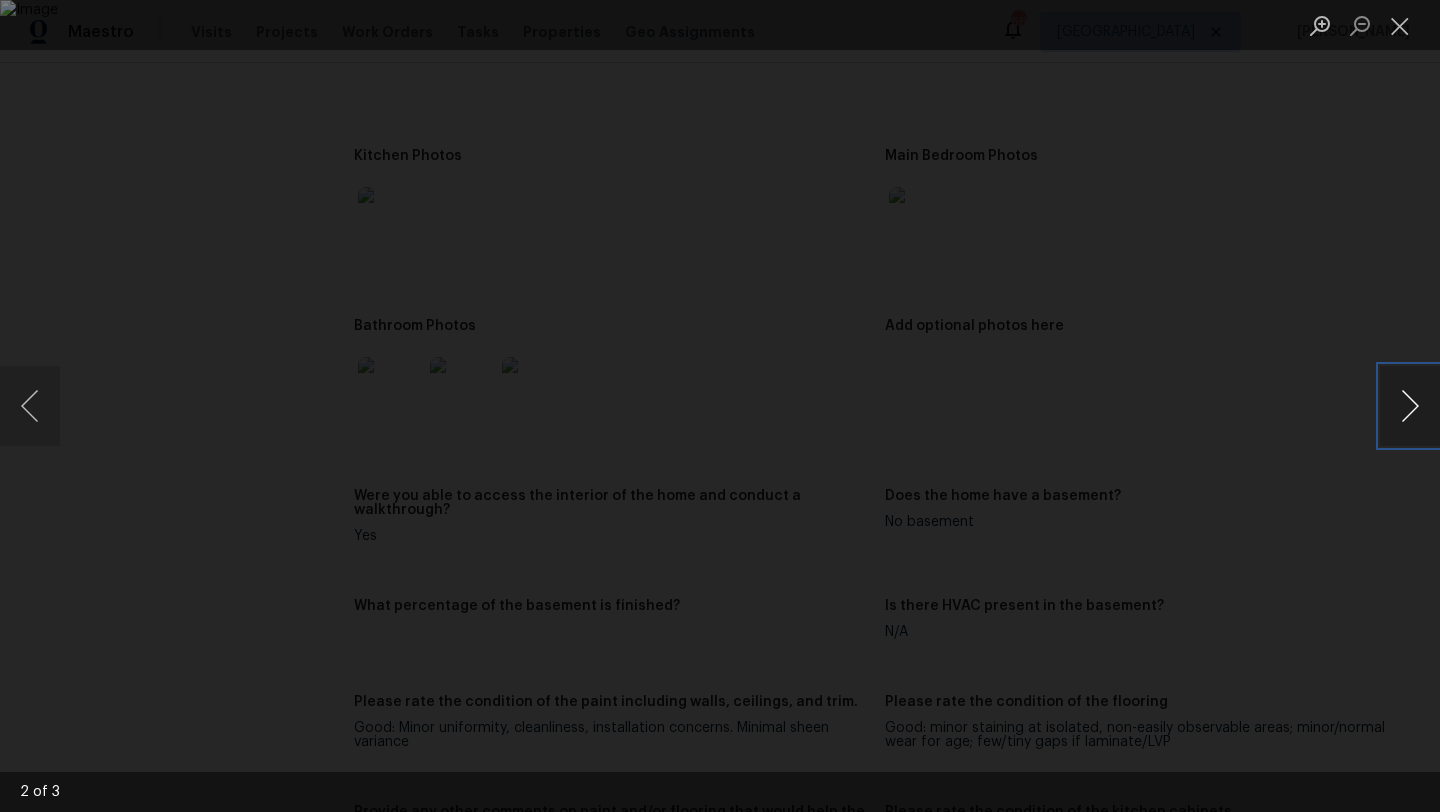 click at bounding box center [1410, 406] 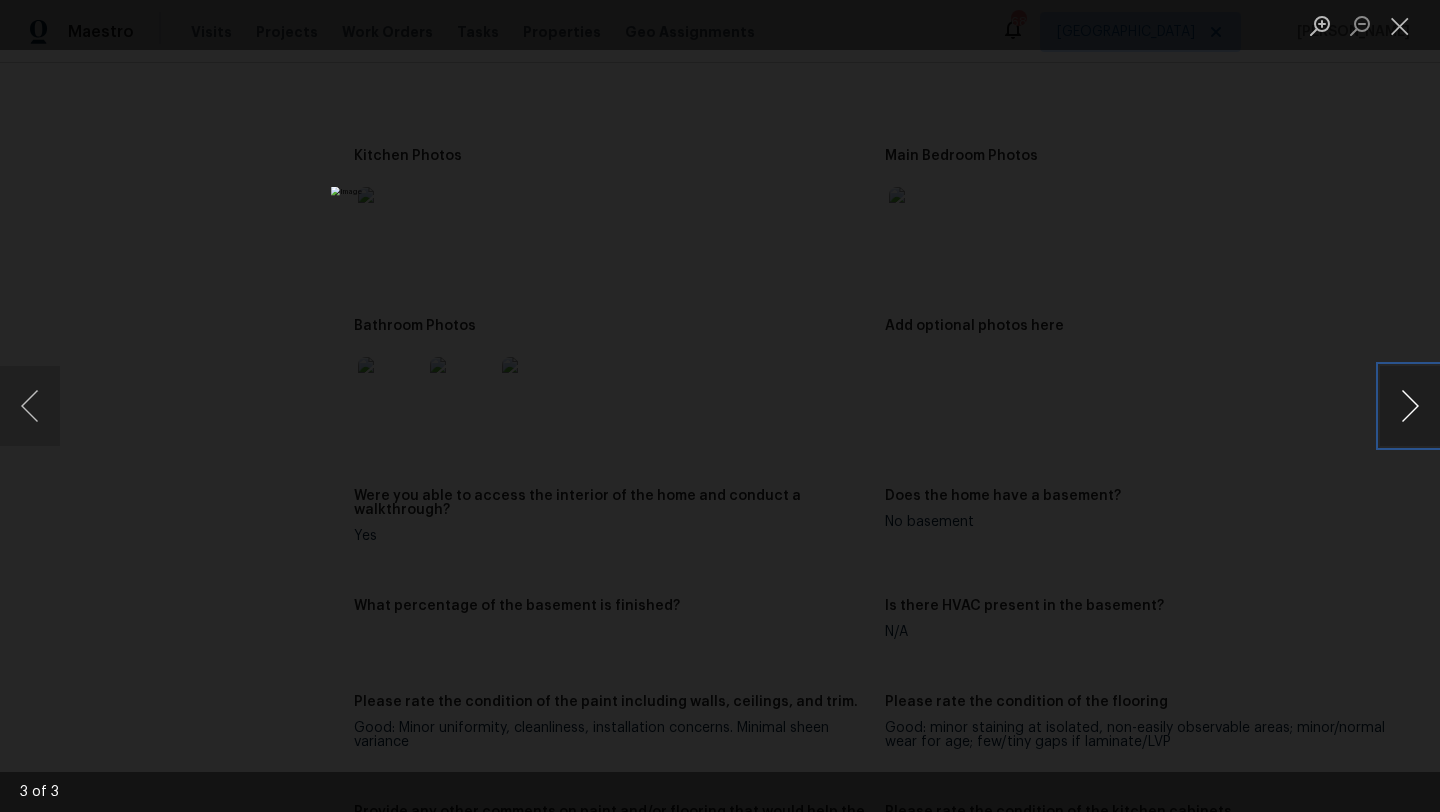 click at bounding box center (1410, 406) 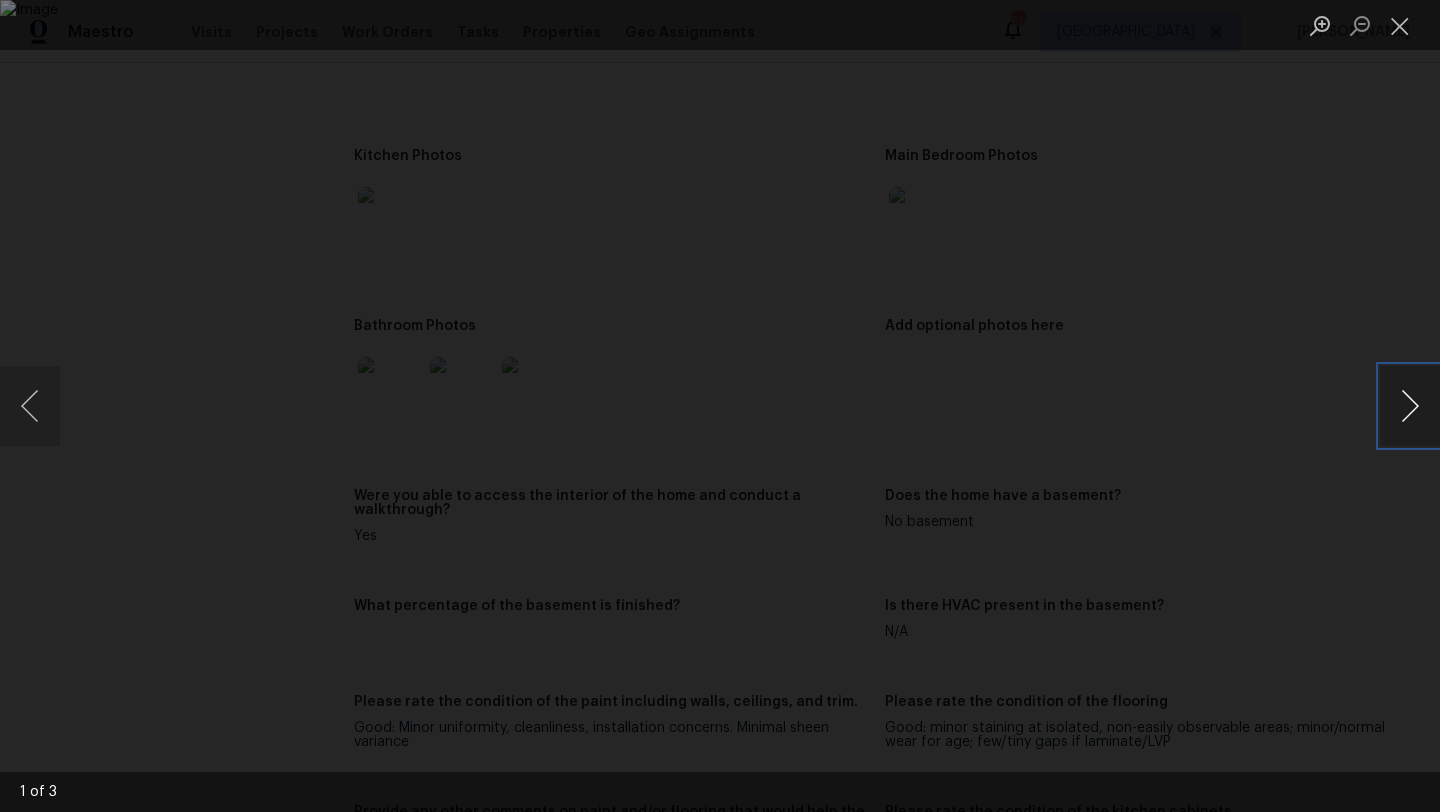 click at bounding box center (1410, 406) 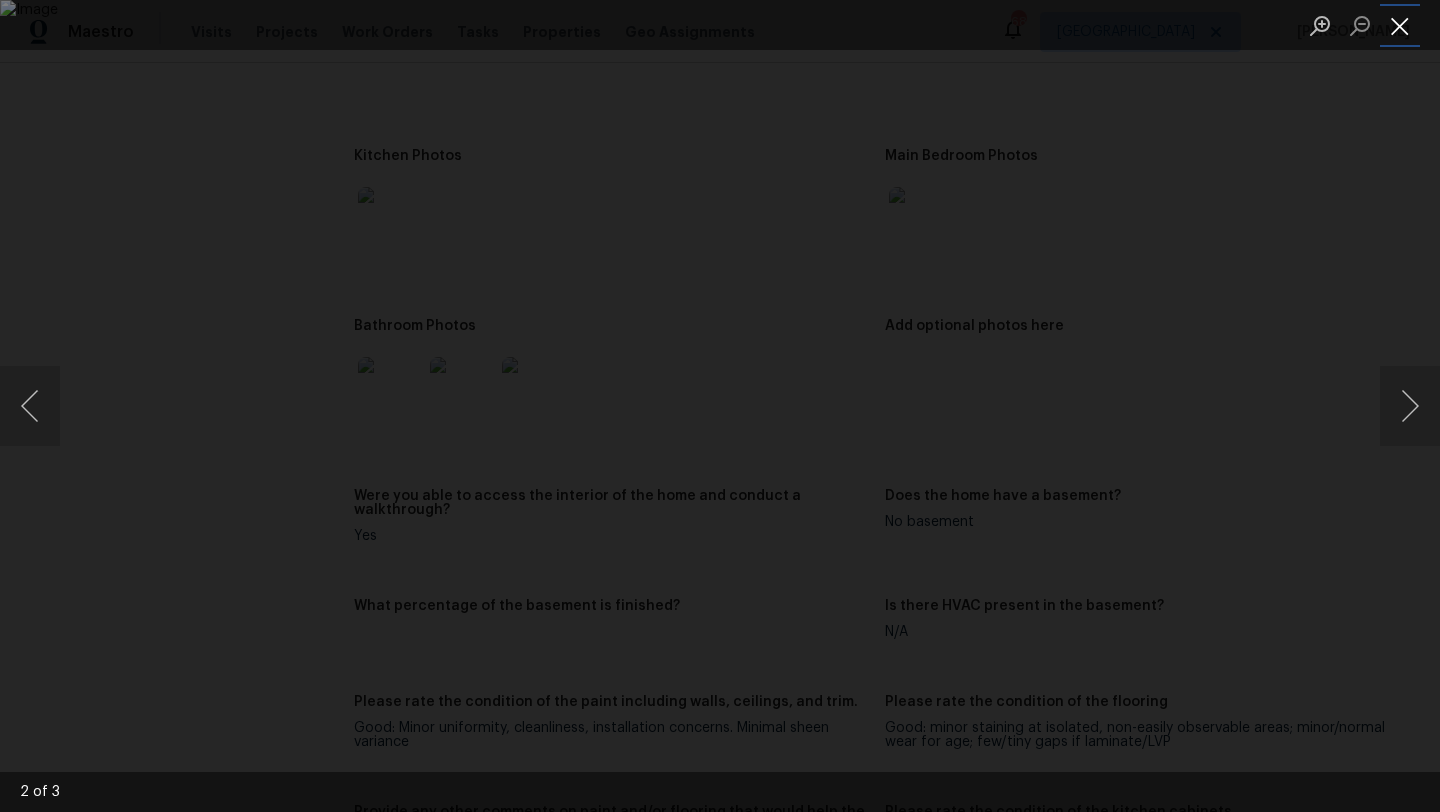click at bounding box center [1400, 25] 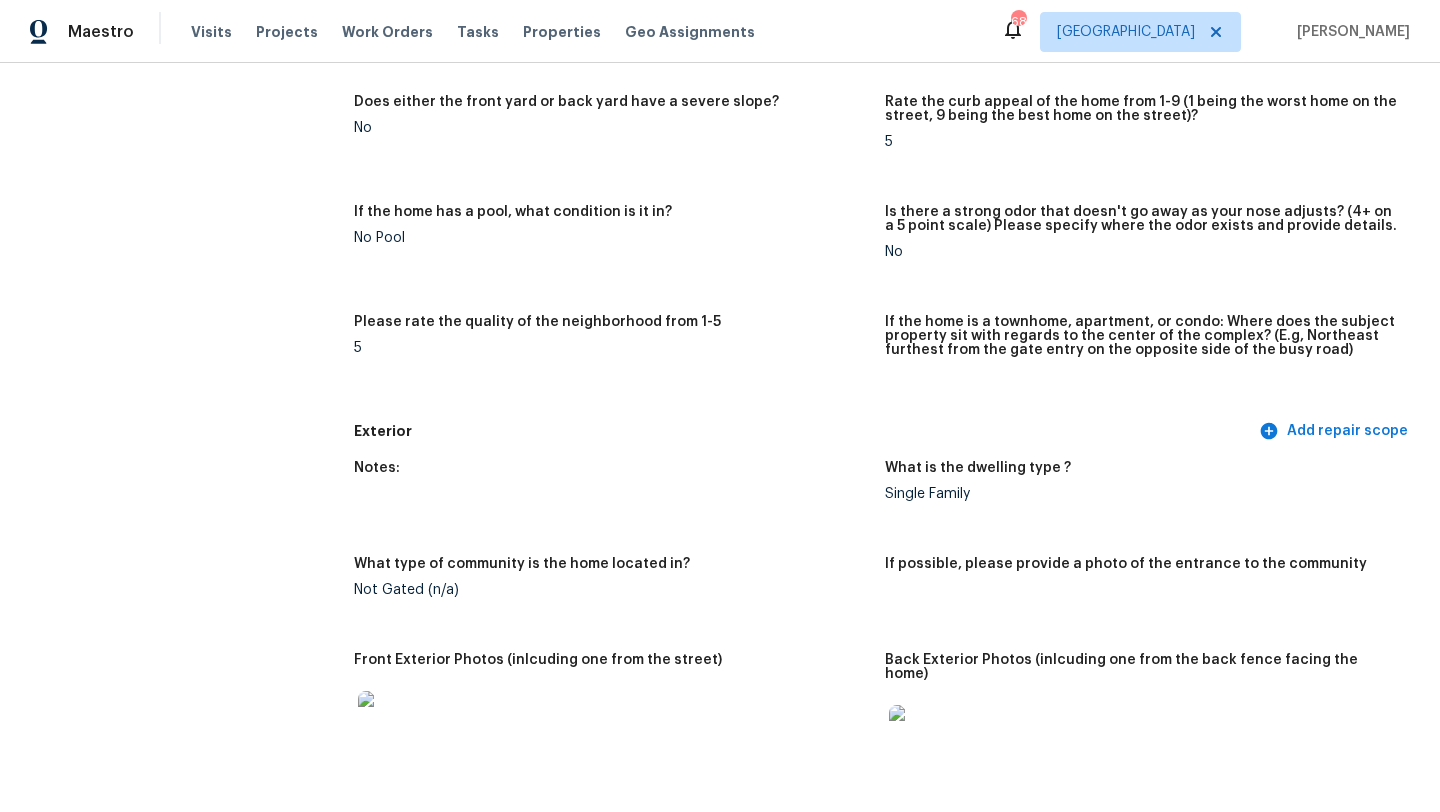 scroll, scrollTop: 0, scrollLeft: 0, axis: both 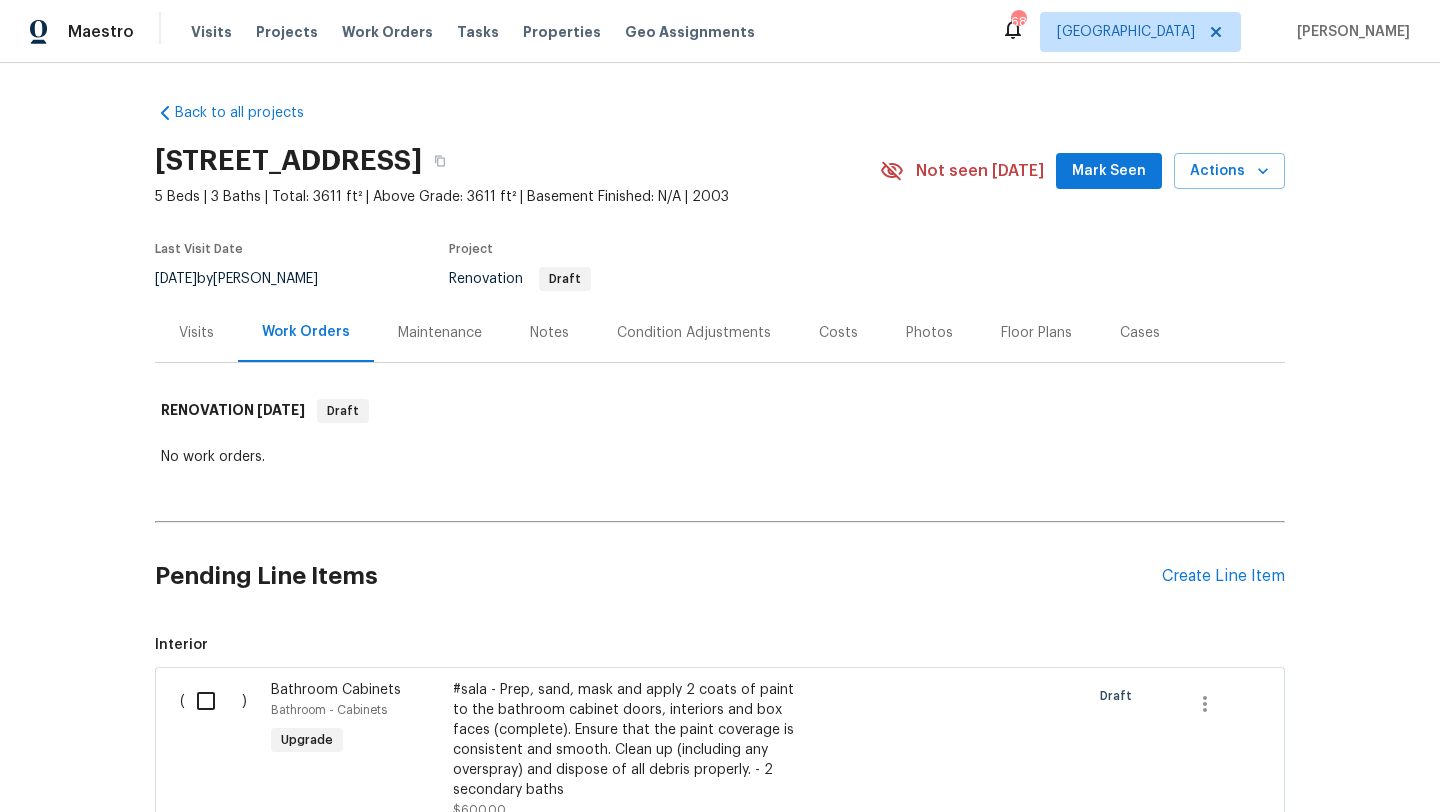 click on "Costs" at bounding box center [838, 332] 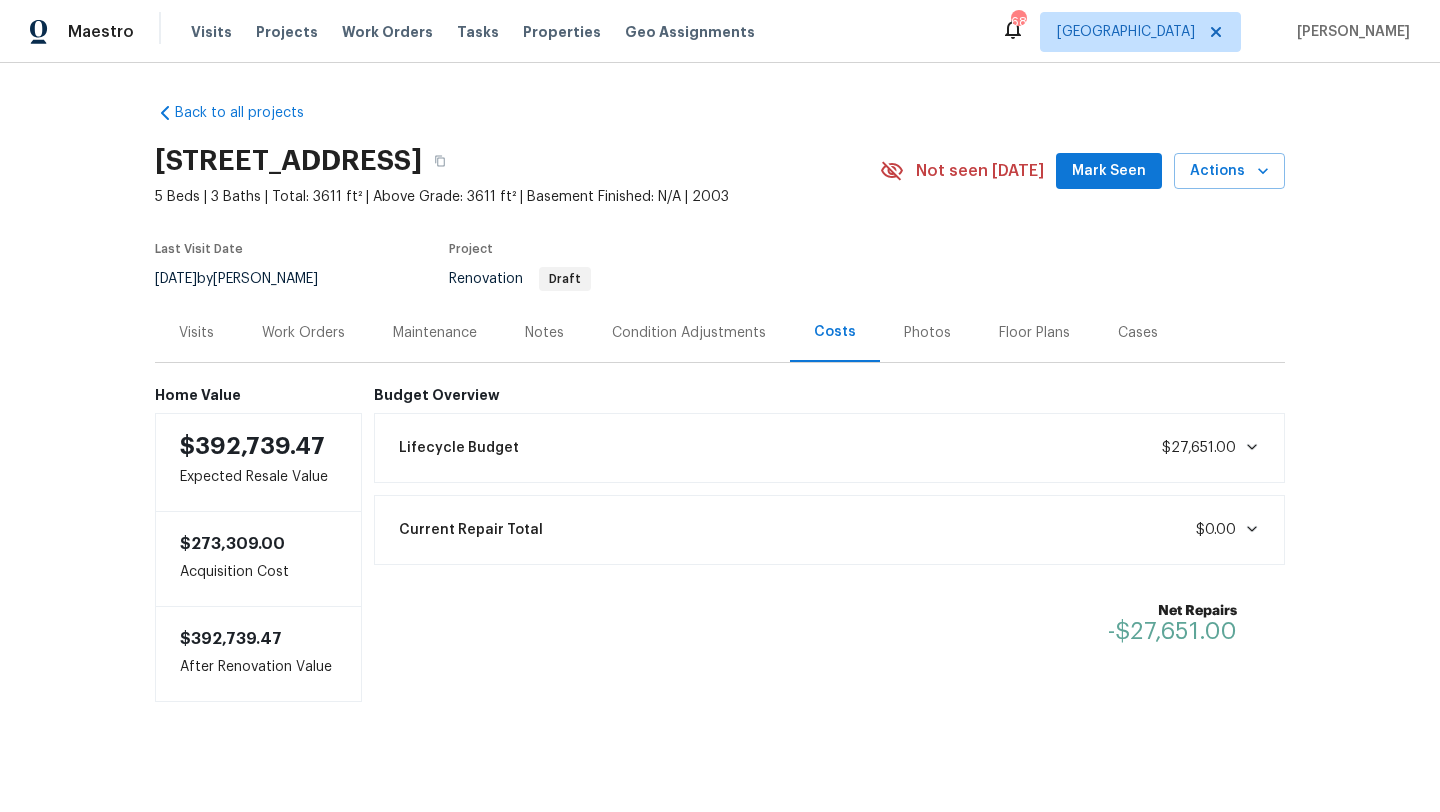 click on "Visits" at bounding box center [196, 333] 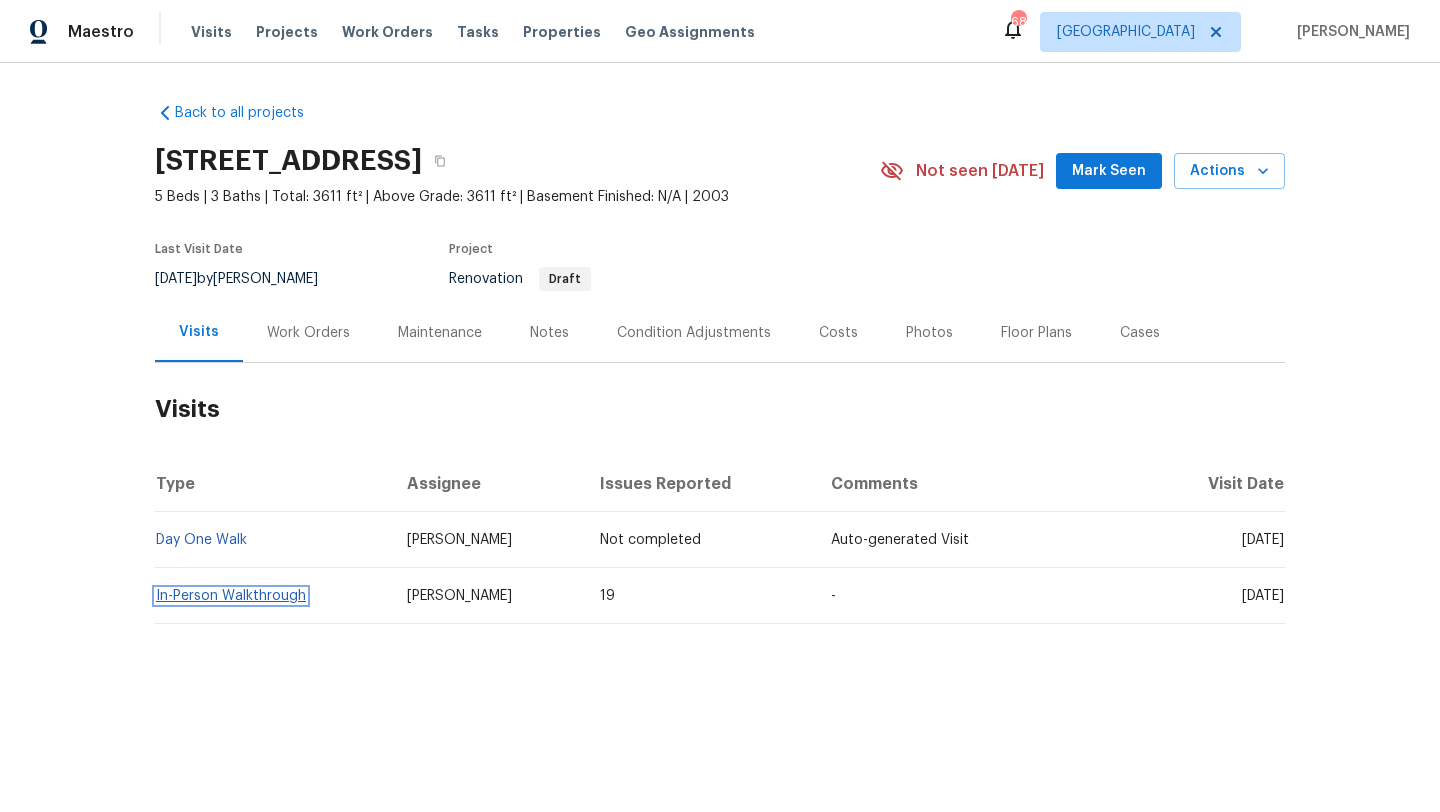 click on "In-Person Walkthrough" at bounding box center (231, 596) 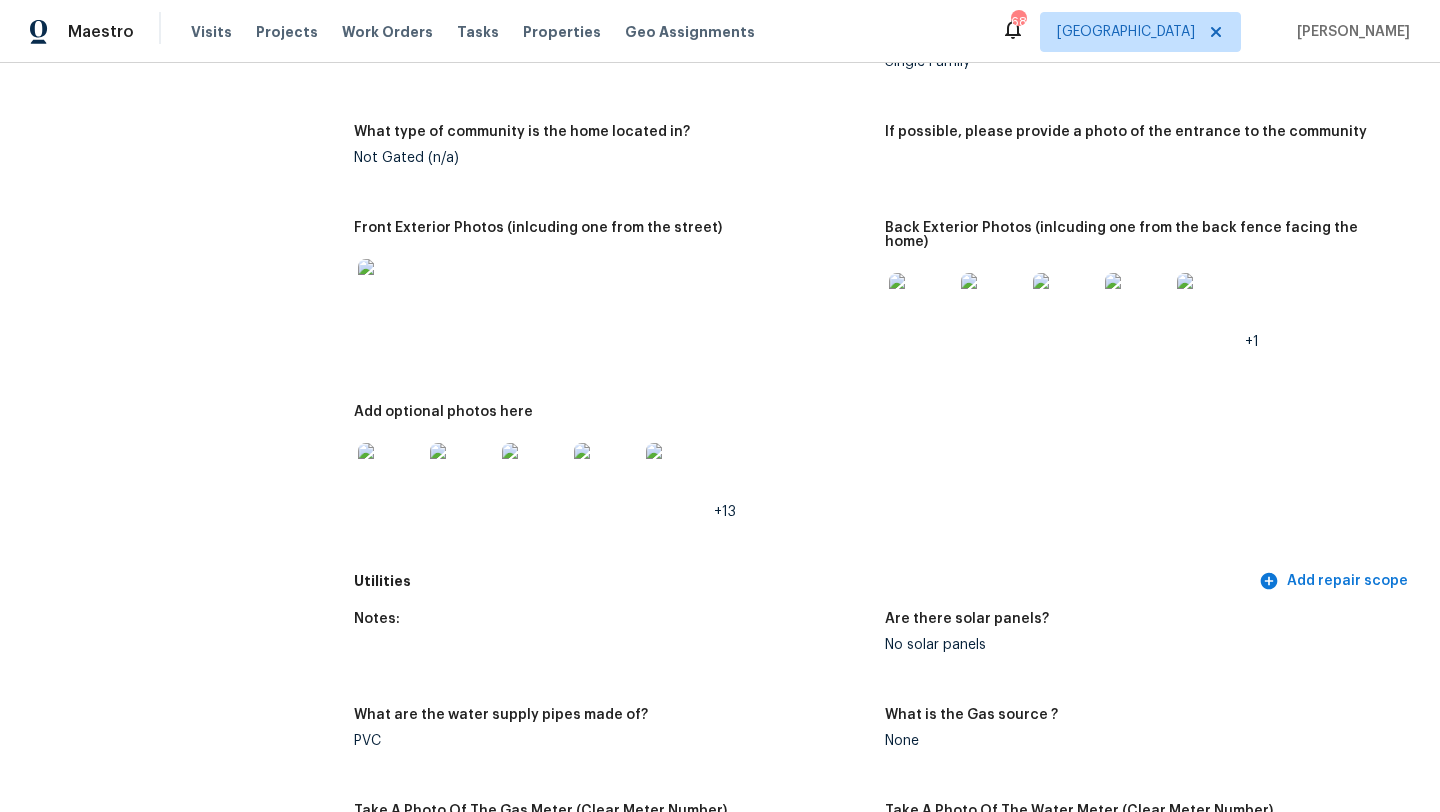 scroll, scrollTop: 946, scrollLeft: 0, axis: vertical 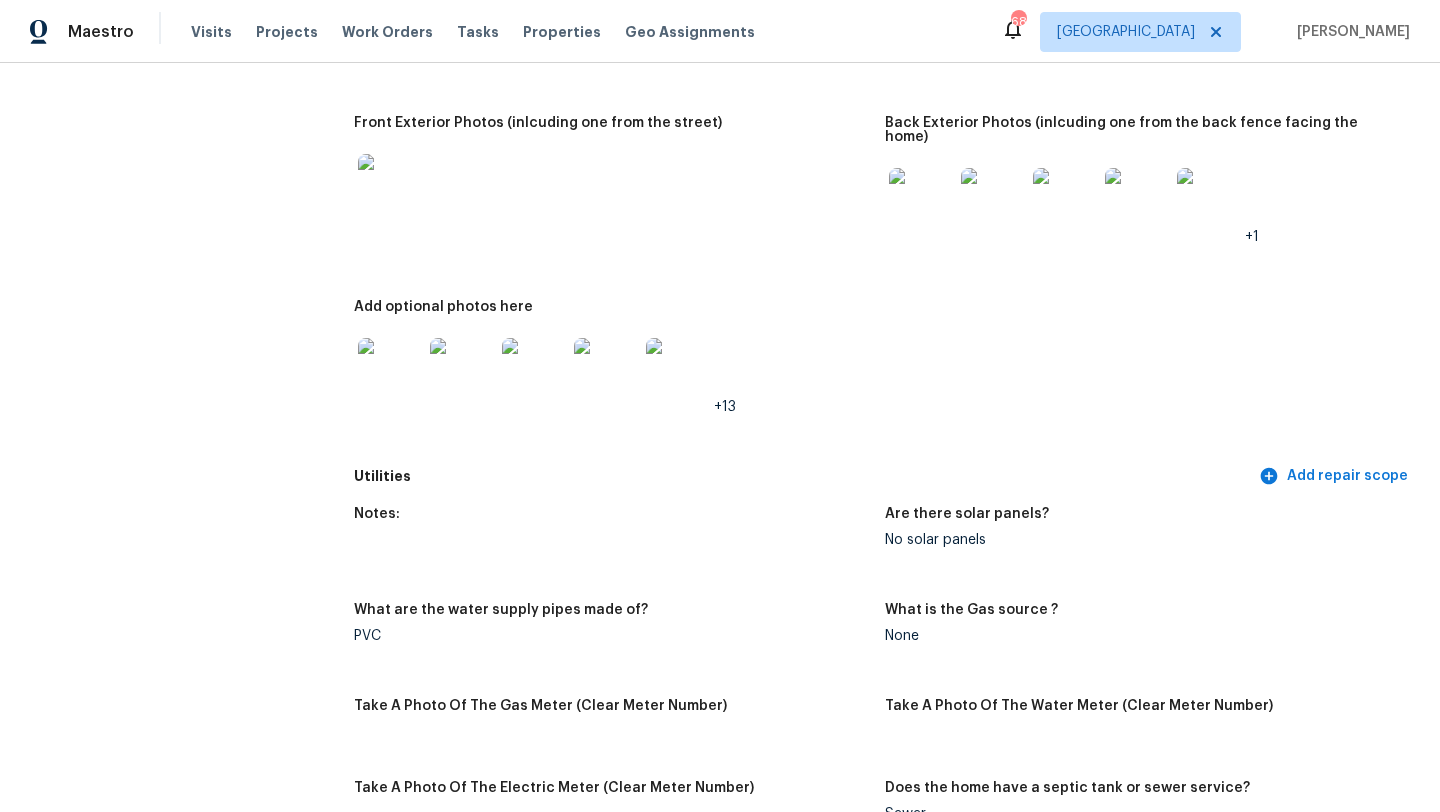 click at bounding box center [390, 186] 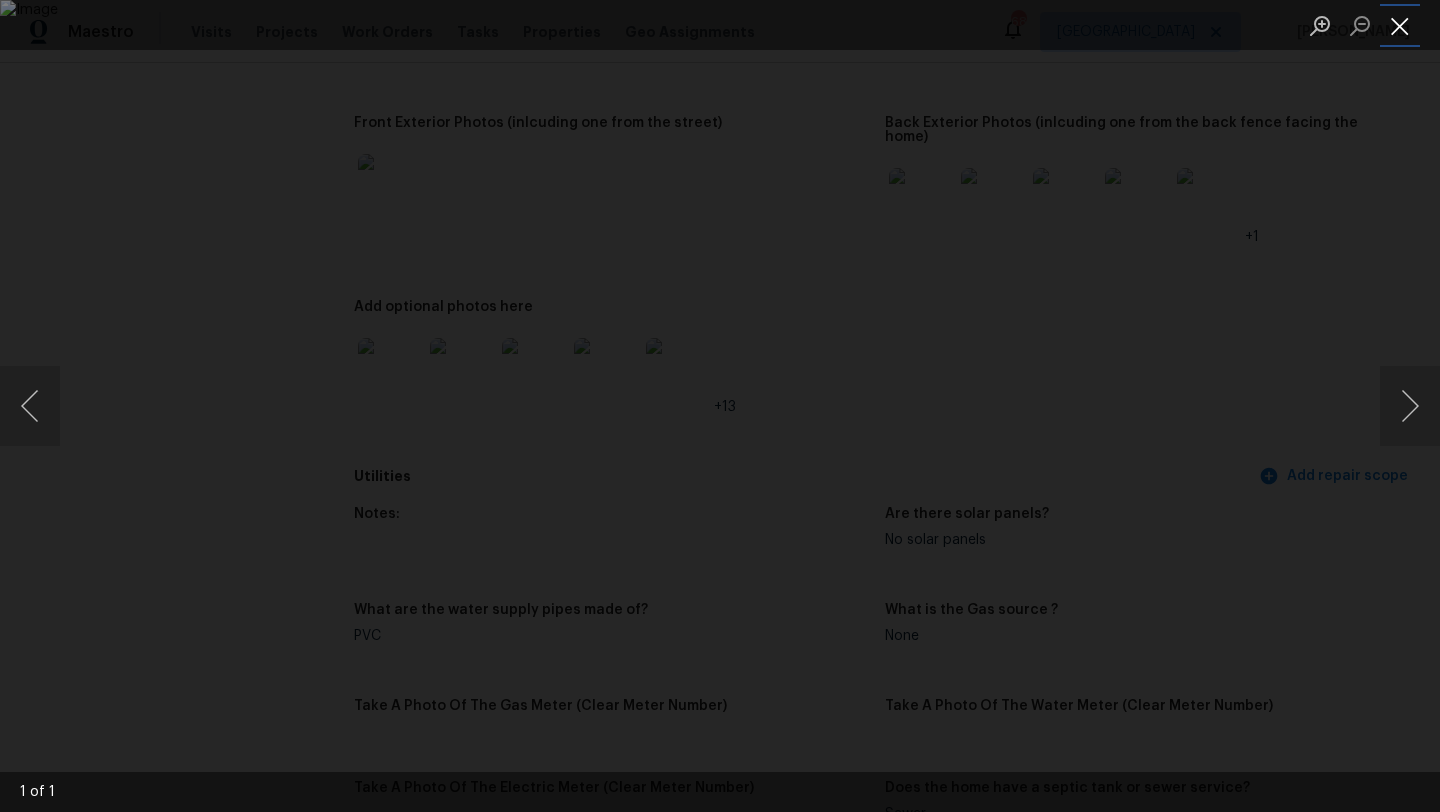 click at bounding box center (1400, 25) 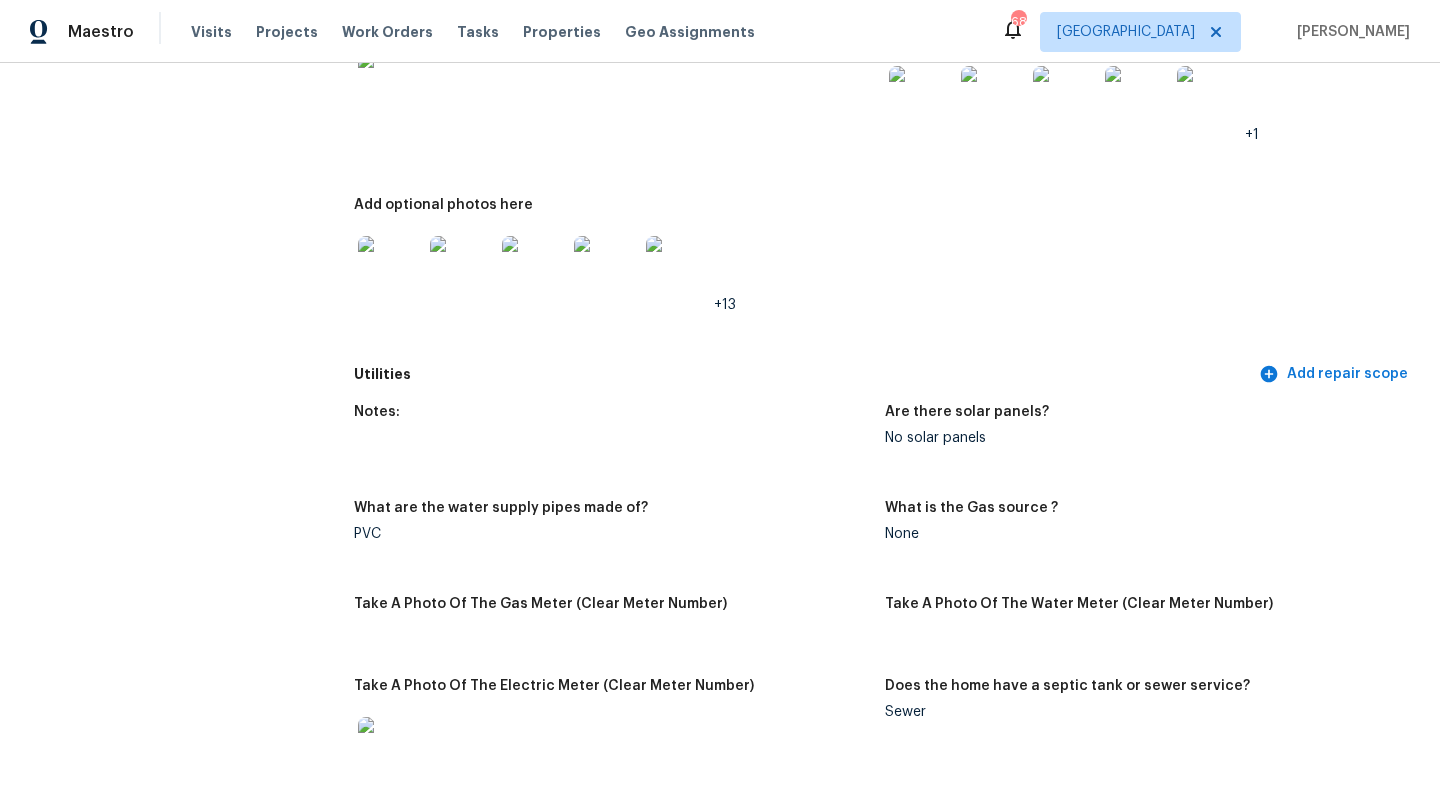 scroll, scrollTop: 1047, scrollLeft: 0, axis: vertical 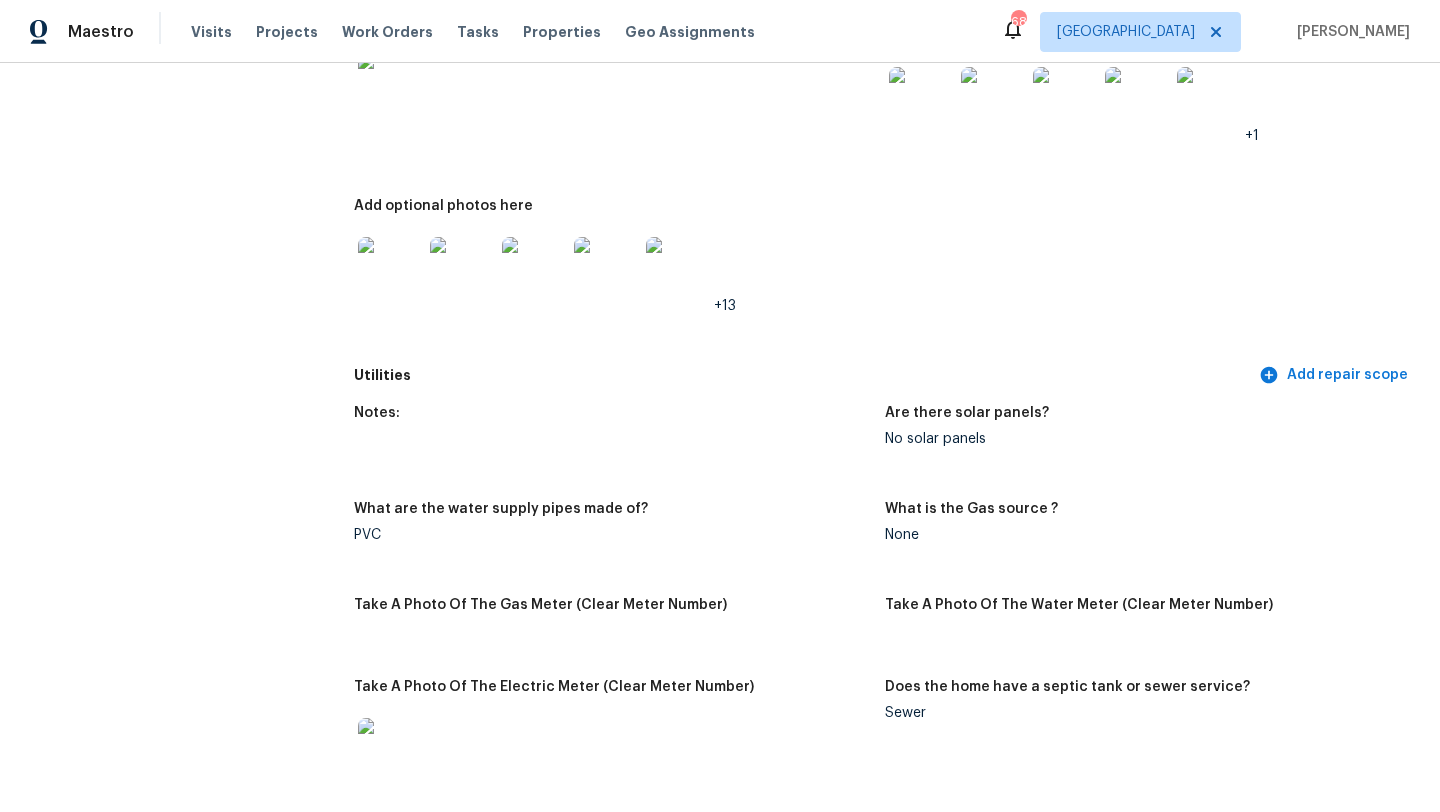 click at bounding box center (390, 269) 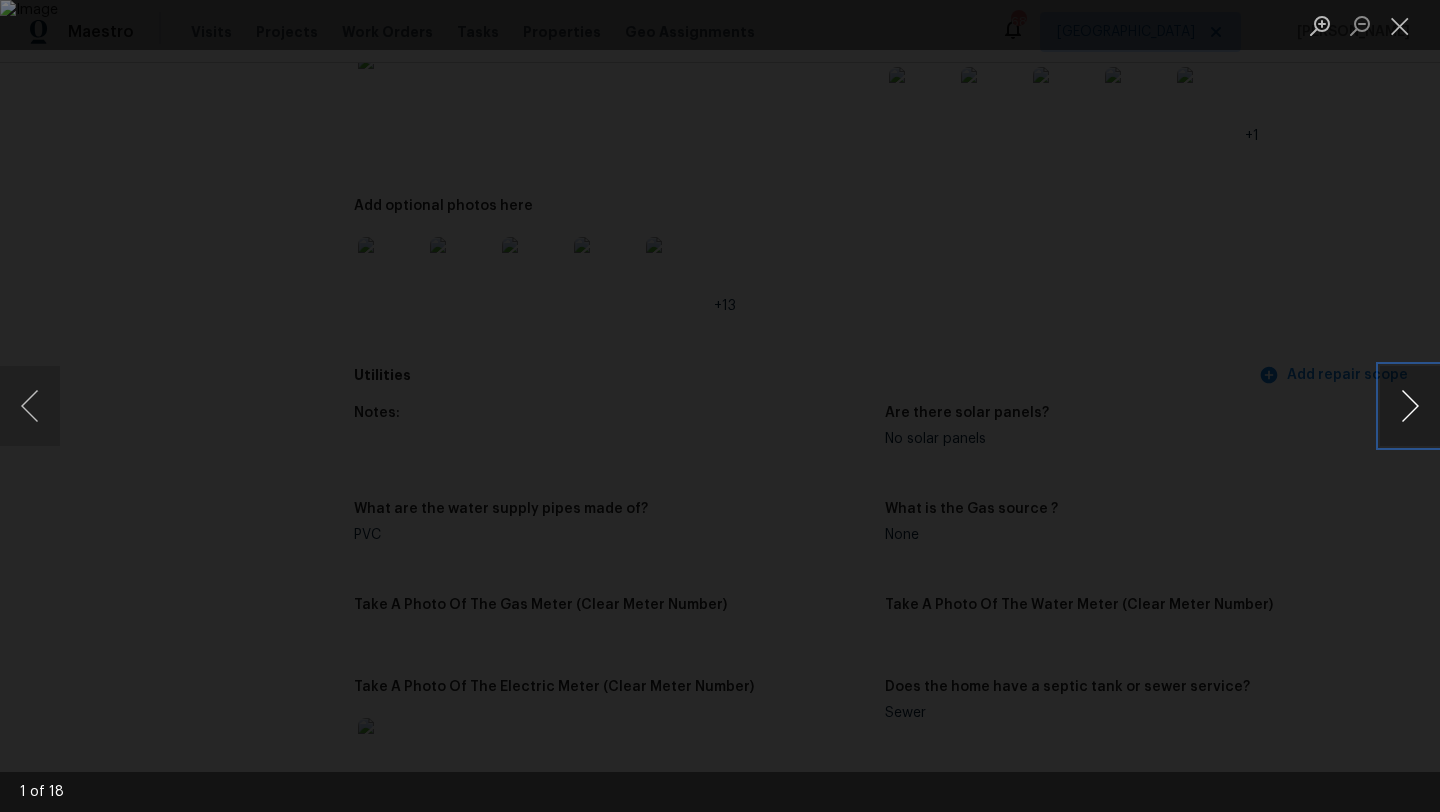 click at bounding box center [1410, 406] 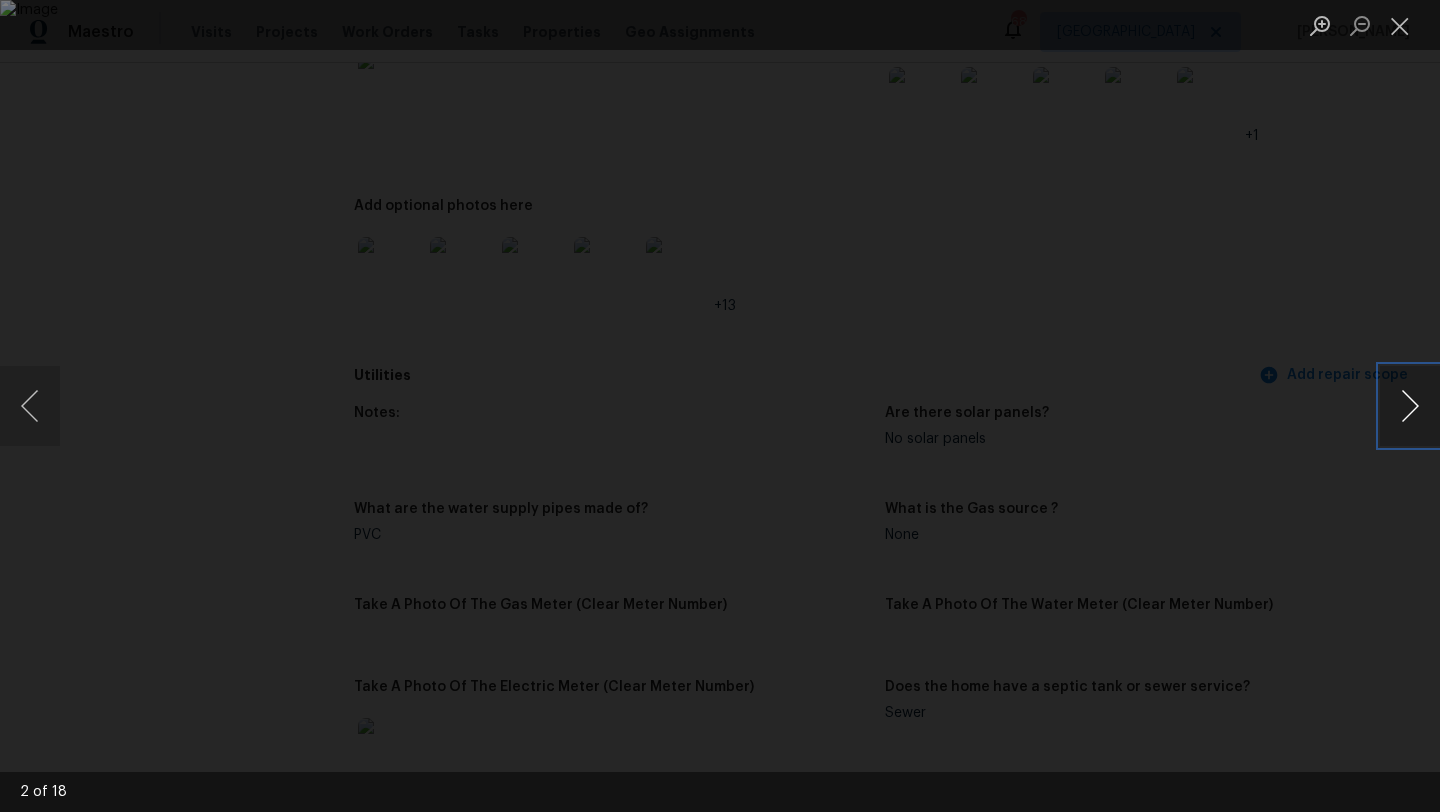 click at bounding box center [1410, 406] 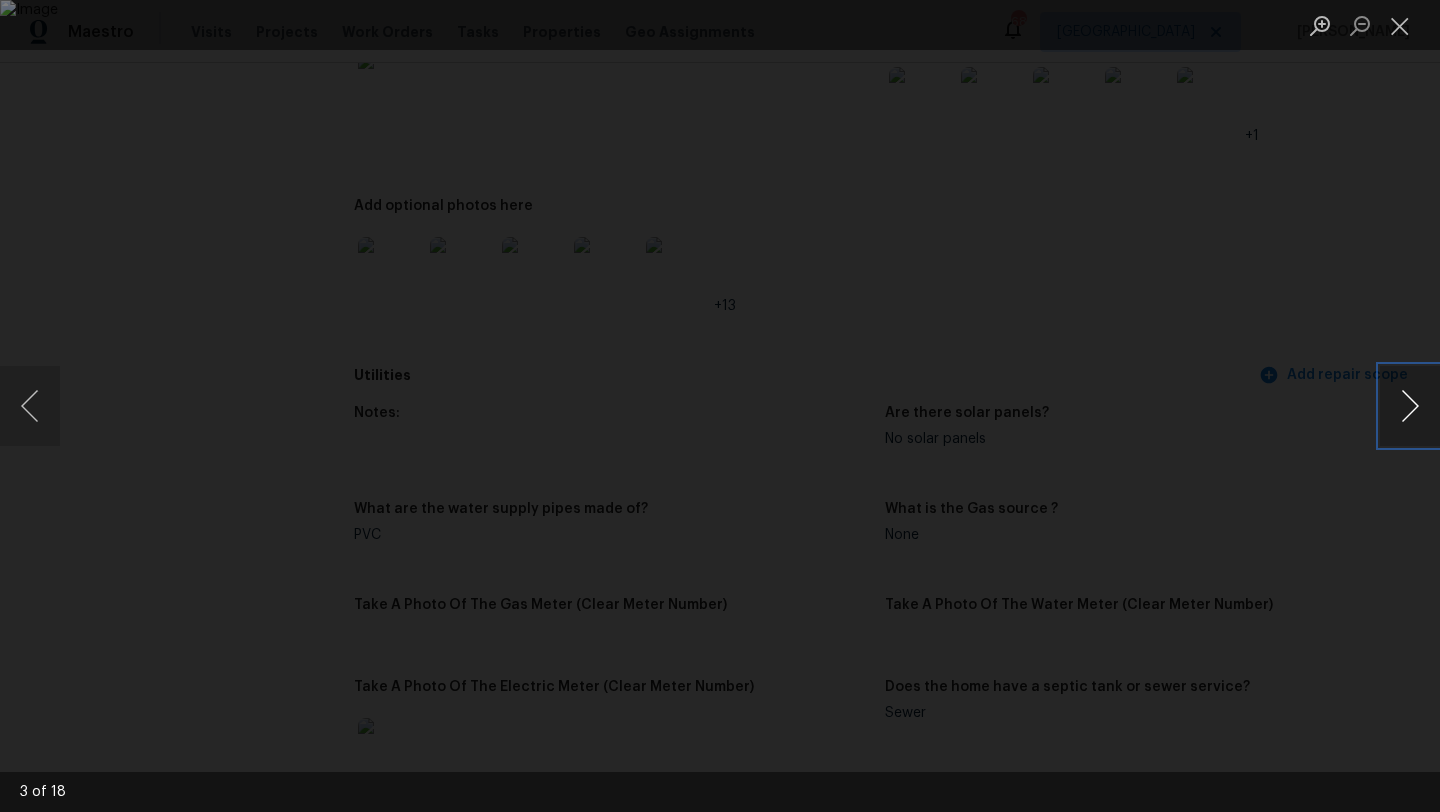 click at bounding box center [1410, 406] 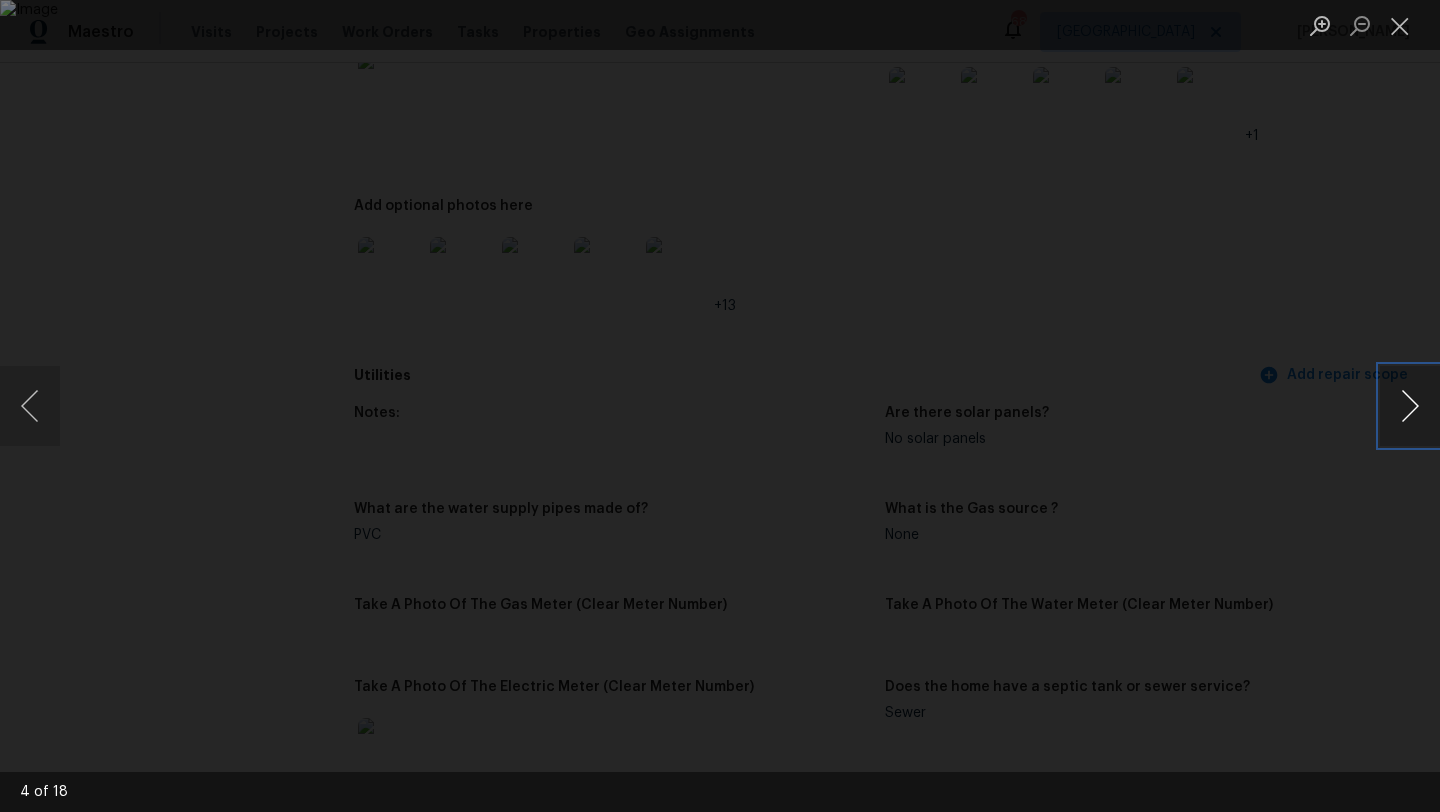 click at bounding box center [1410, 406] 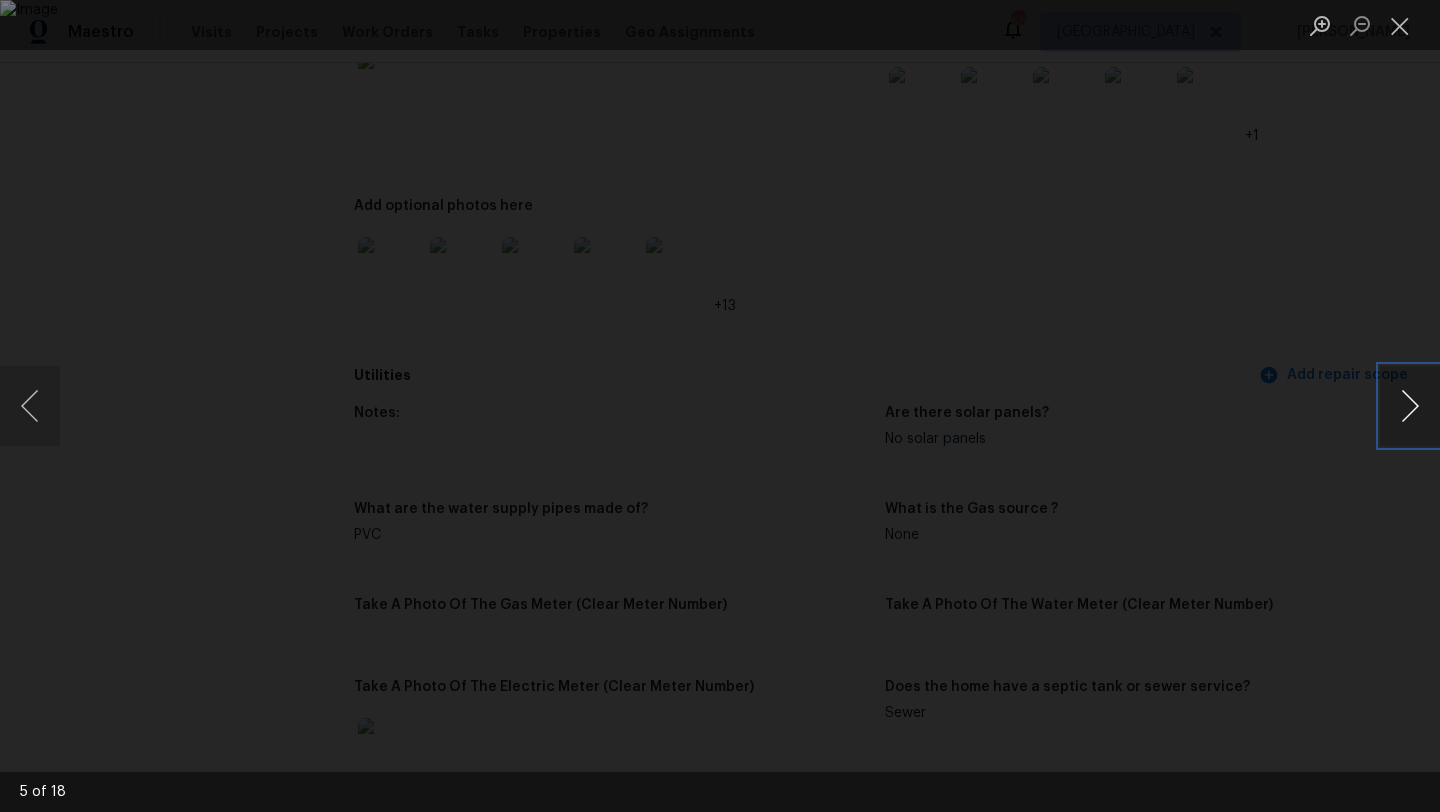 click at bounding box center [1410, 406] 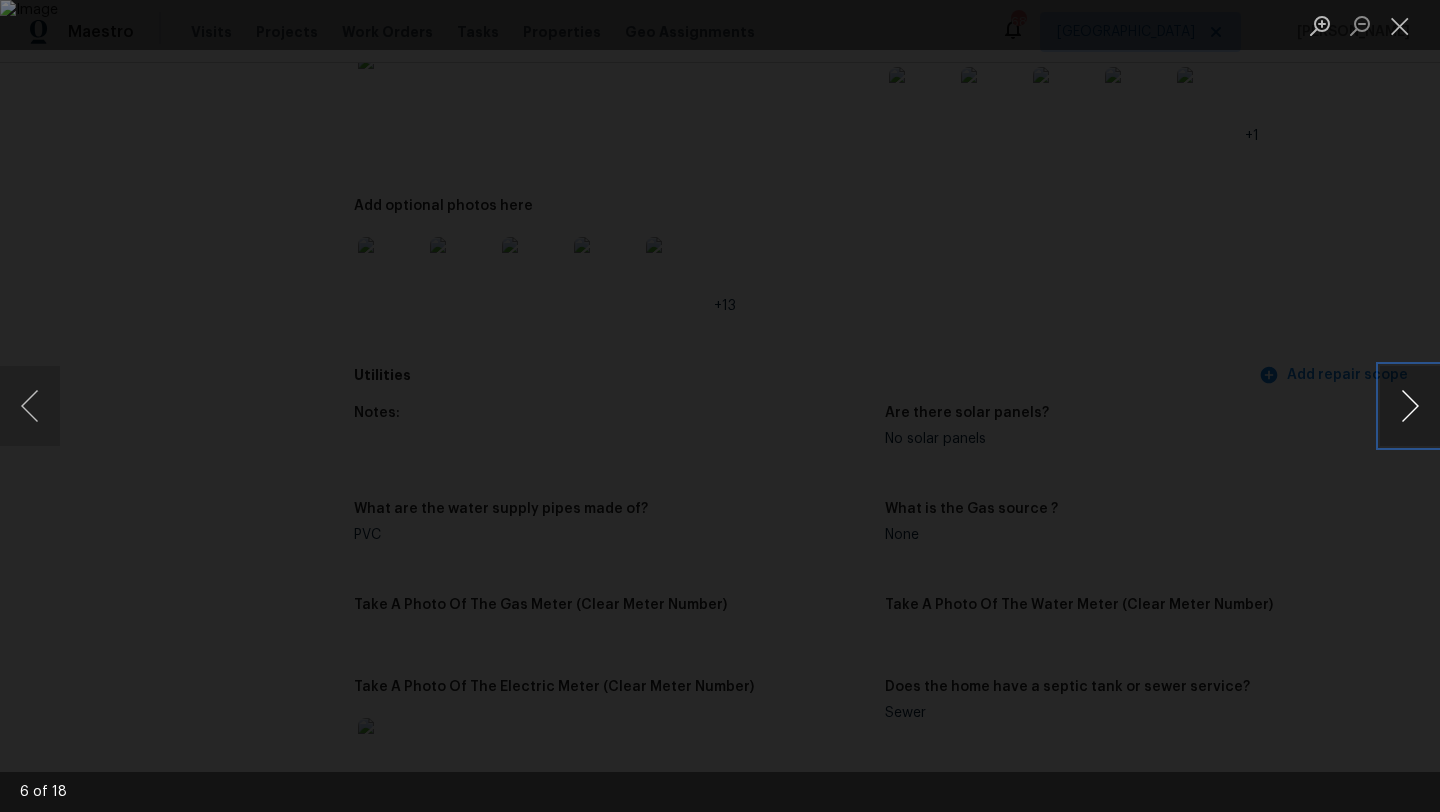 click at bounding box center [1410, 406] 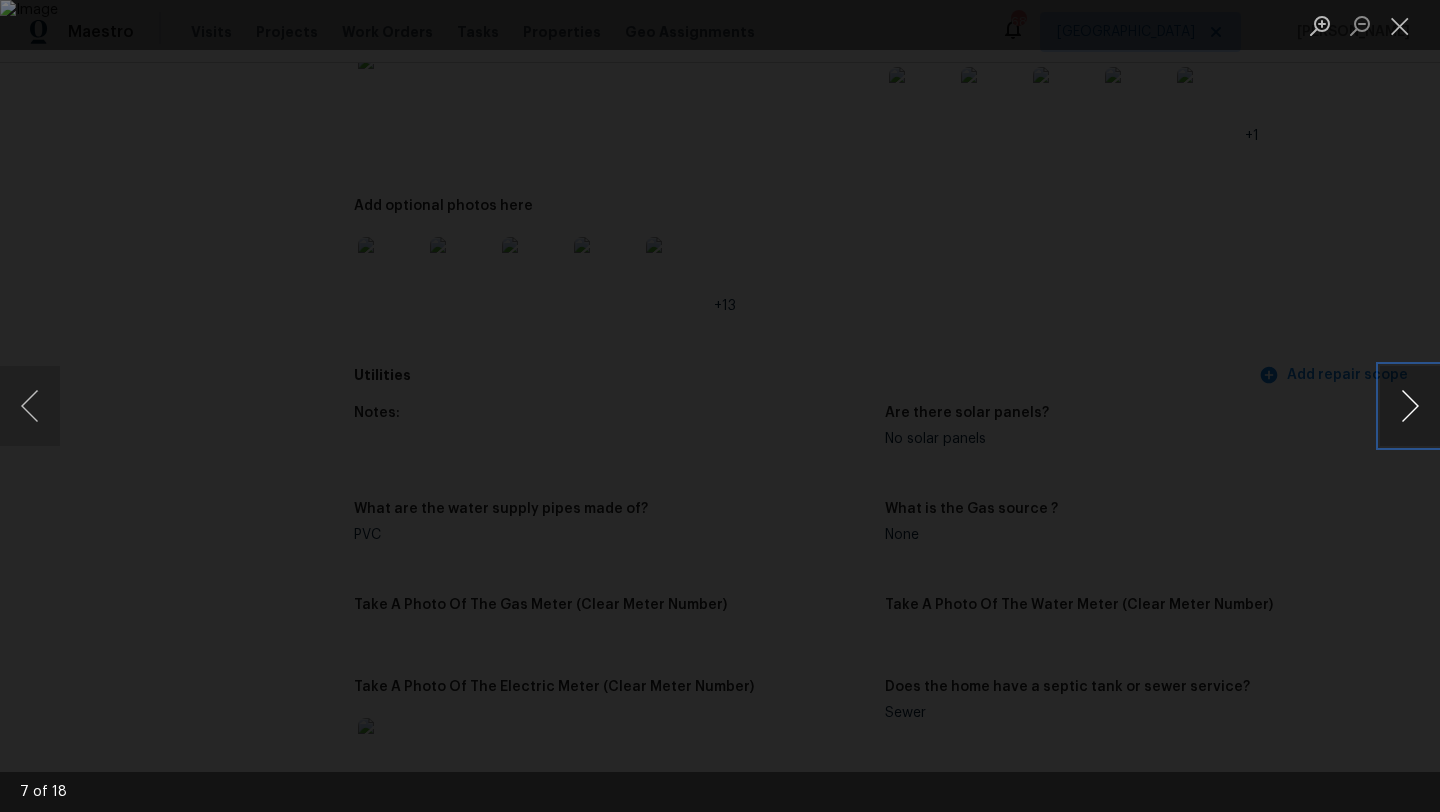 click at bounding box center (1410, 406) 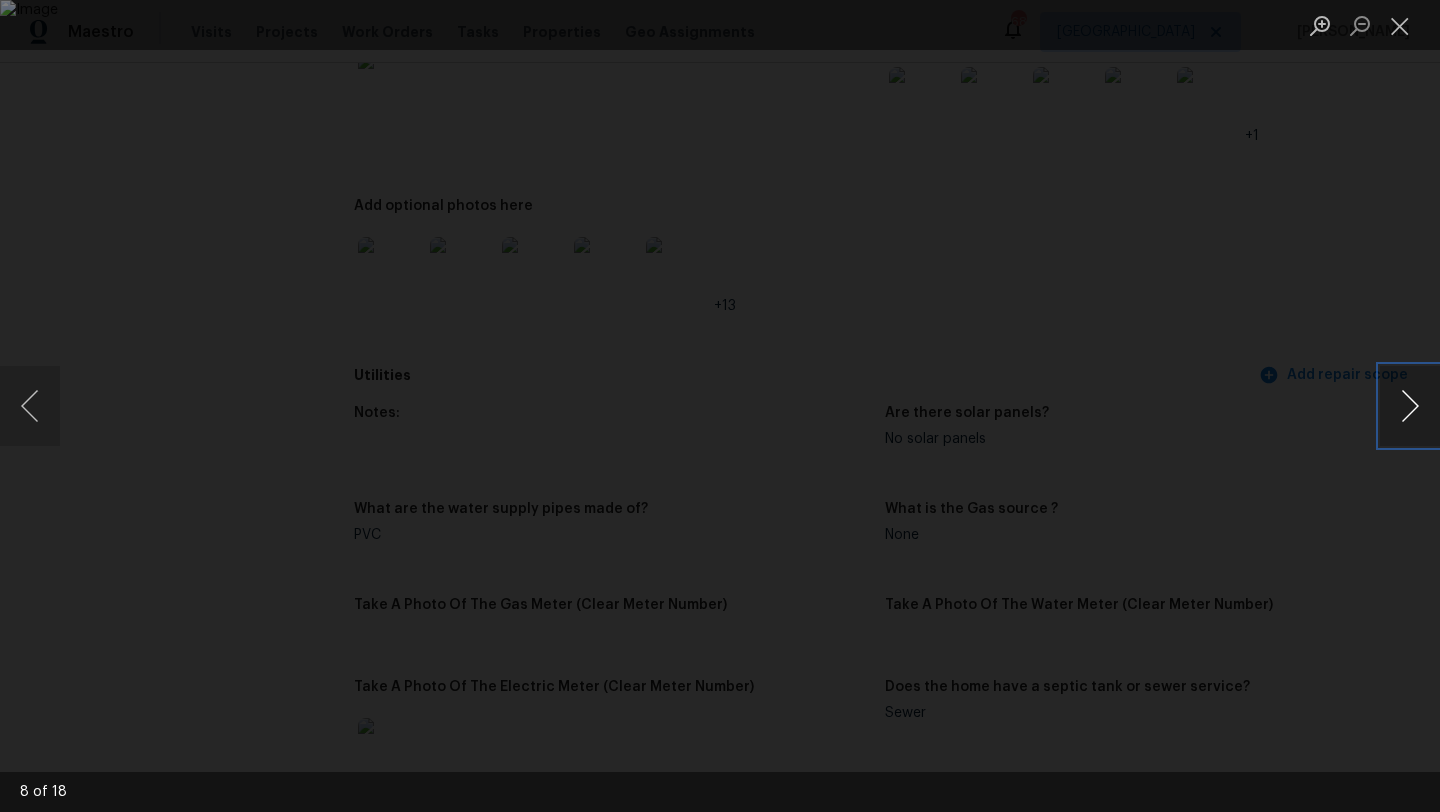 click at bounding box center [1410, 406] 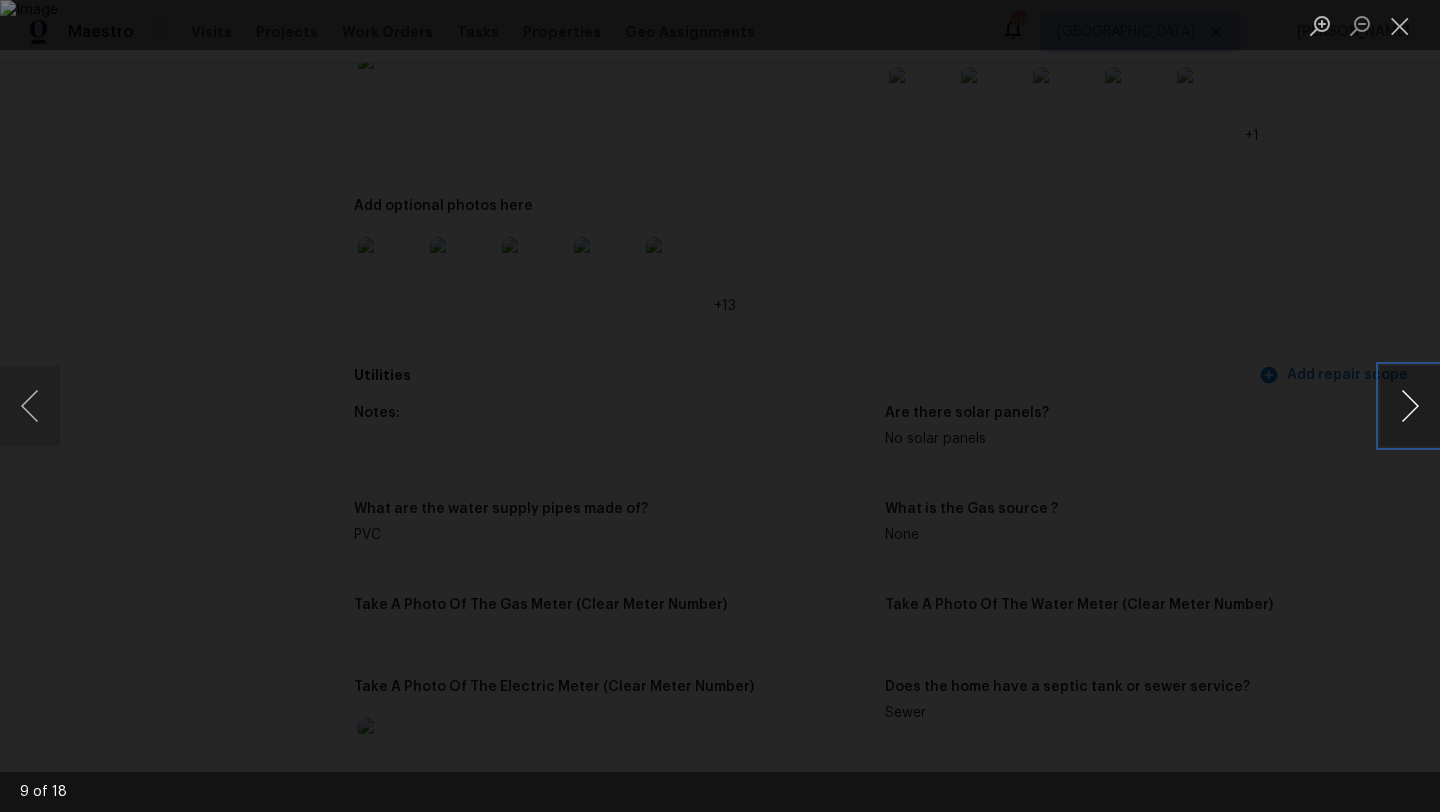 click at bounding box center [1410, 406] 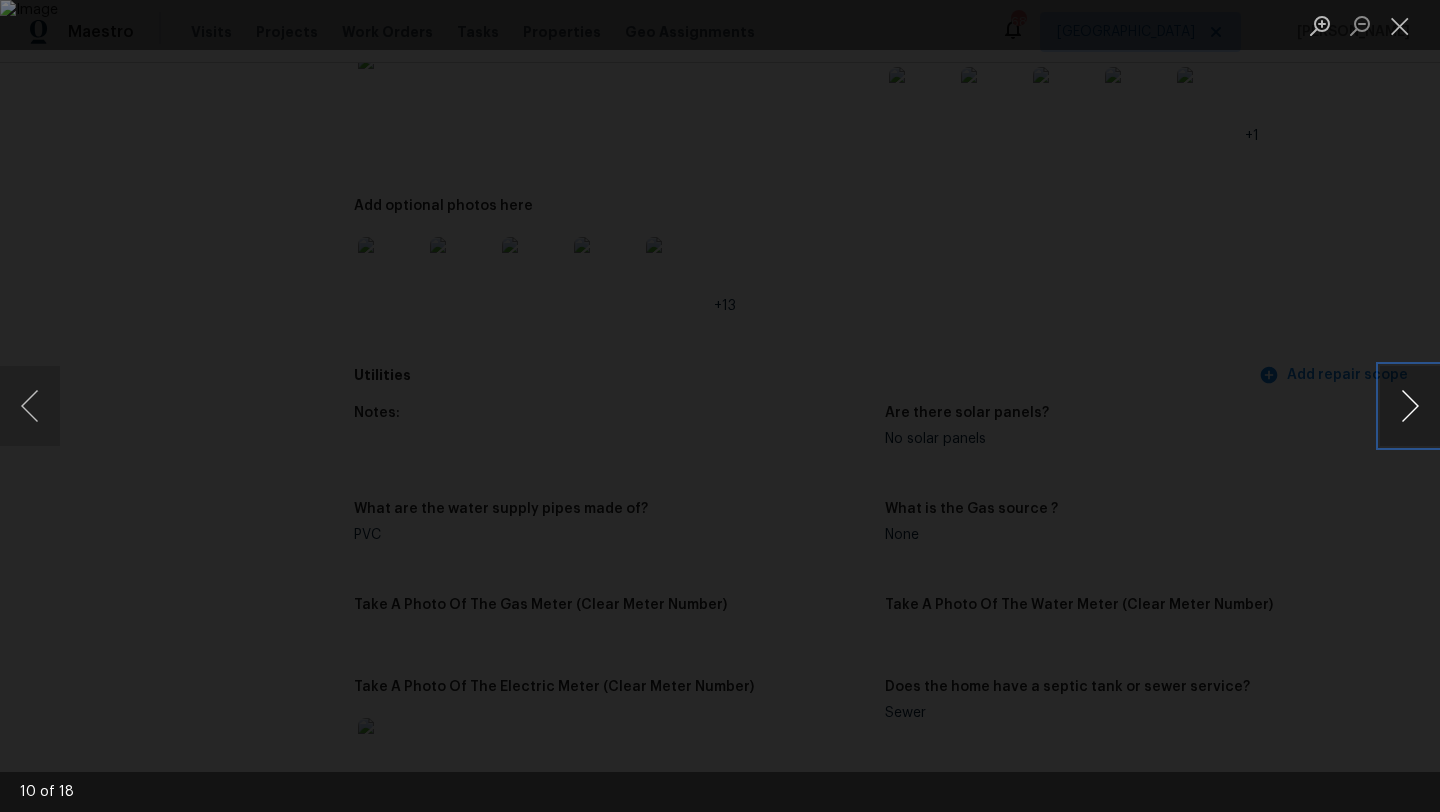 click at bounding box center (1410, 406) 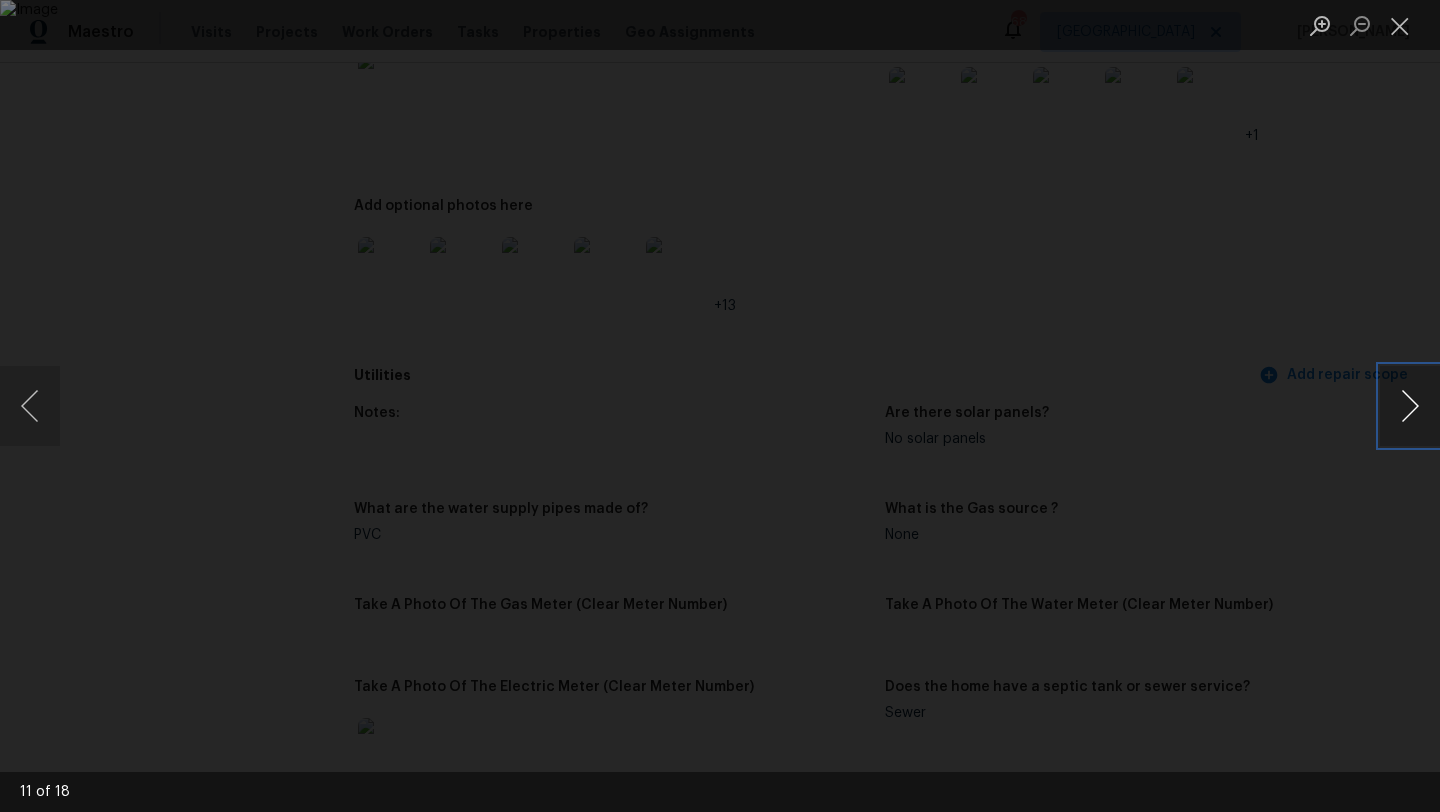 click at bounding box center (1410, 406) 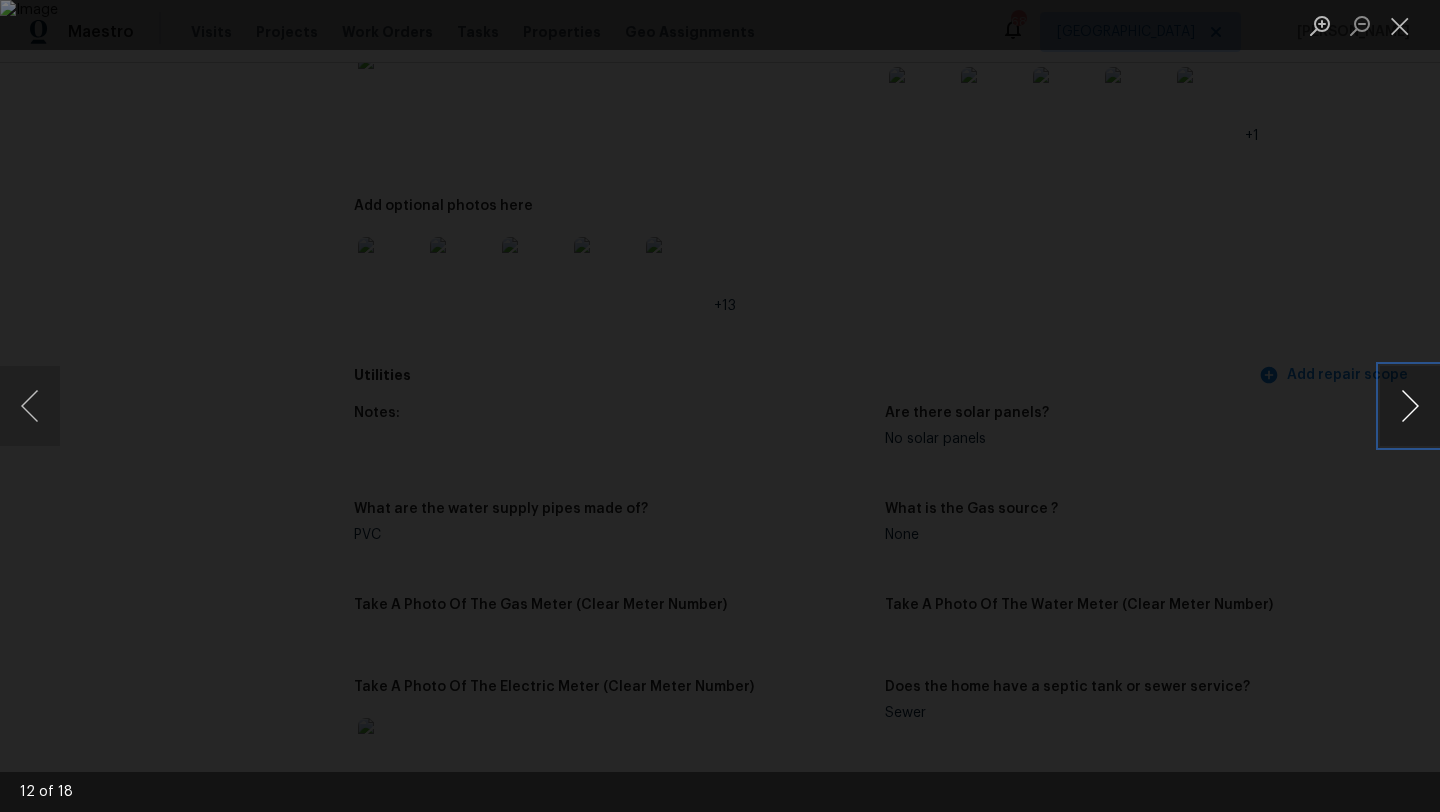 click at bounding box center [1410, 406] 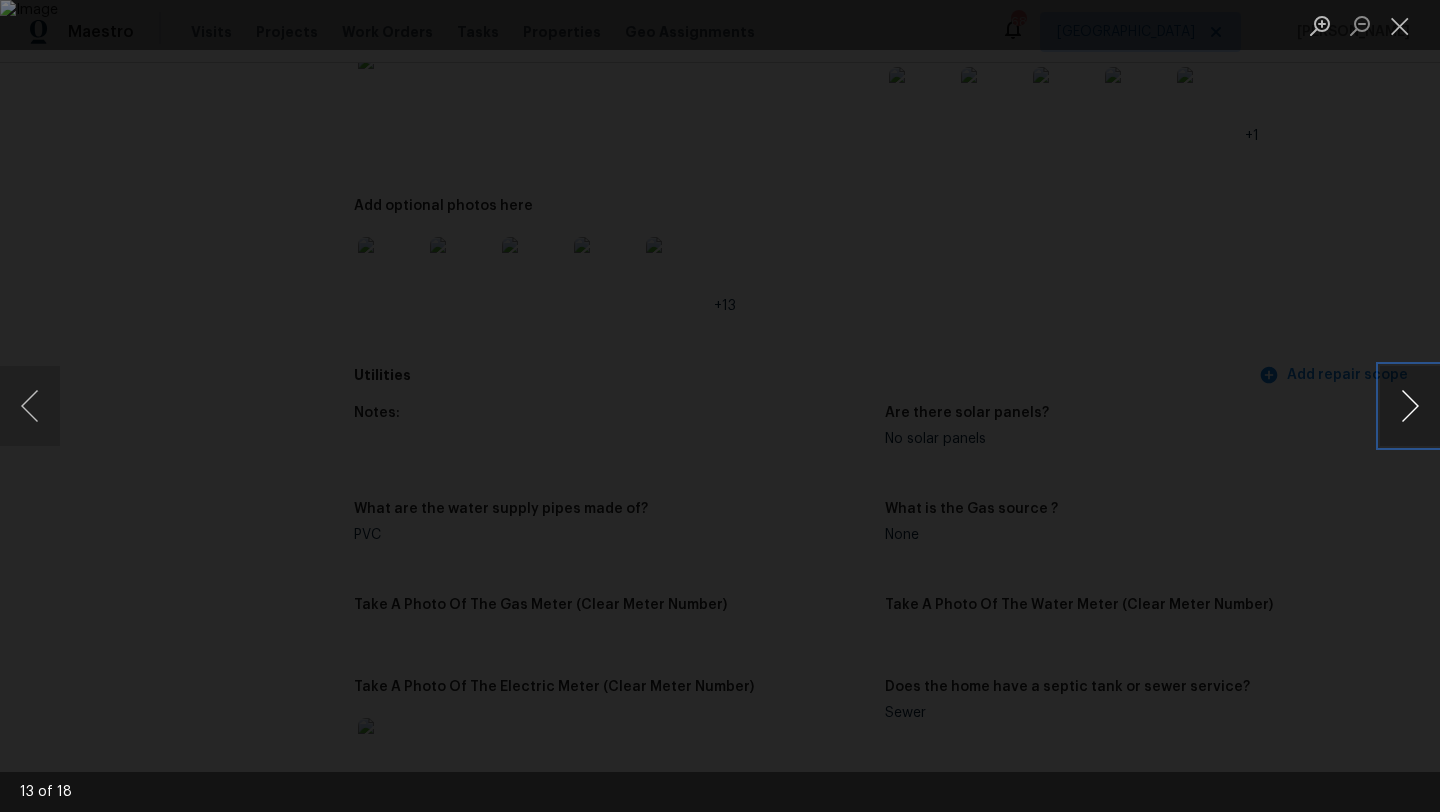 click at bounding box center (1410, 406) 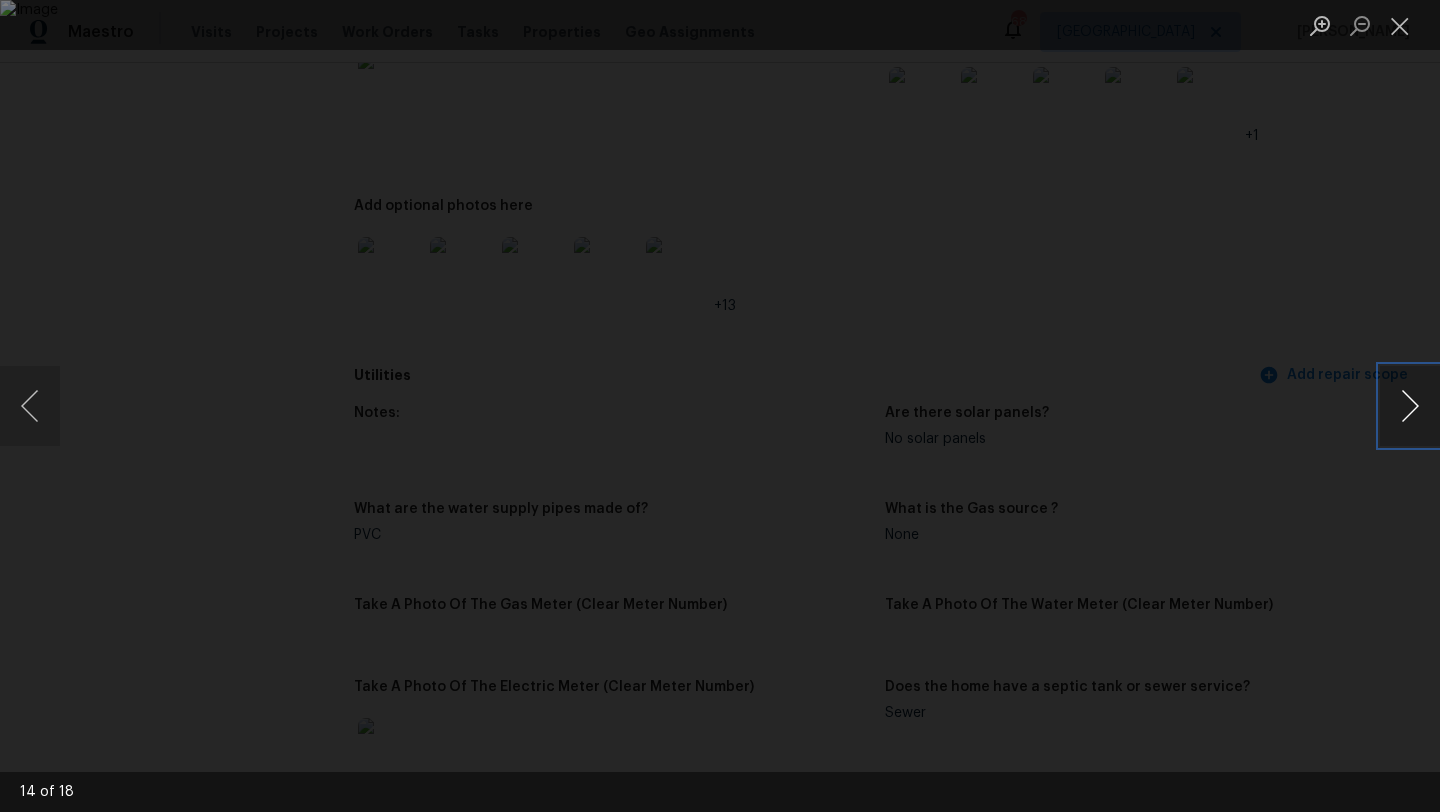 click at bounding box center (1410, 406) 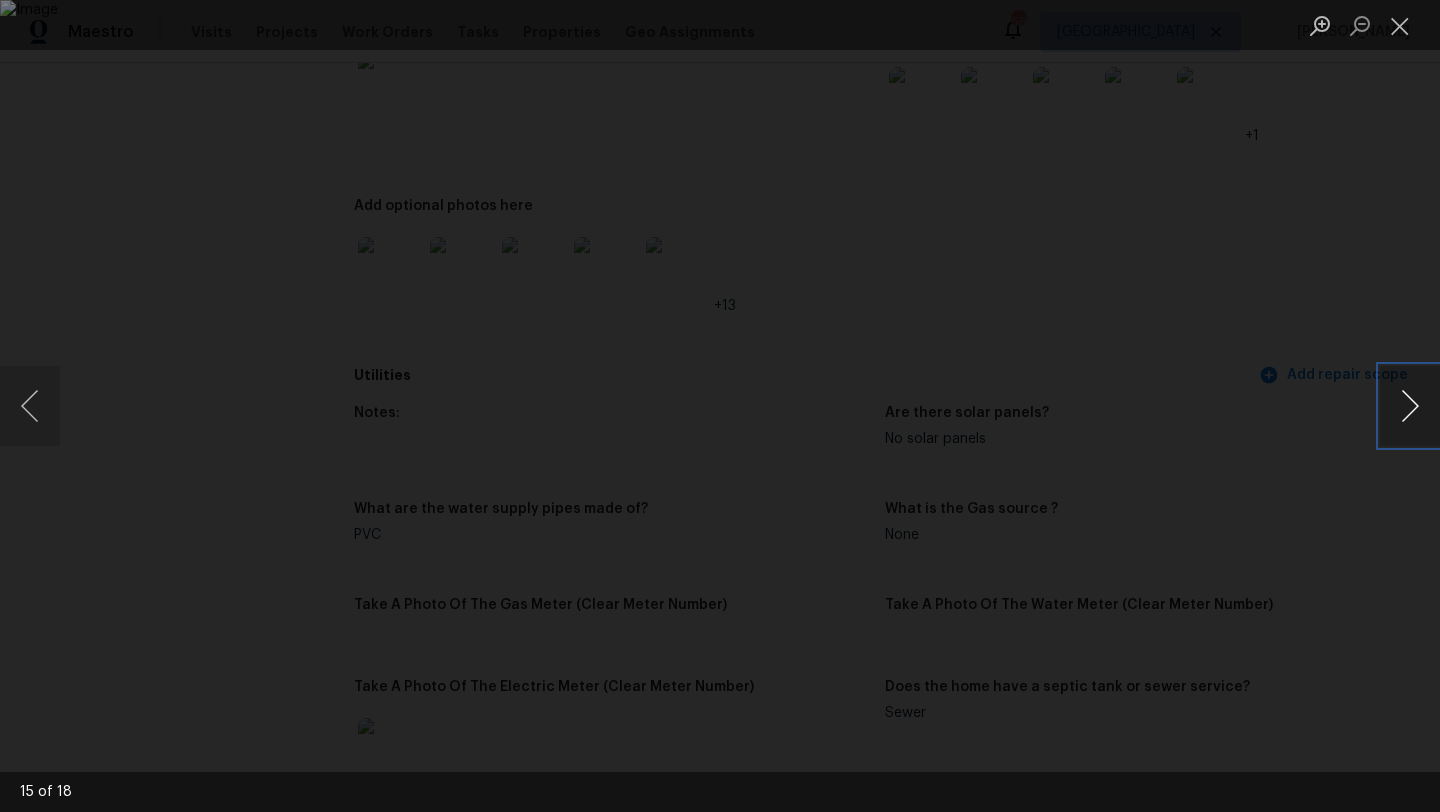 click at bounding box center (1410, 406) 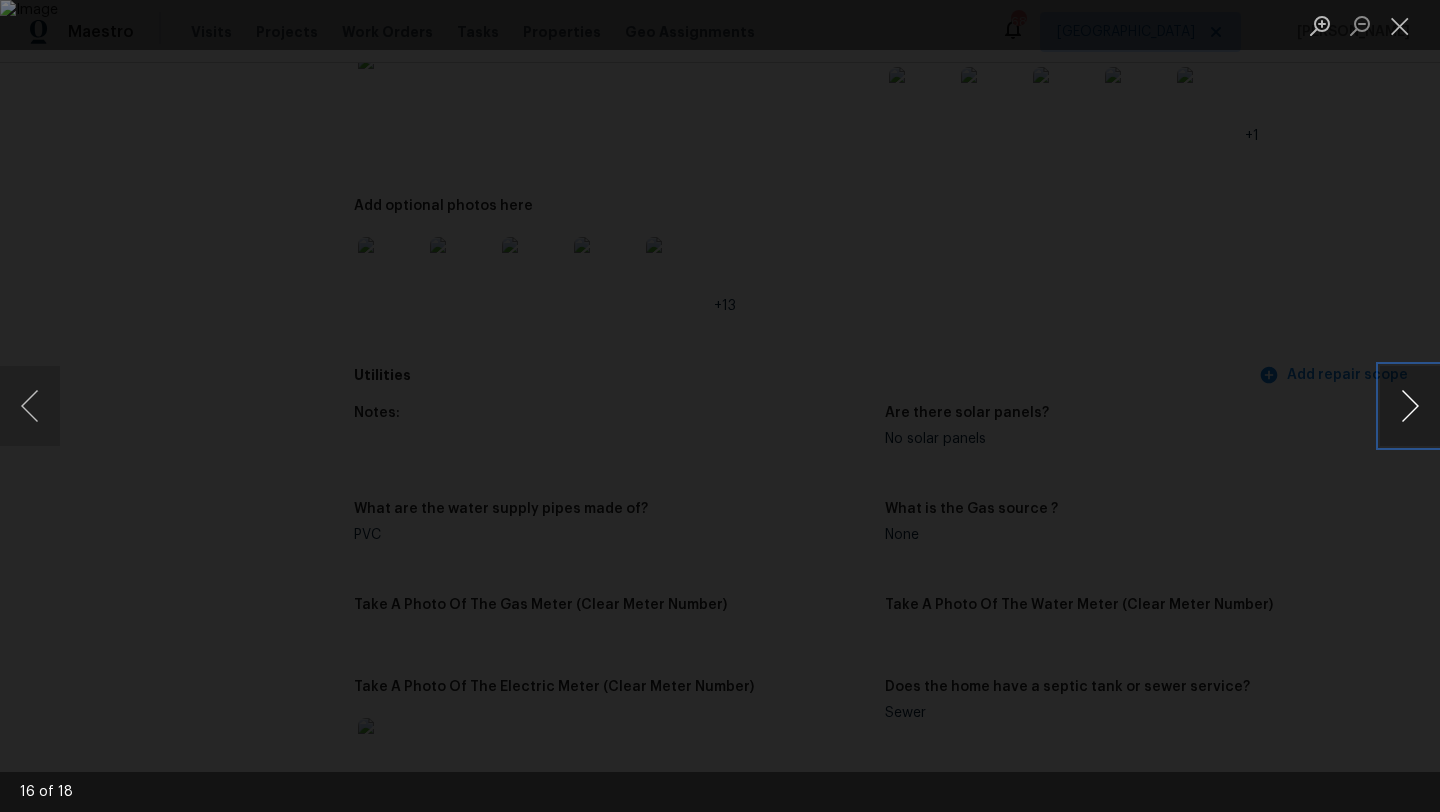 click at bounding box center [1410, 406] 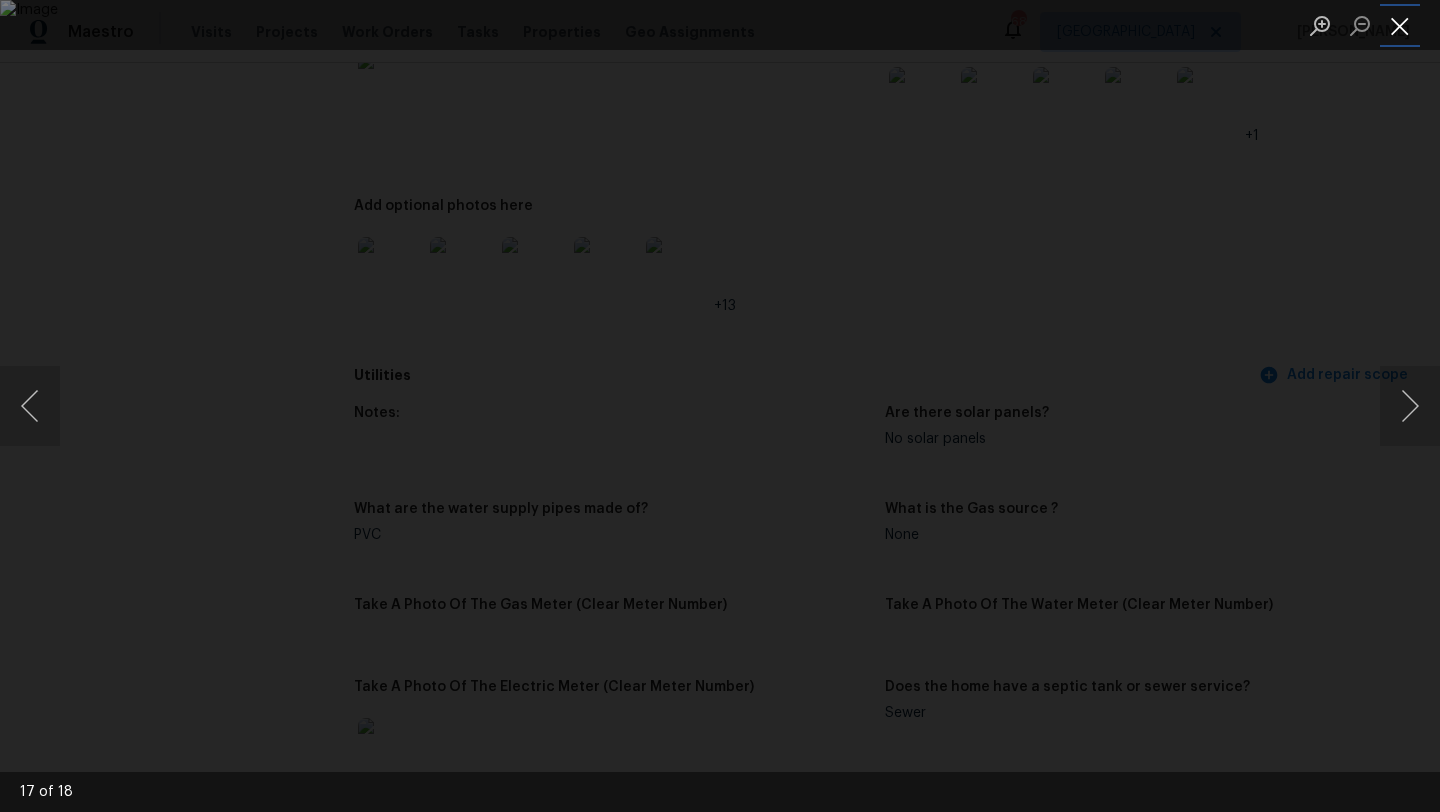 click at bounding box center (1400, 25) 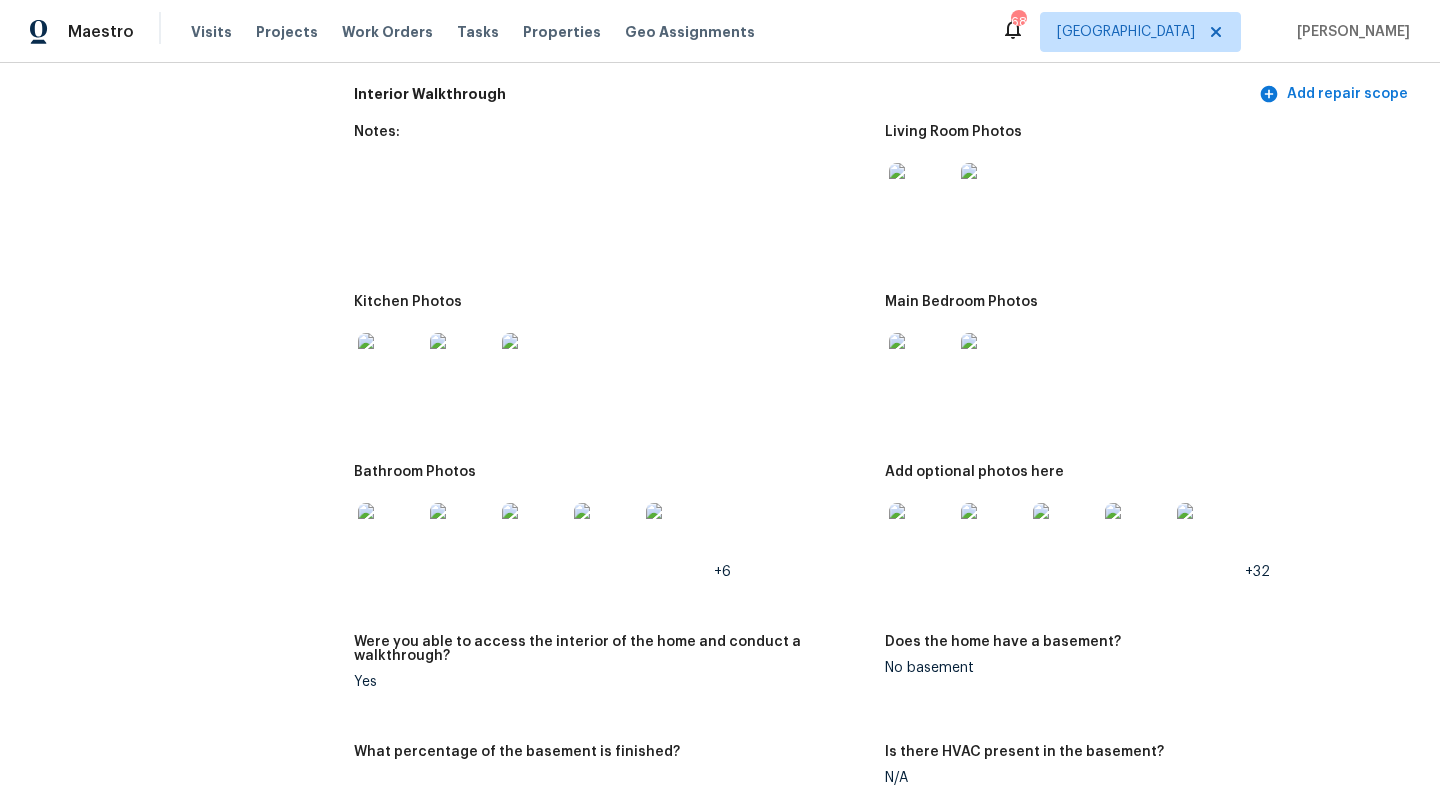 scroll, scrollTop: 2118, scrollLeft: 0, axis: vertical 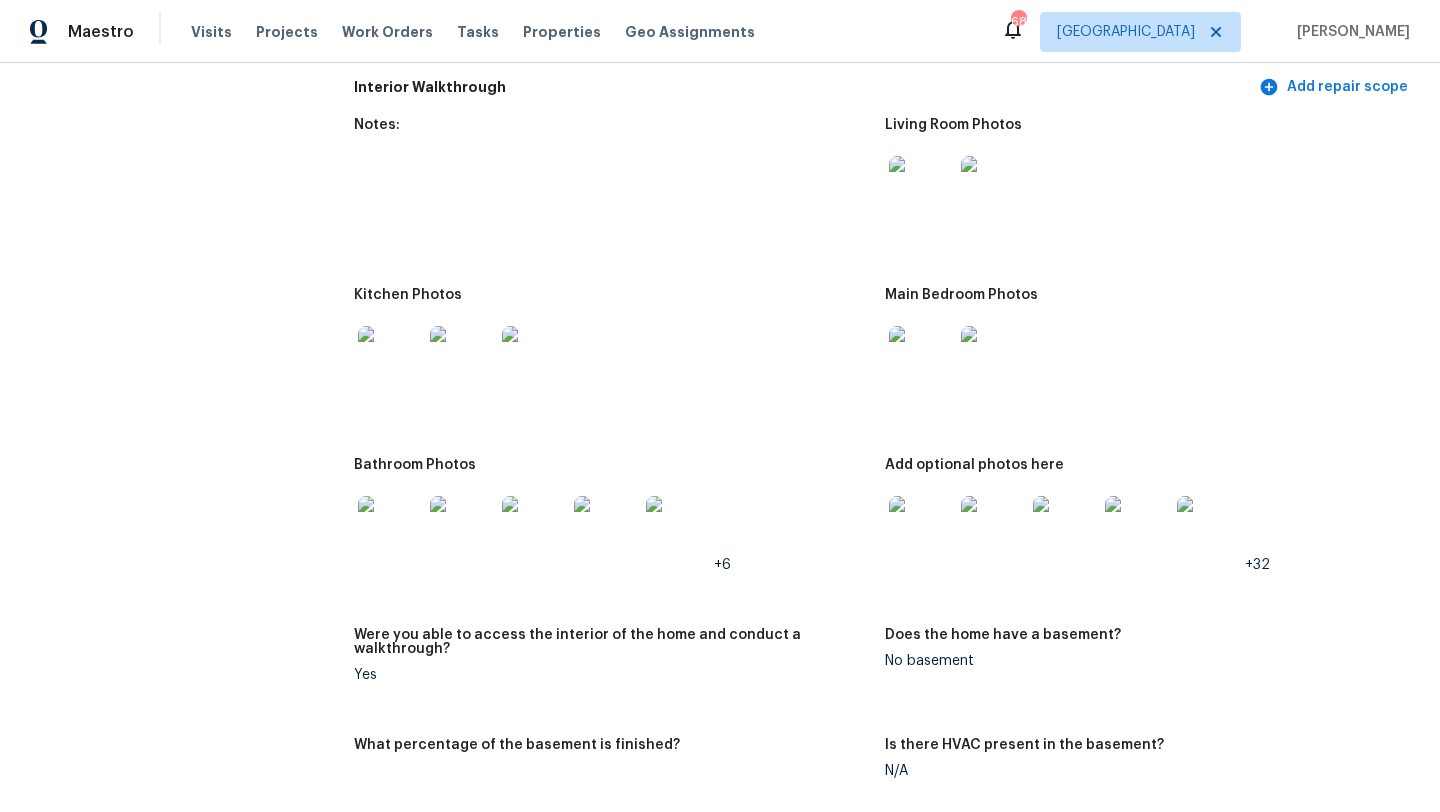 click at bounding box center (921, 528) 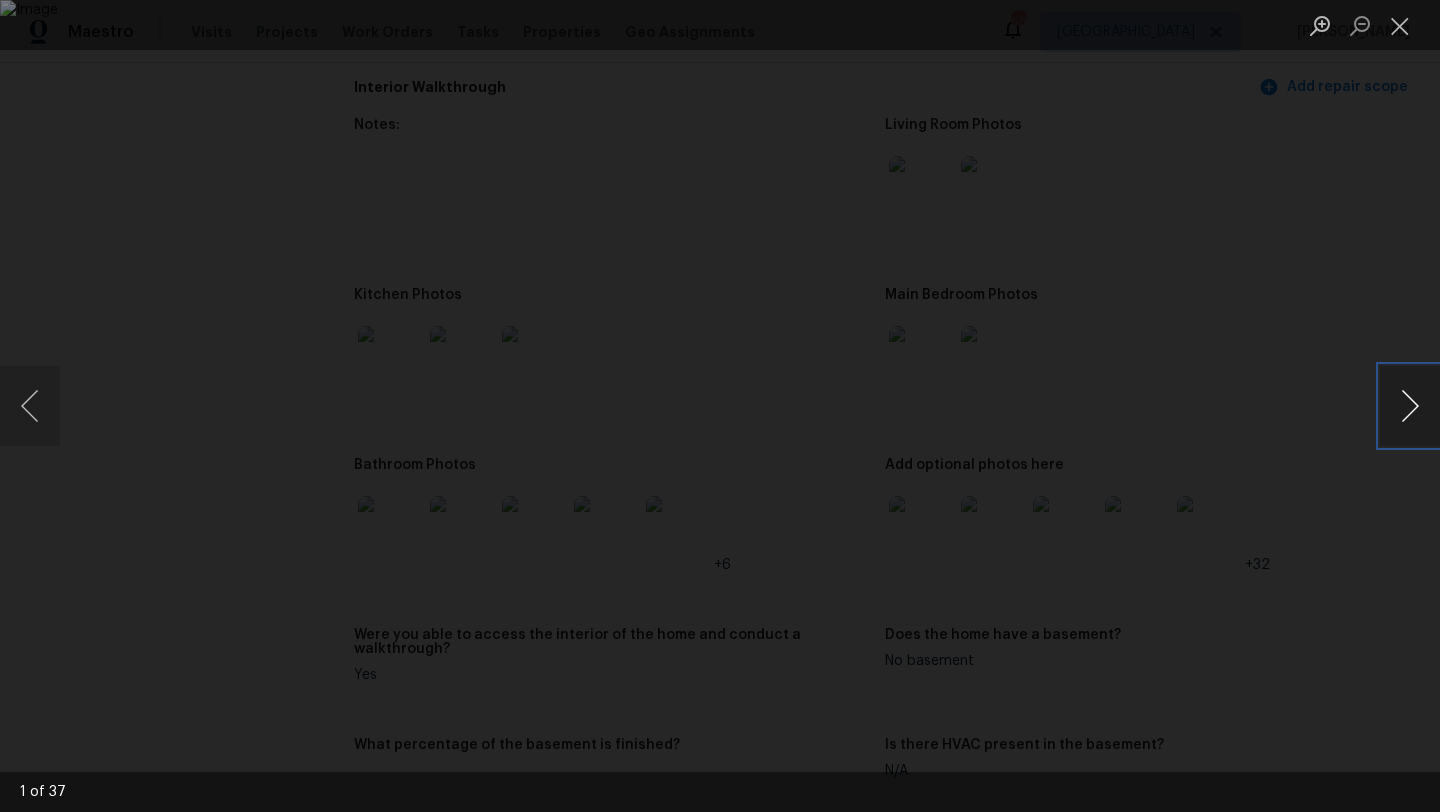 click at bounding box center [1410, 406] 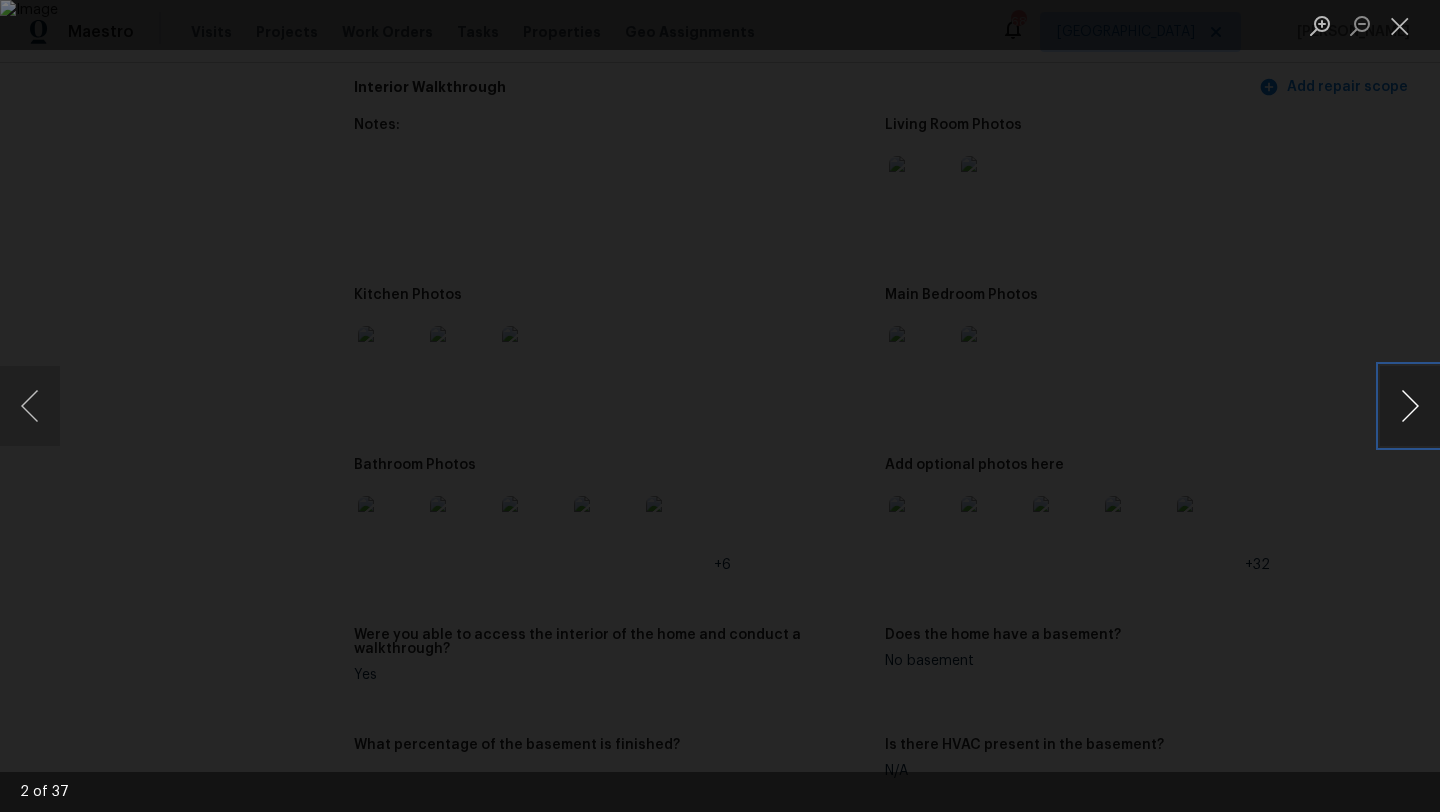 click at bounding box center (1410, 406) 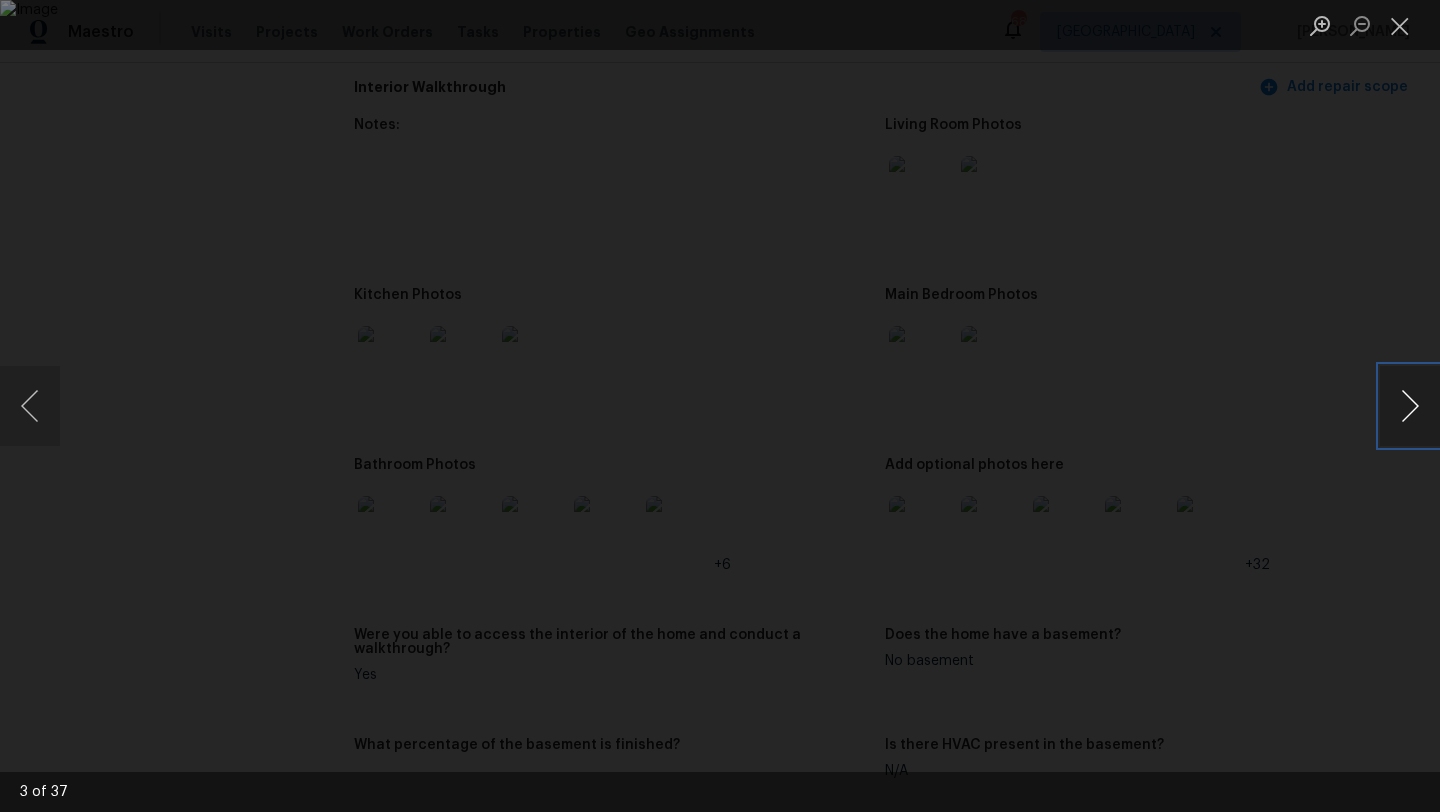 click at bounding box center [1410, 406] 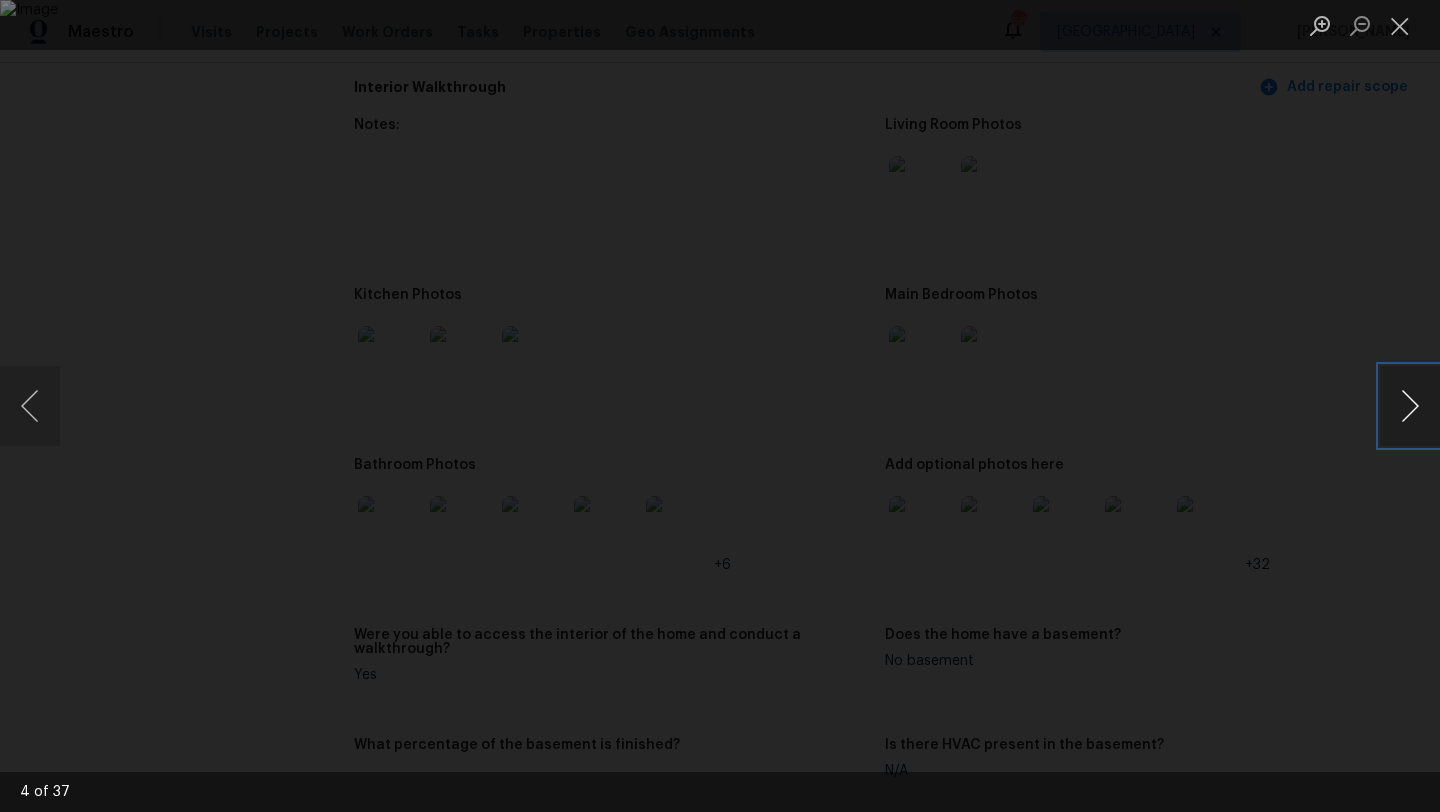 click at bounding box center [1410, 406] 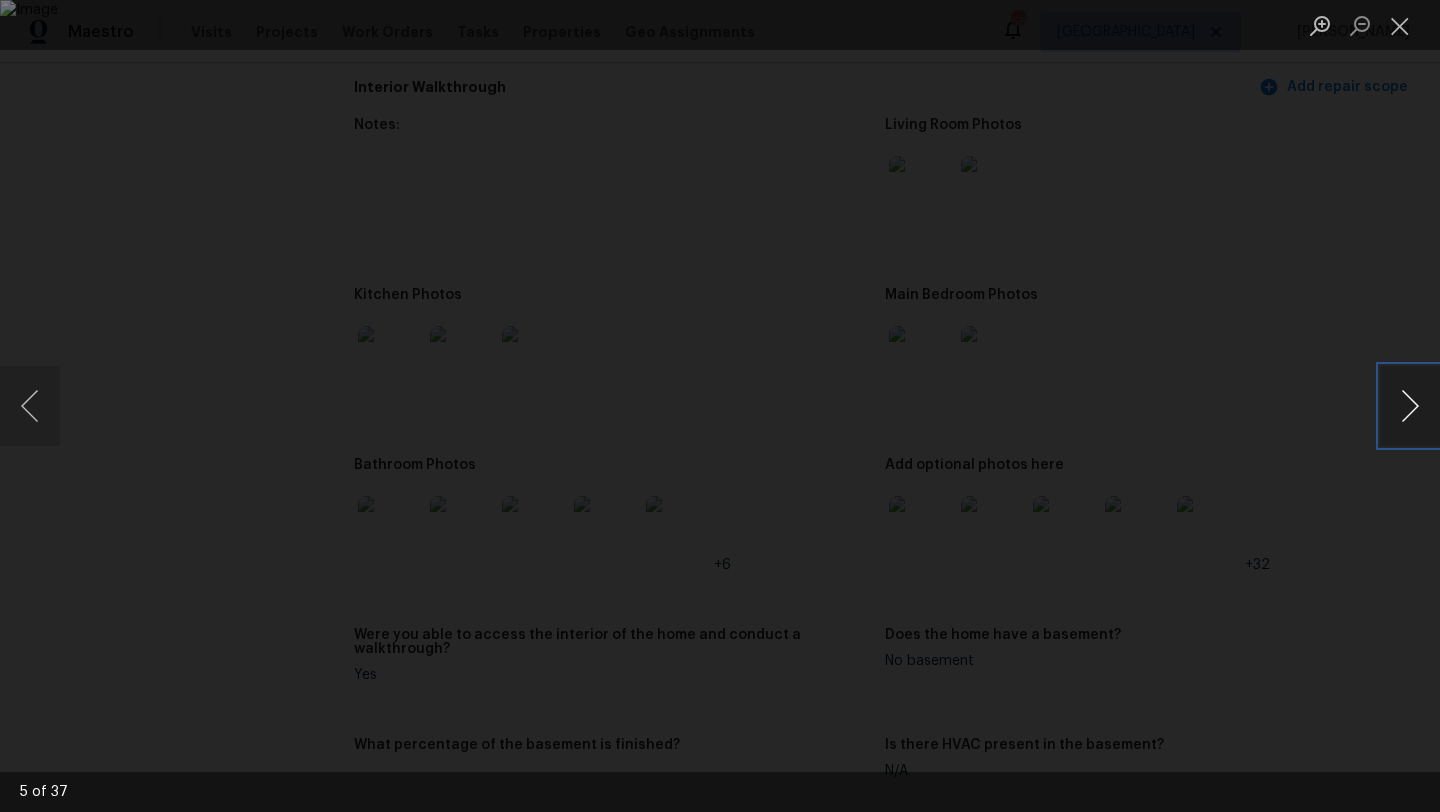 click at bounding box center (1410, 406) 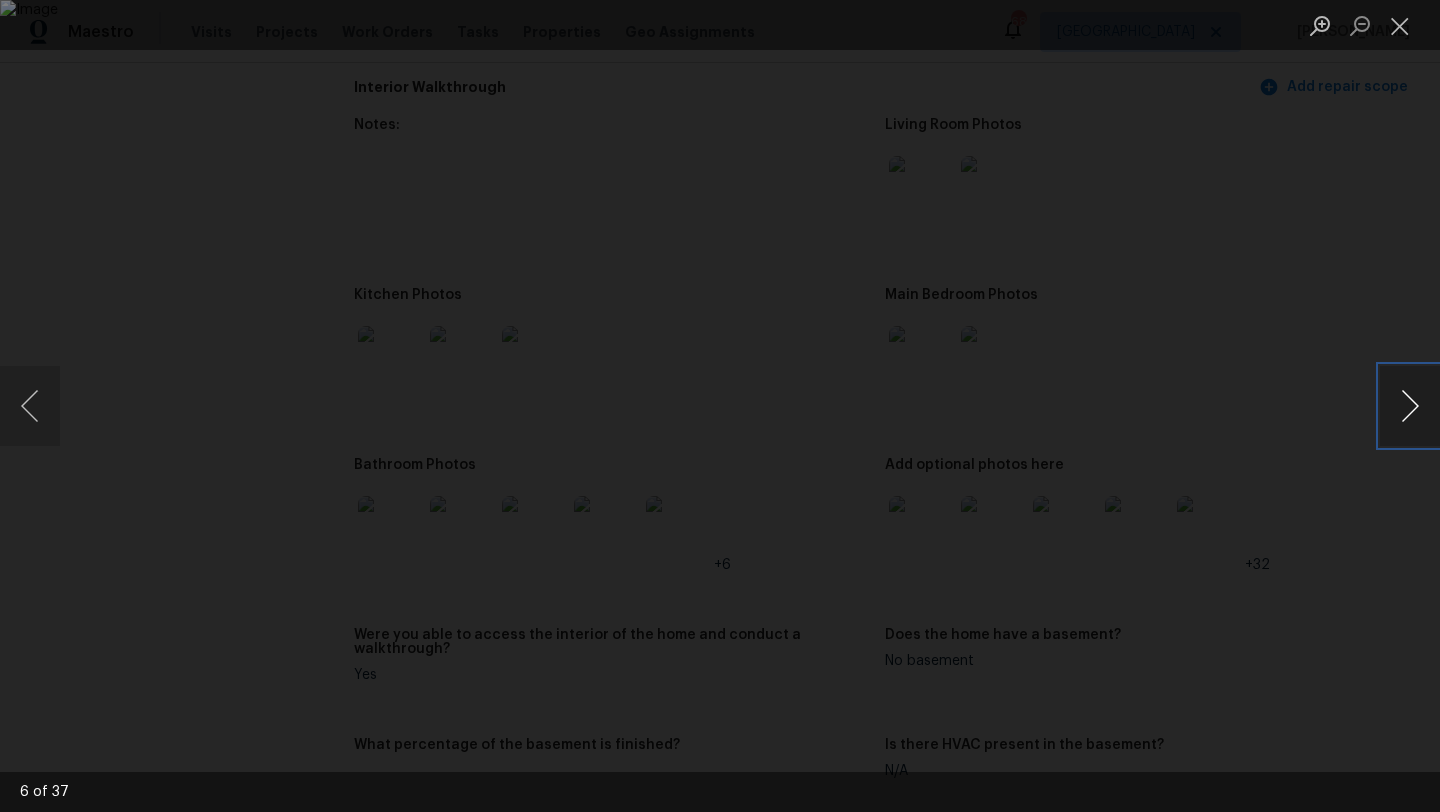 click at bounding box center (1410, 406) 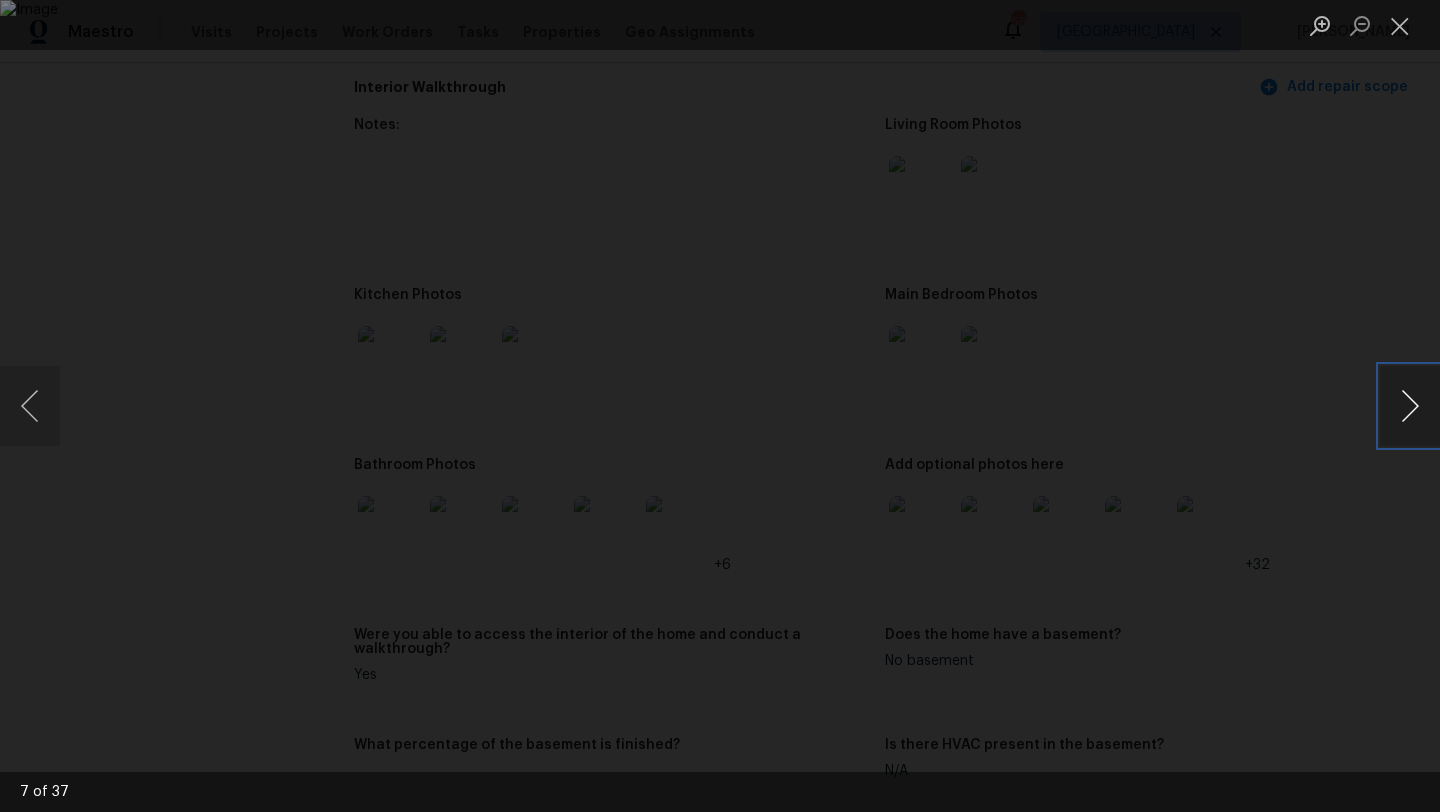 click at bounding box center [1410, 406] 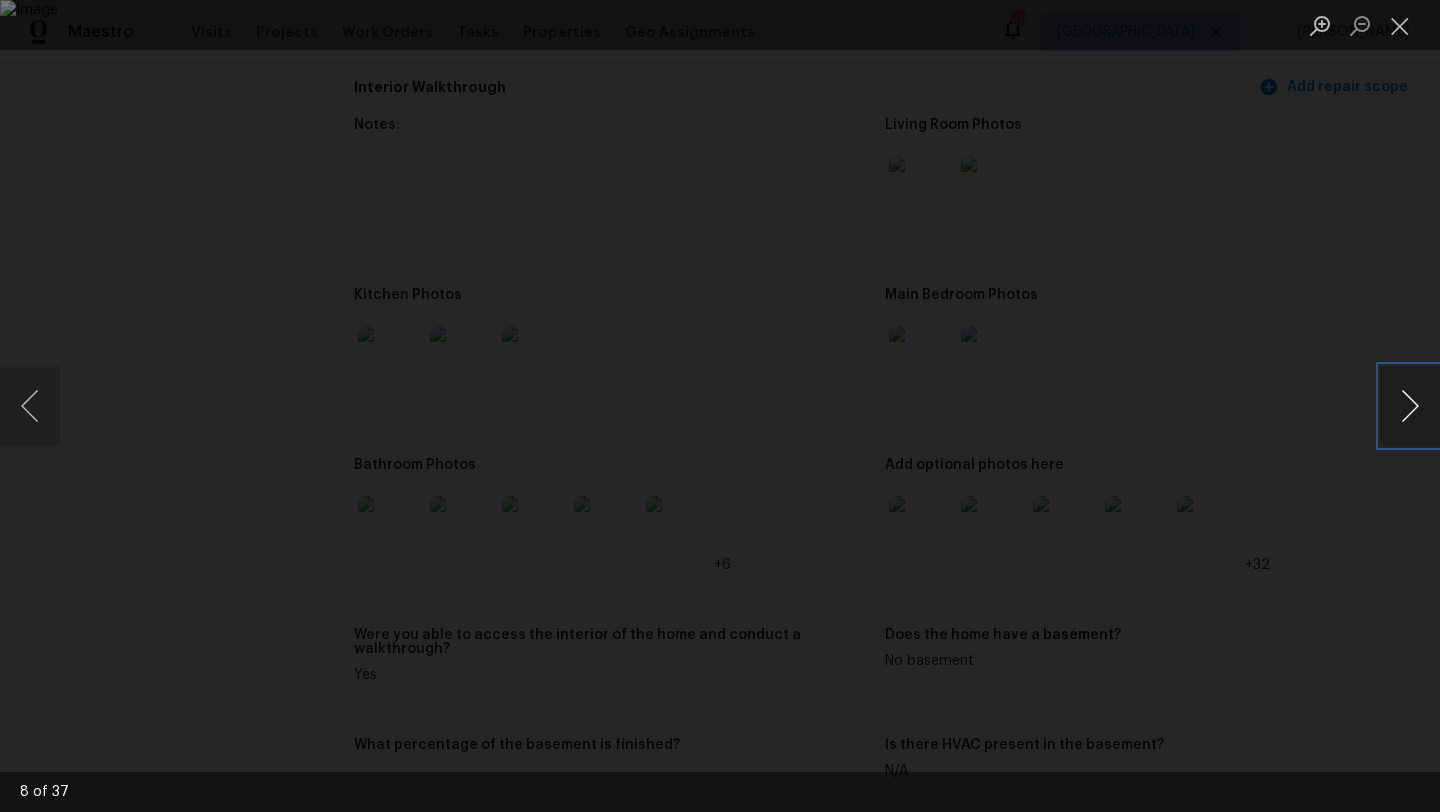 click at bounding box center [1410, 406] 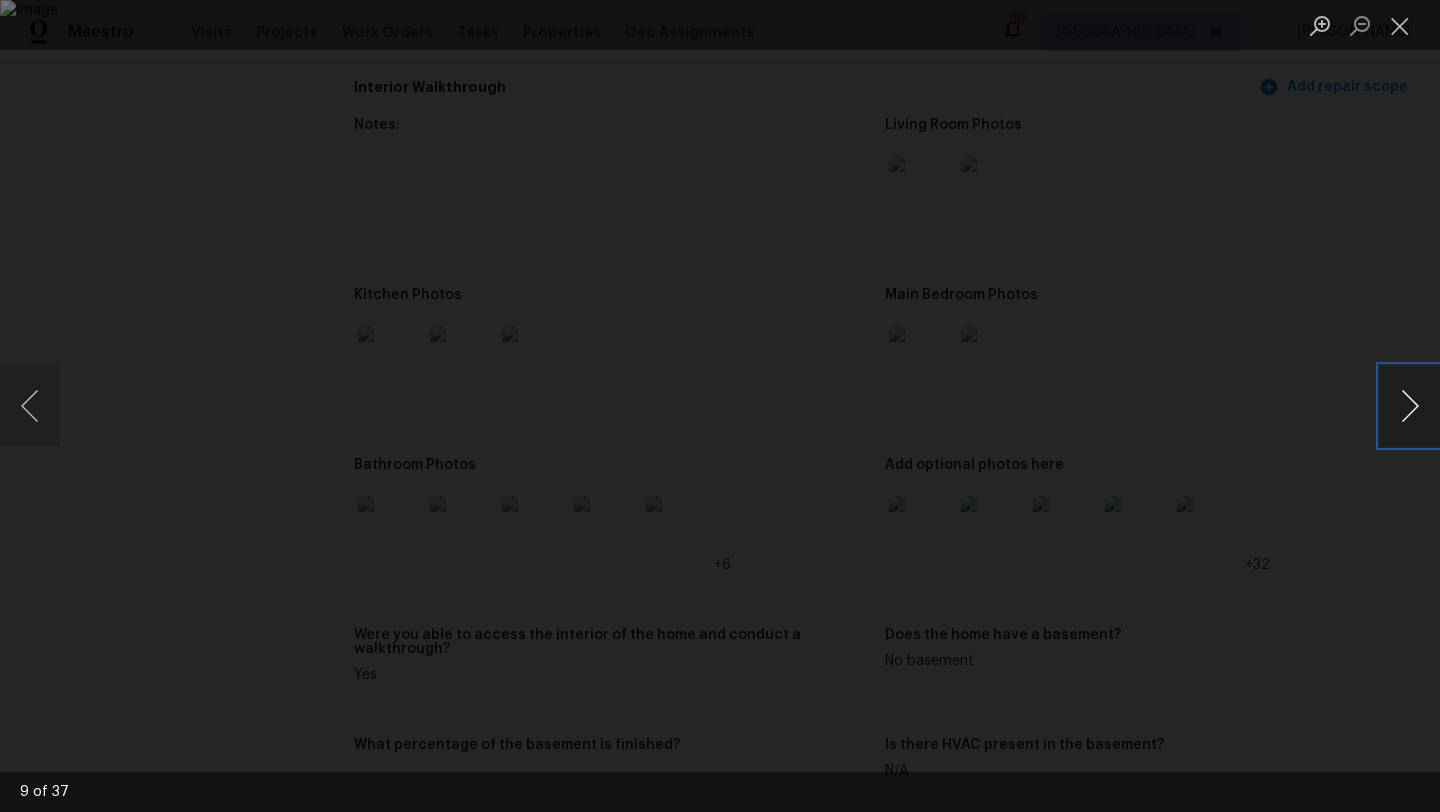 click at bounding box center [1410, 406] 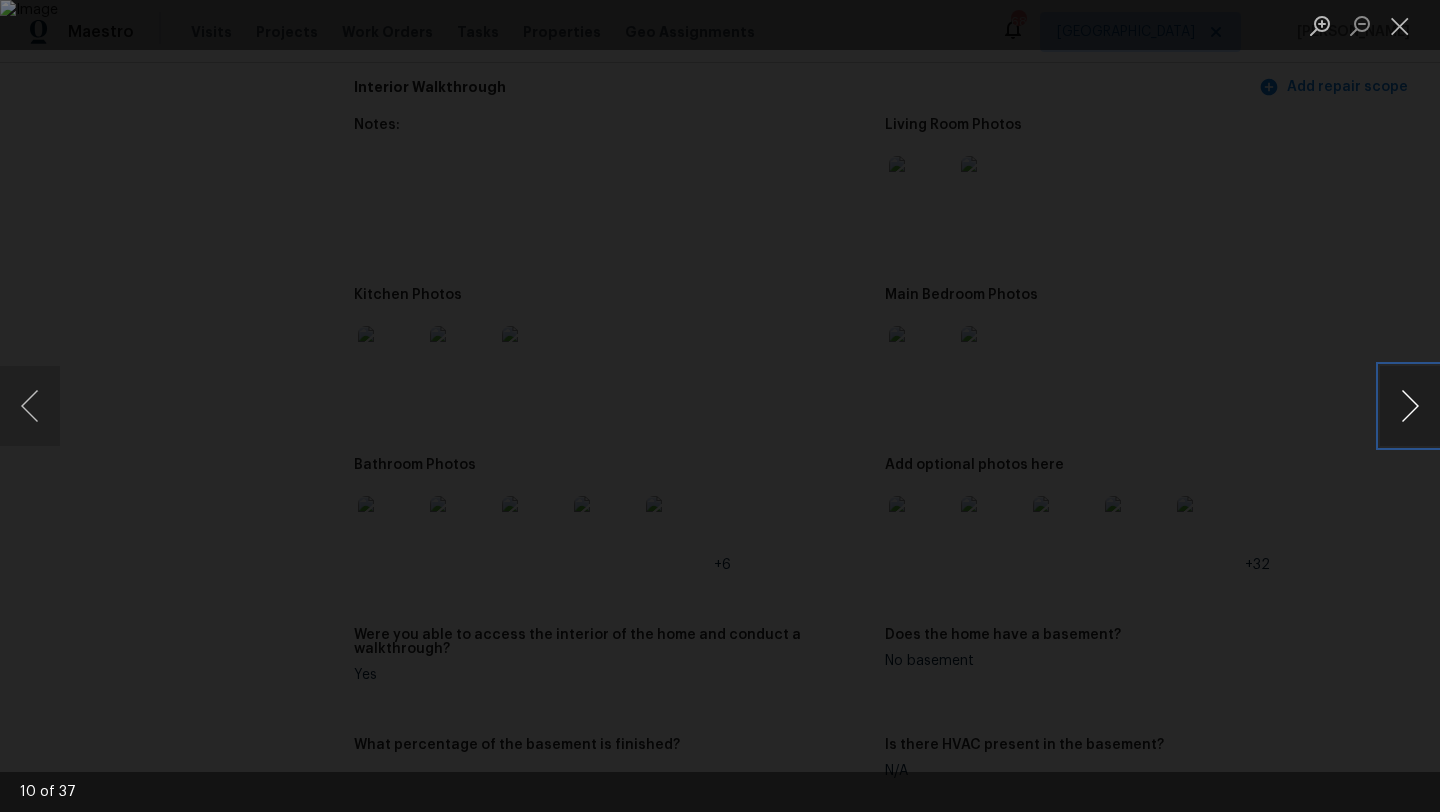 click at bounding box center [1410, 406] 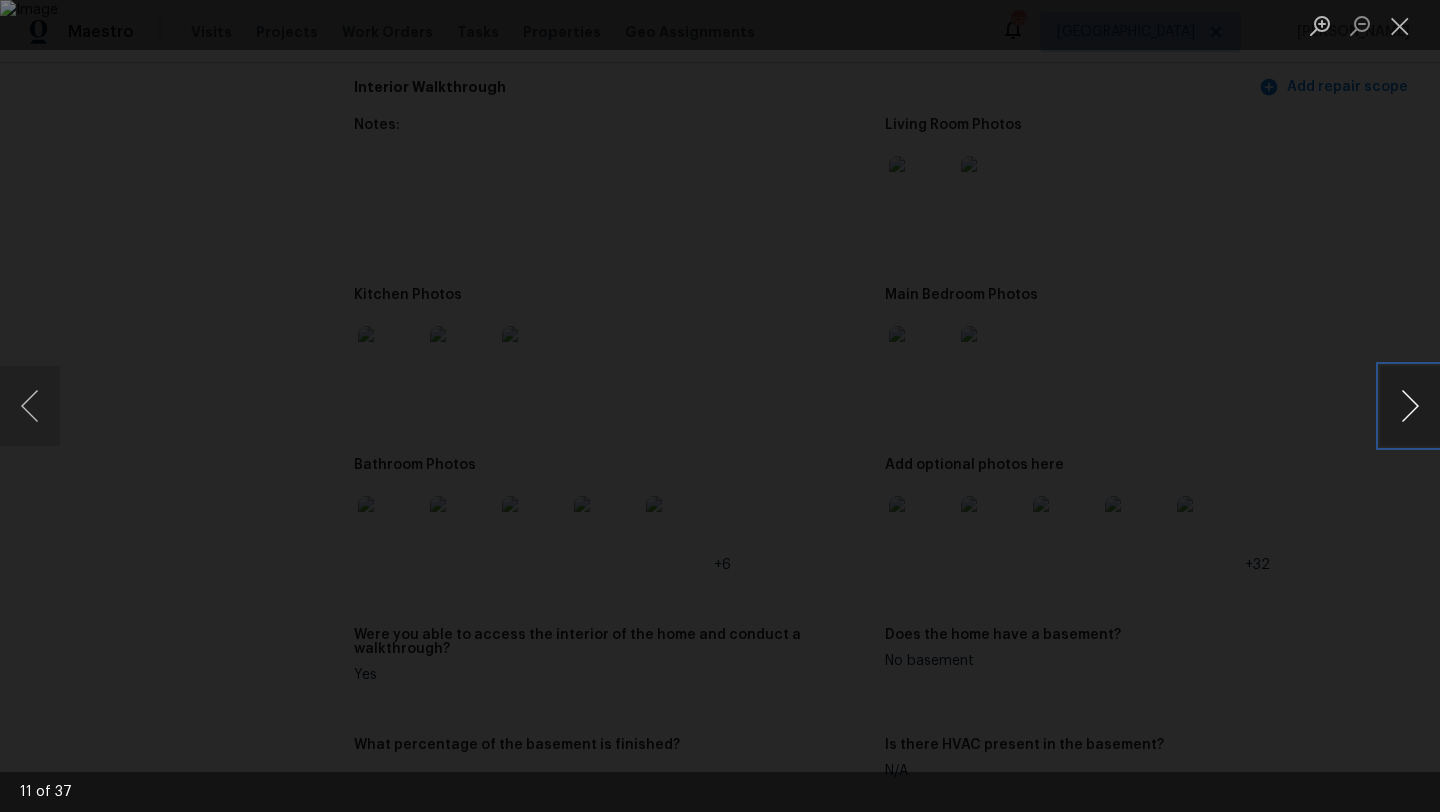 click at bounding box center (1410, 406) 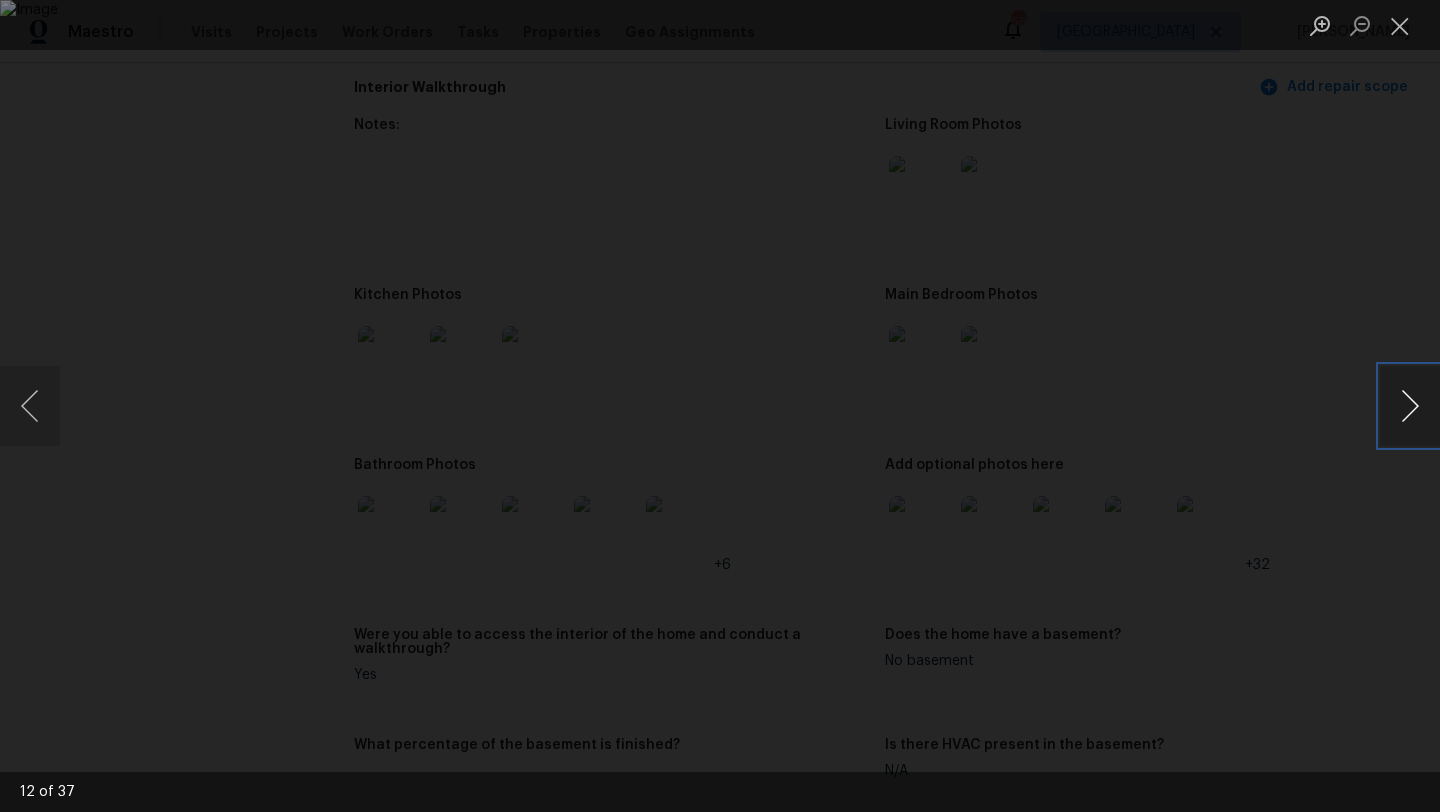 click at bounding box center [1410, 406] 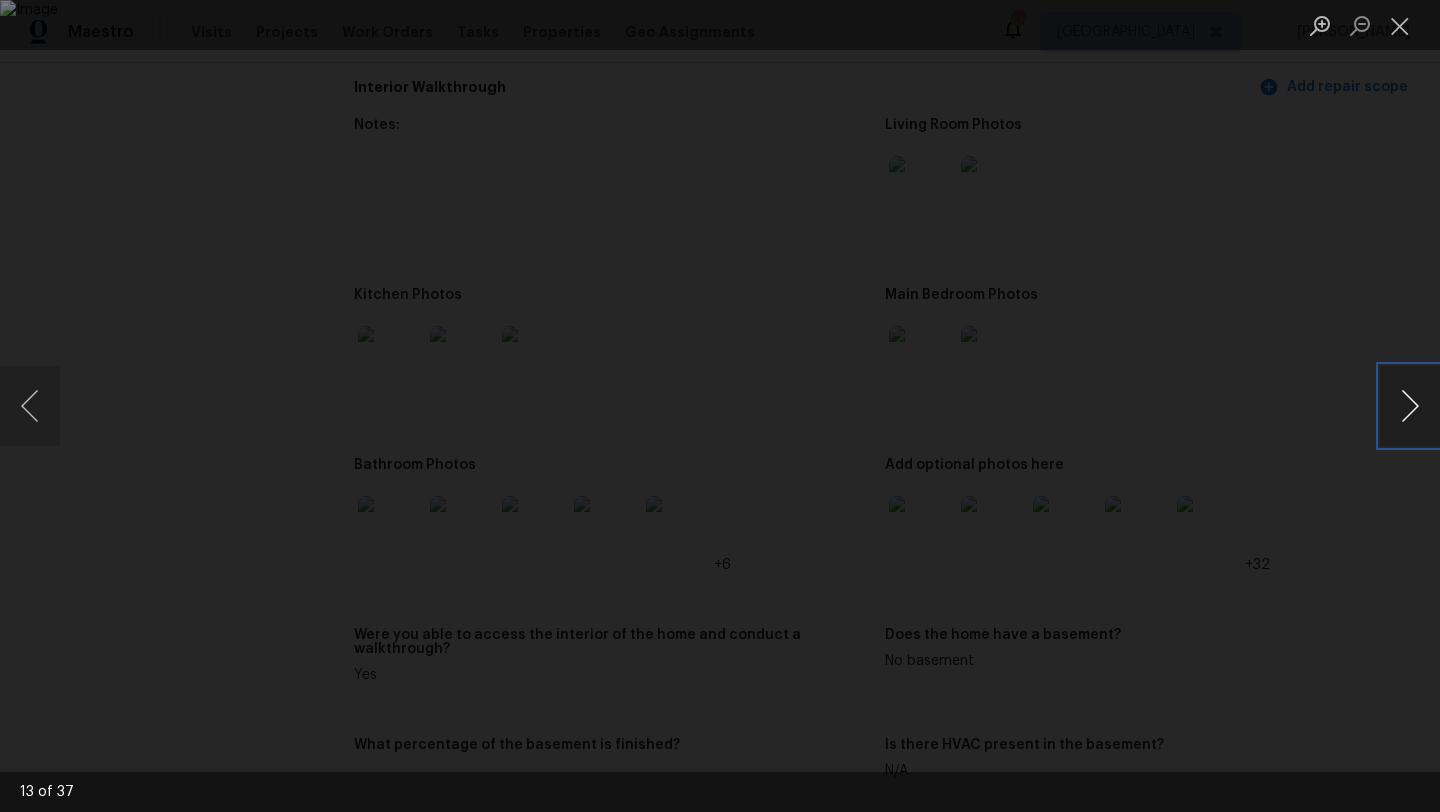 click at bounding box center (1410, 406) 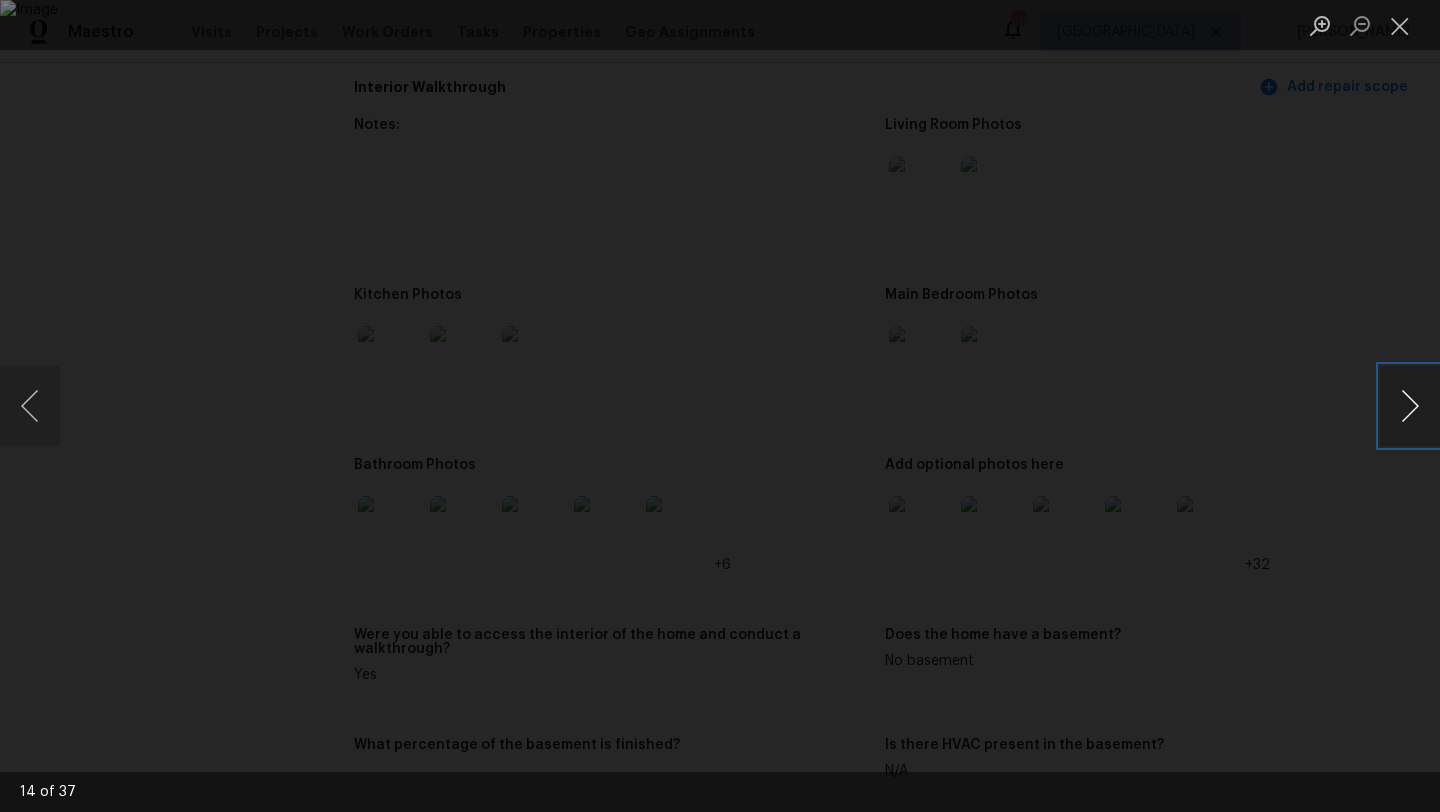 click at bounding box center (1410, 406) 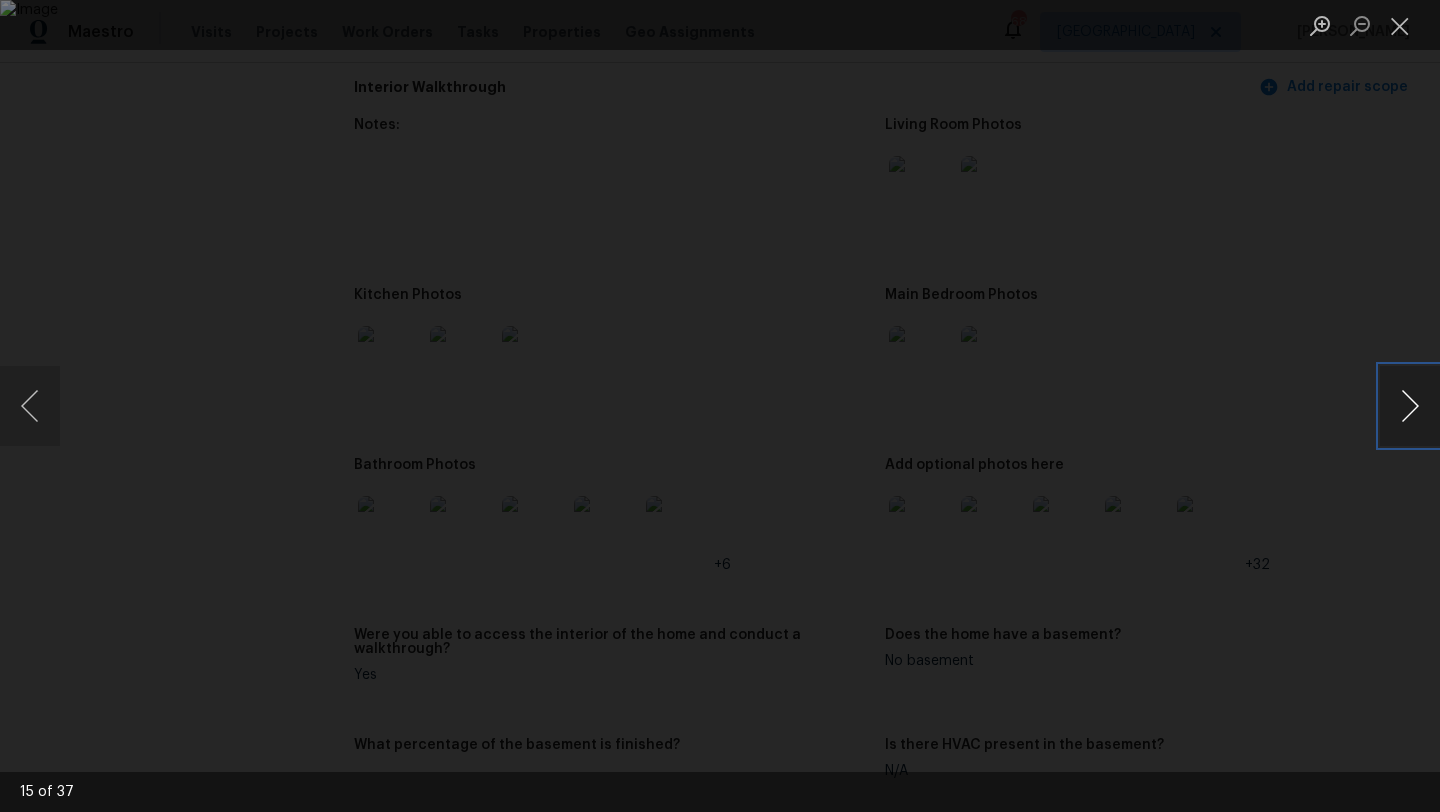 click at bounding box center (1410, 406) 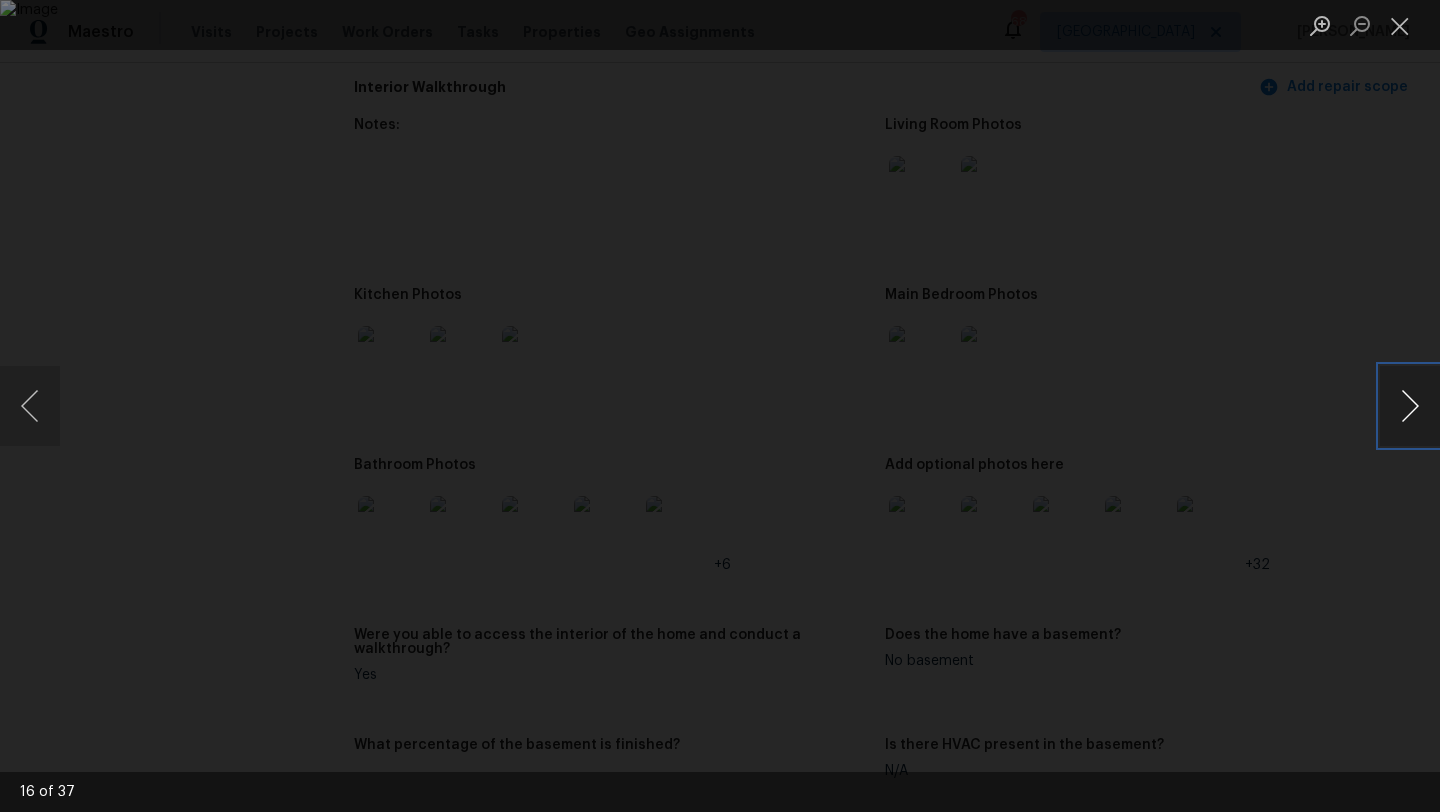 click at bounding box center (1410, 406) 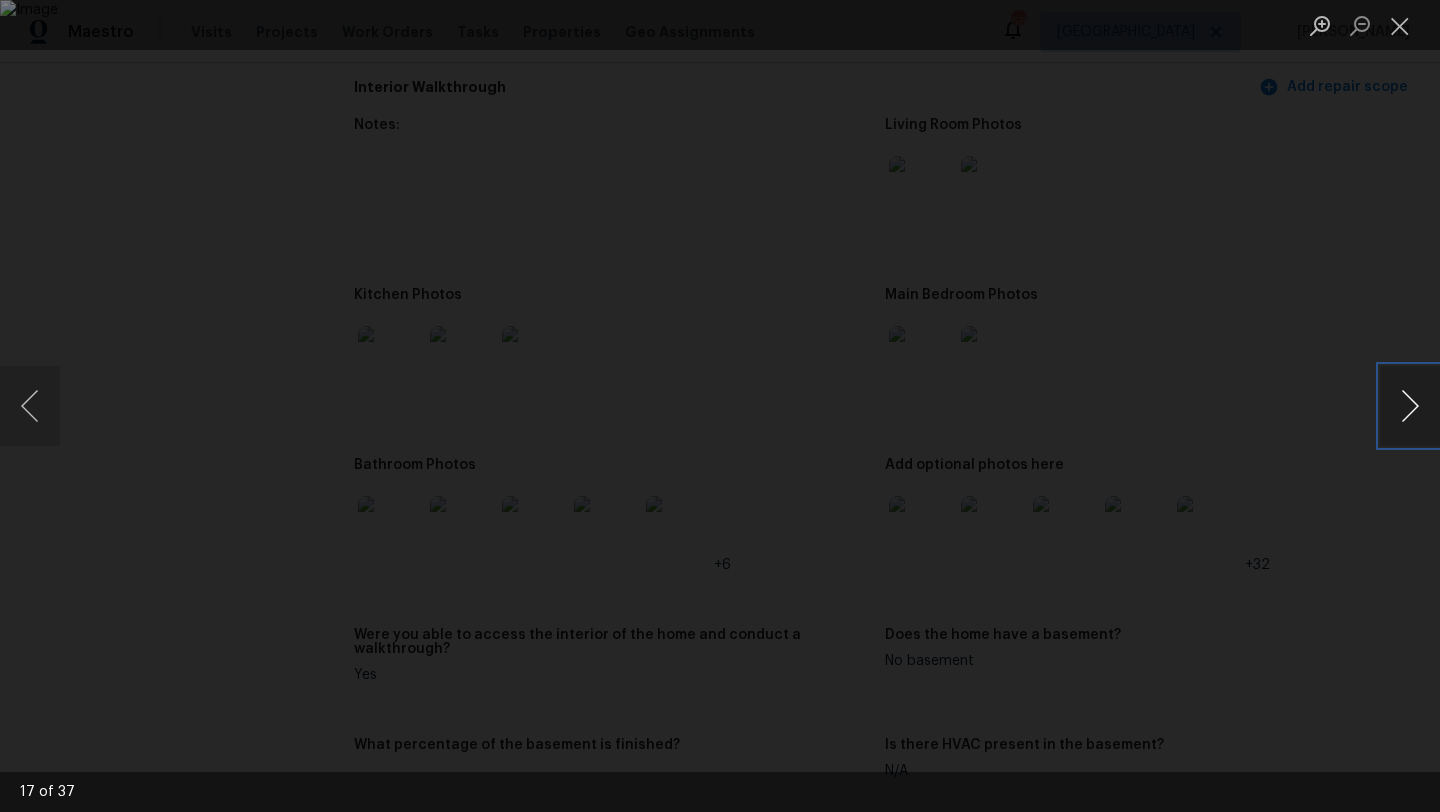 click at bounding box center (1410, 406) 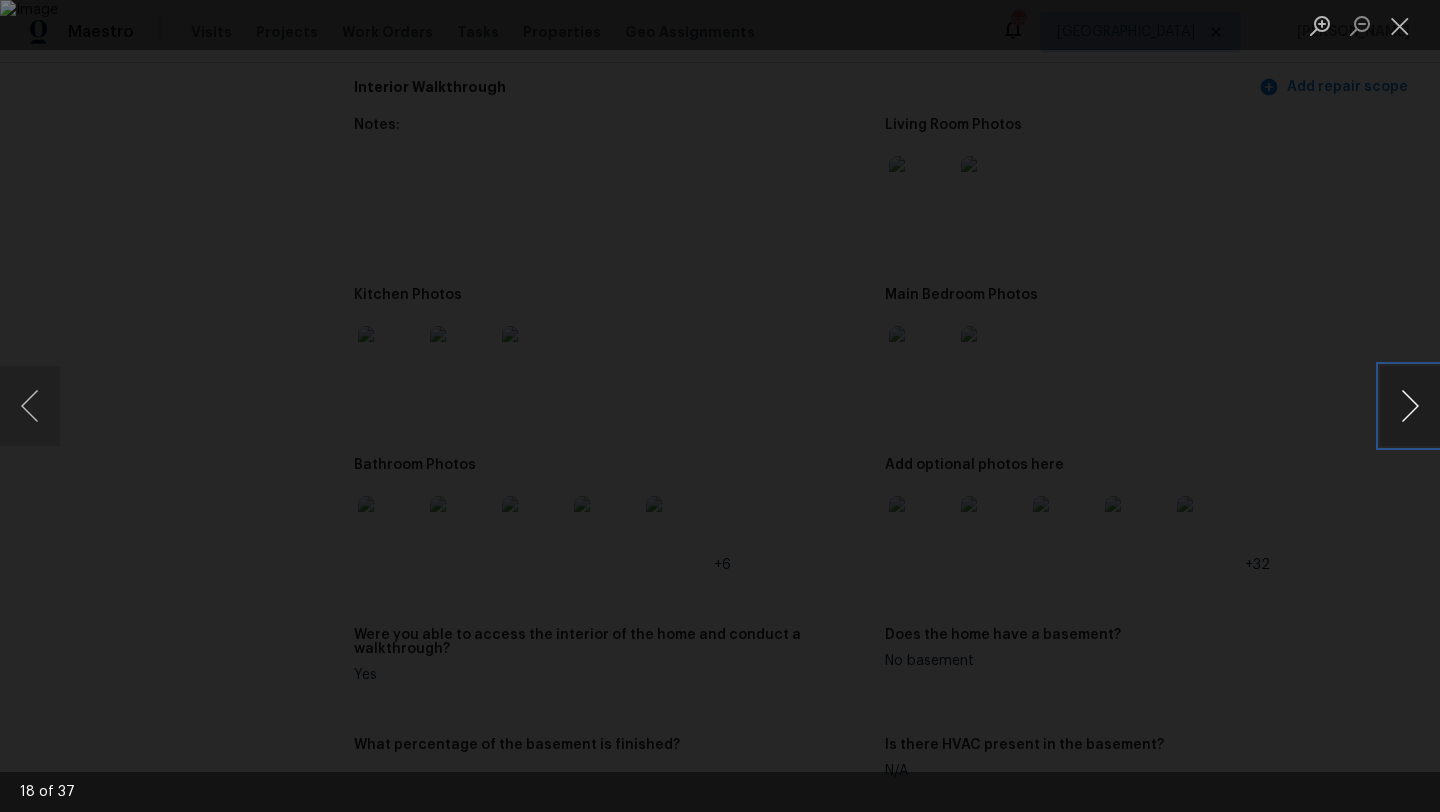 click at bounding box center (1410, 406) 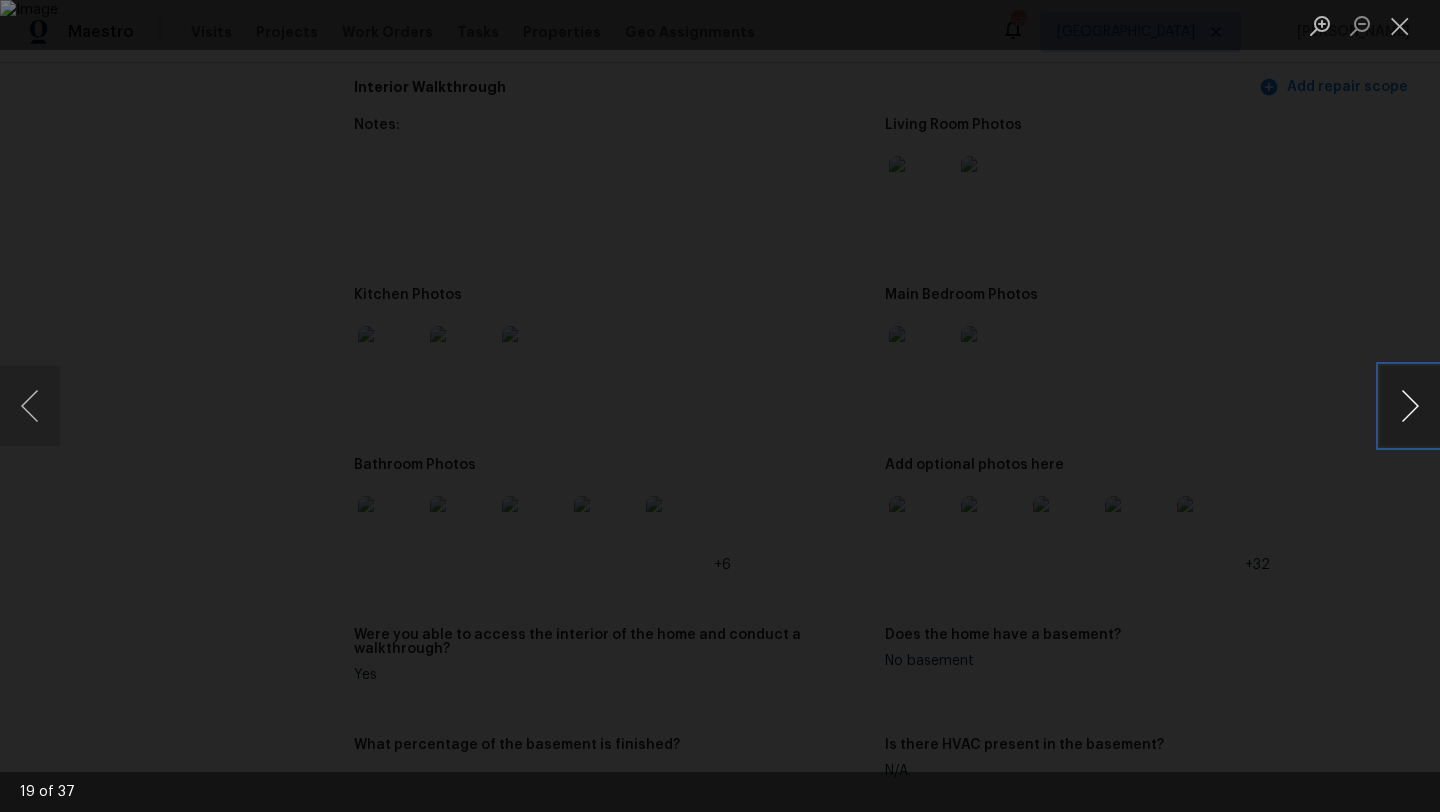 click at bounding box center (1410, 406) 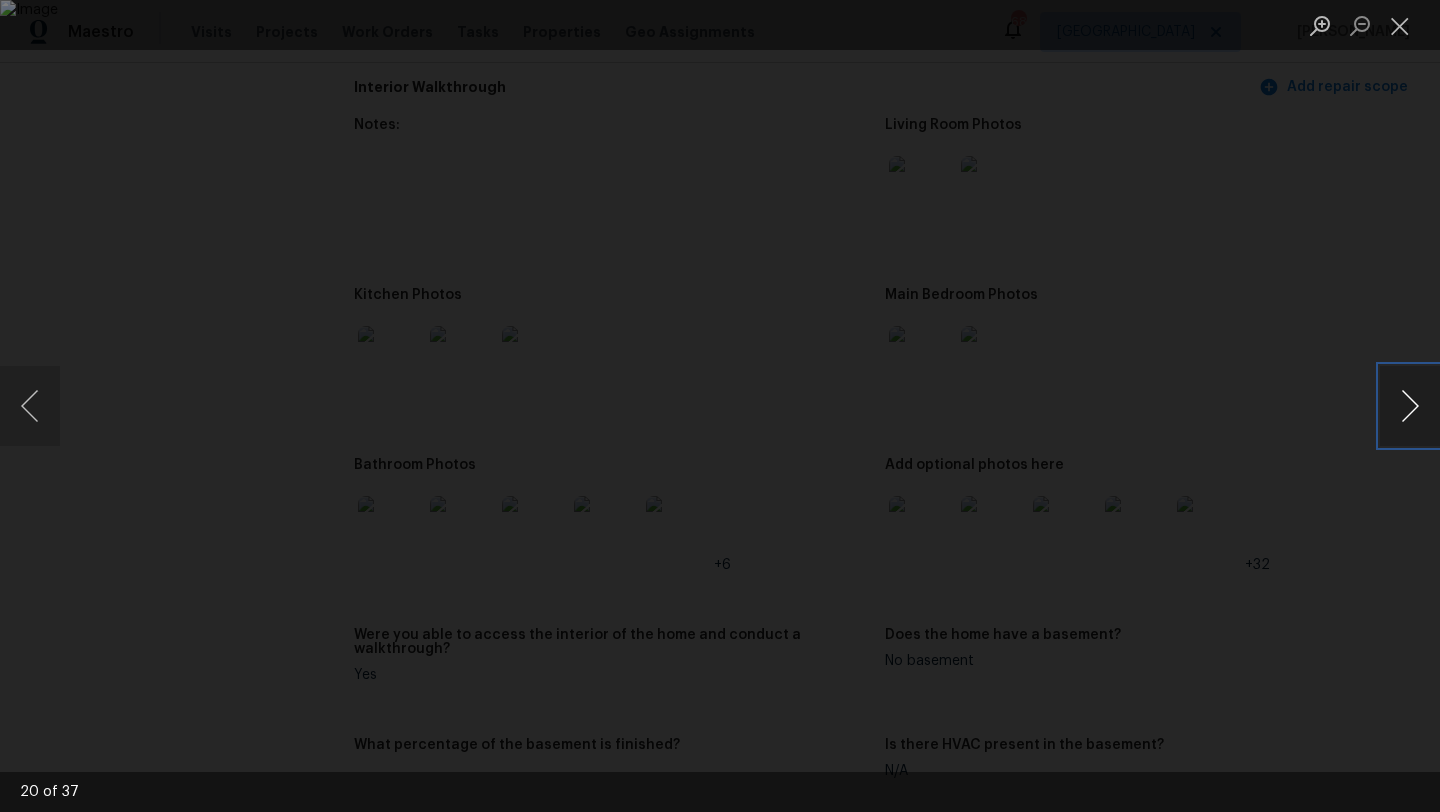 click at bounding box center [1410, 406] 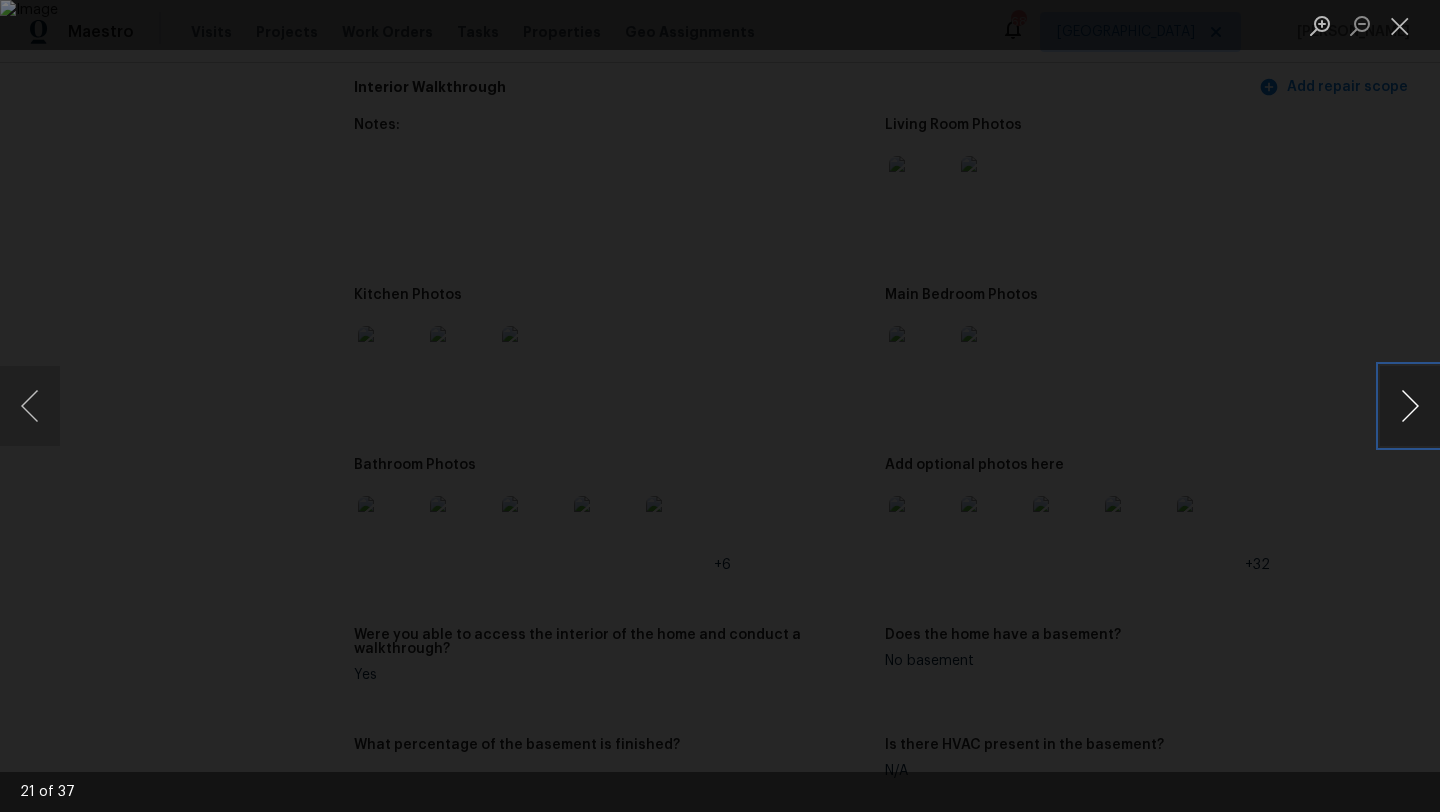 click at bounding box center (1410, 406) 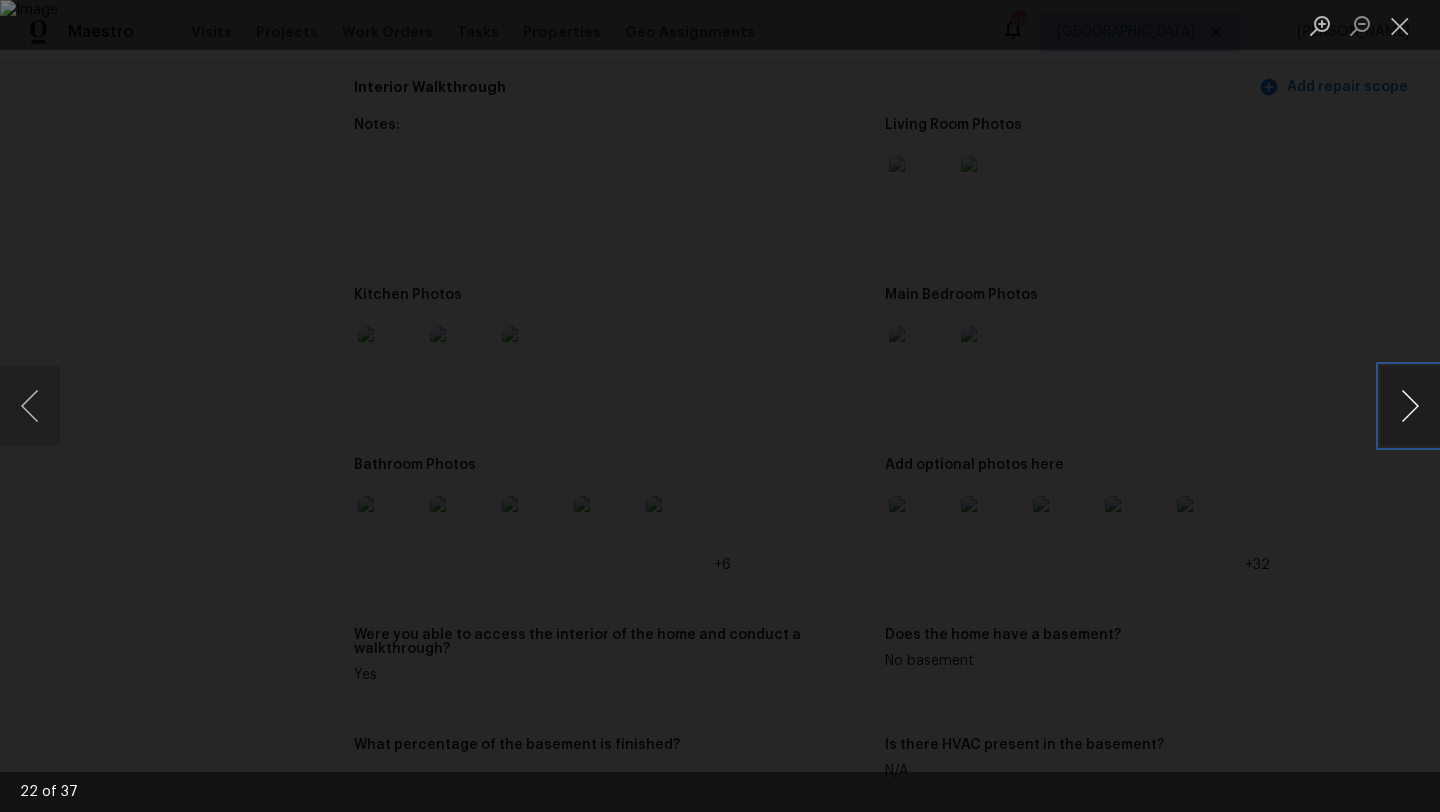 click at bounding box center (1410, 406) 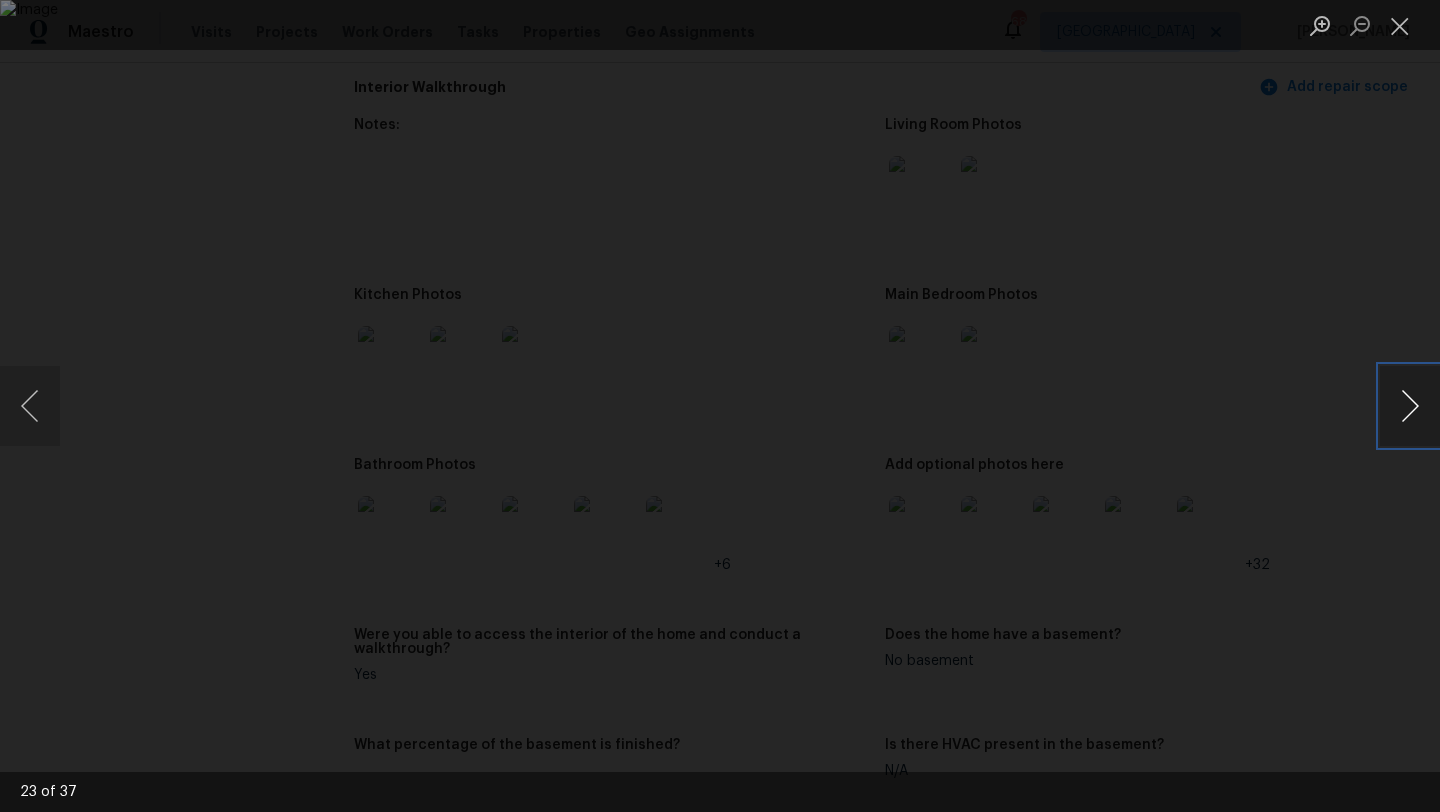 click at bounding box center [1410, 406] 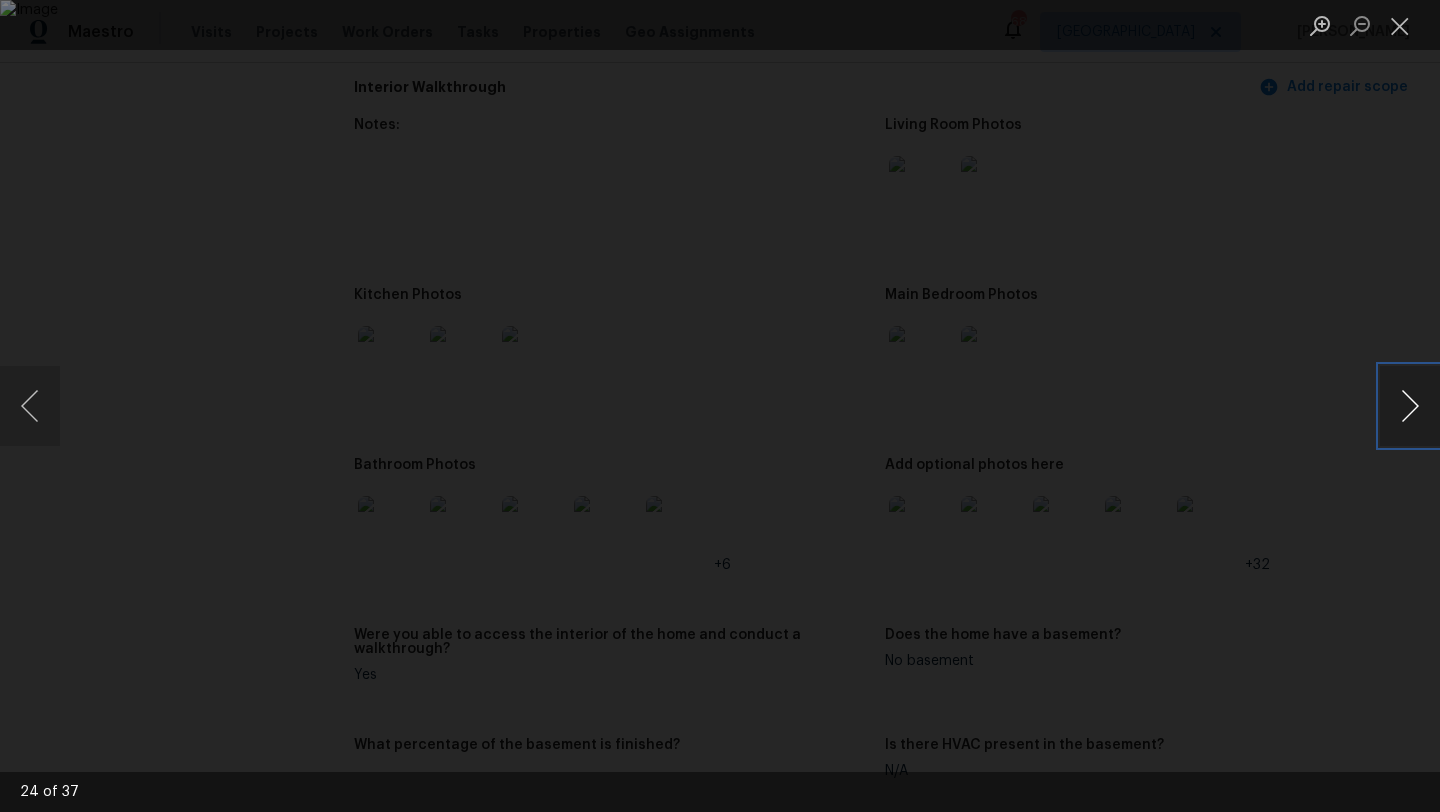 click at bounding box center (1410, 406) 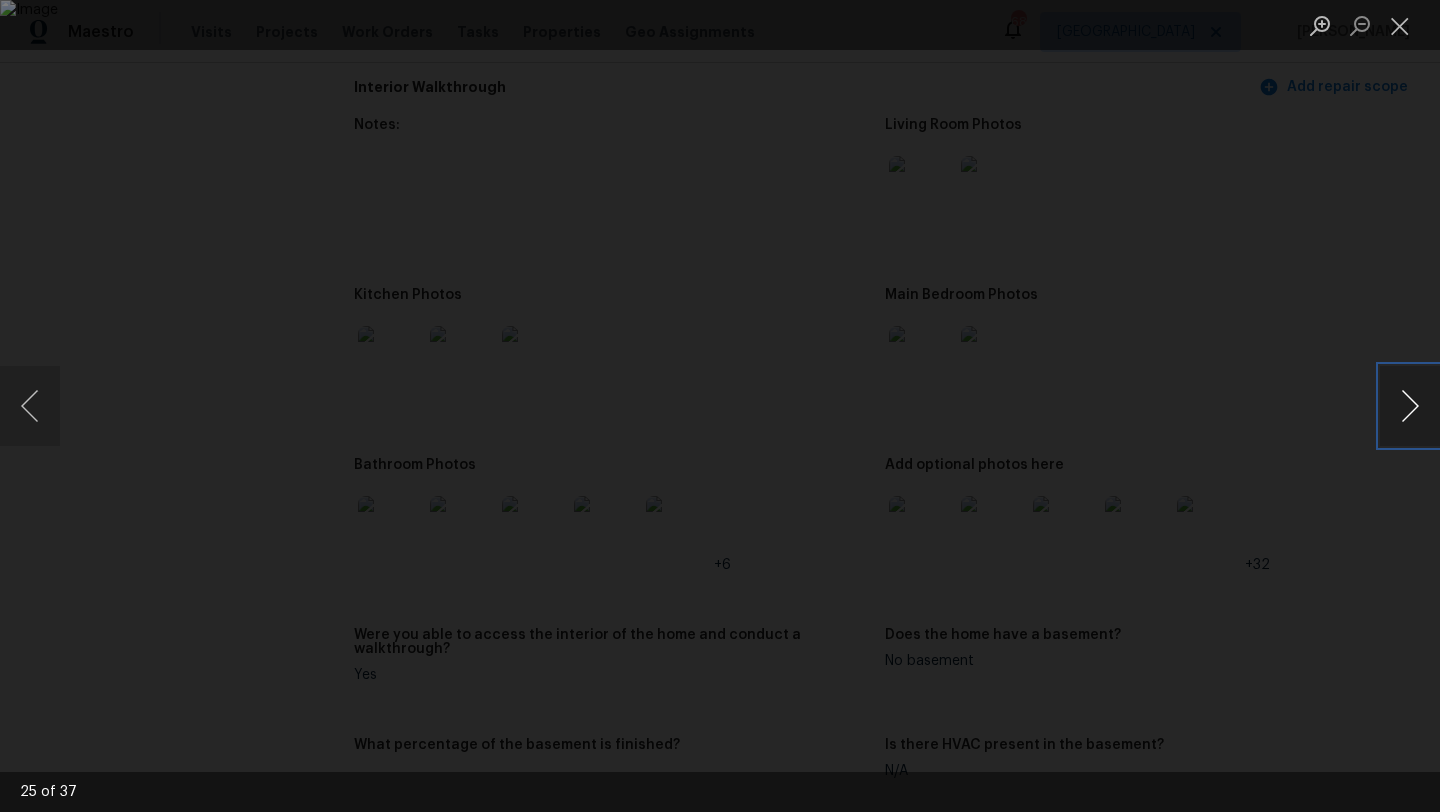 click at bounding box center (1410, 406) 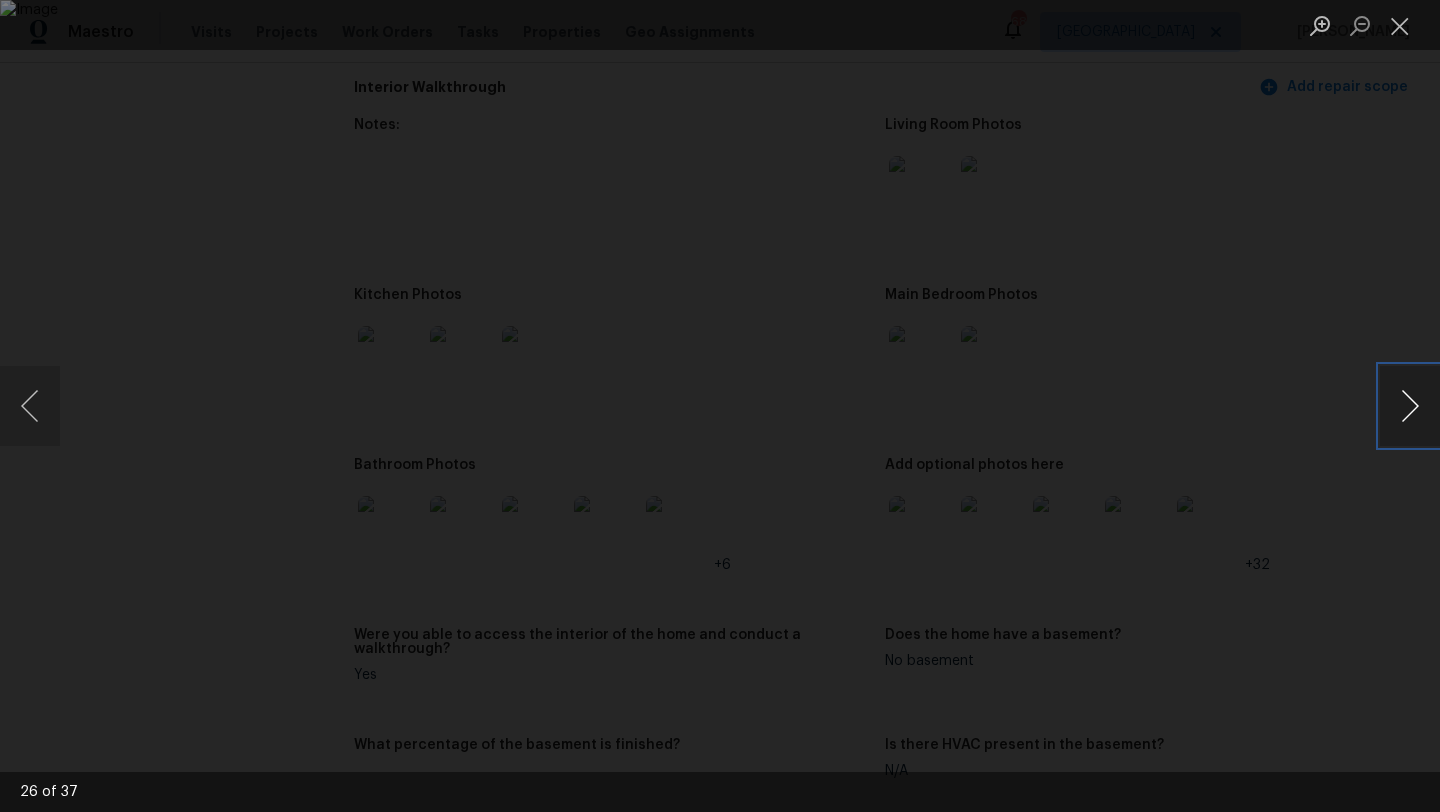 click at bounding box center (1410, 406) 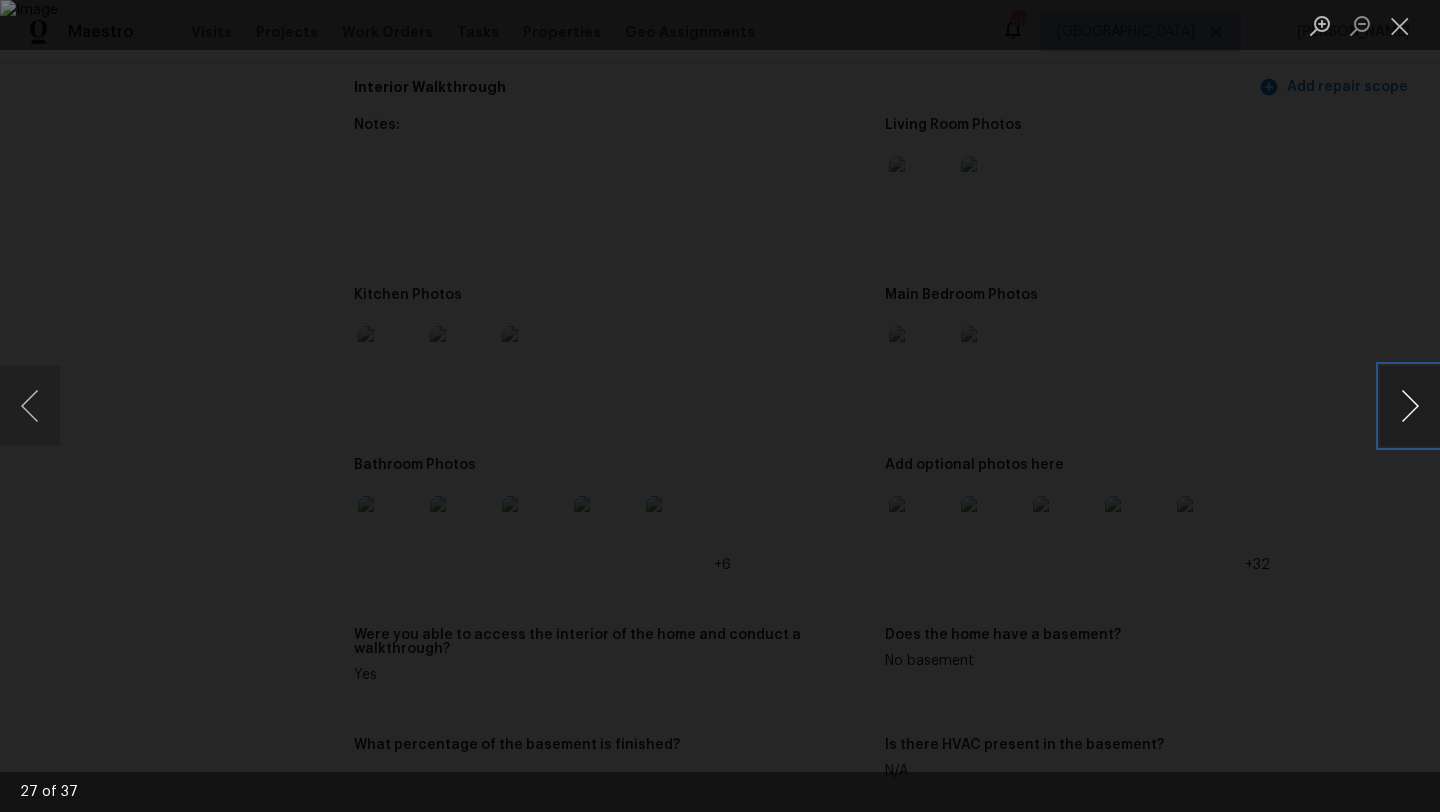 click at bounding box center [1410, 406] 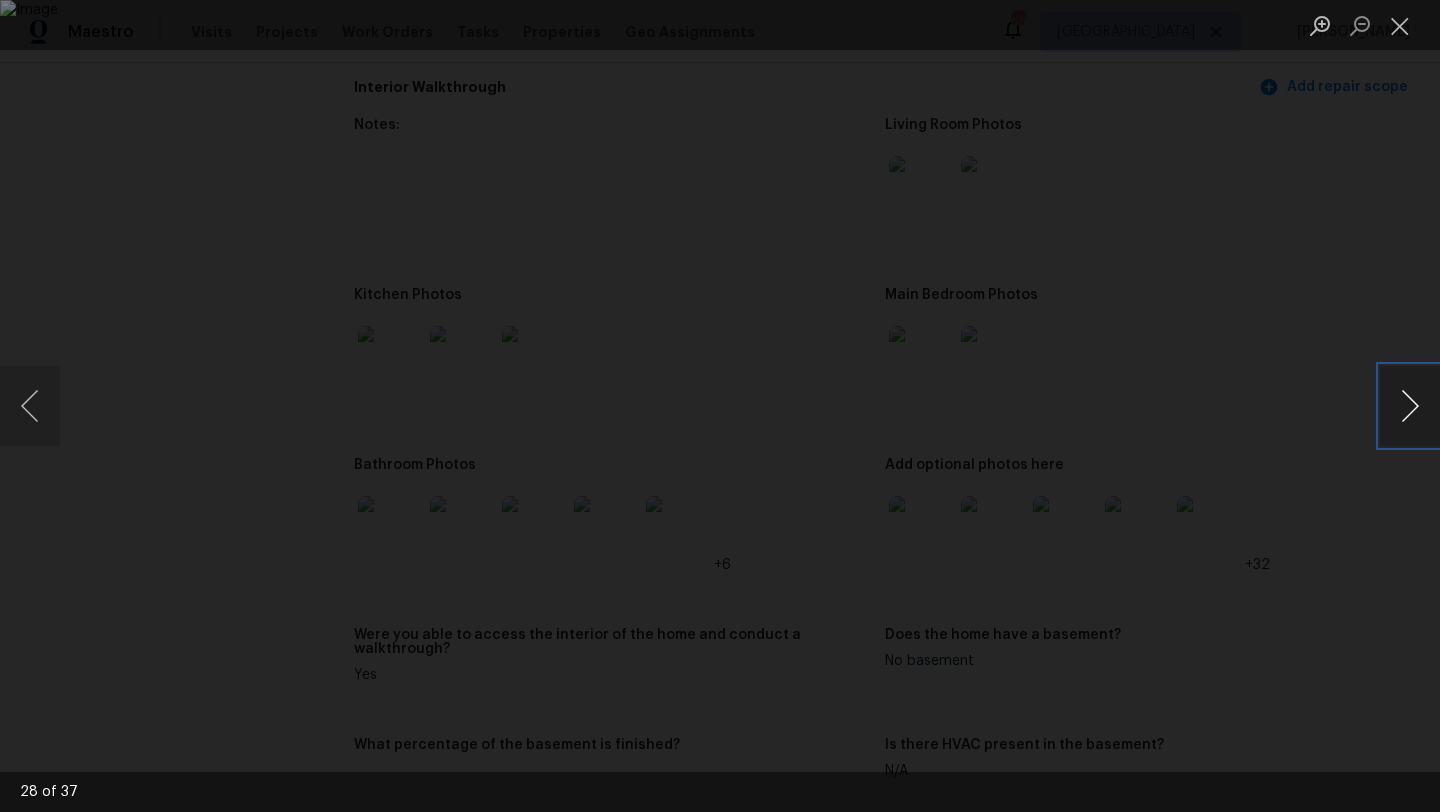 click at bounding box center (1410, 406) 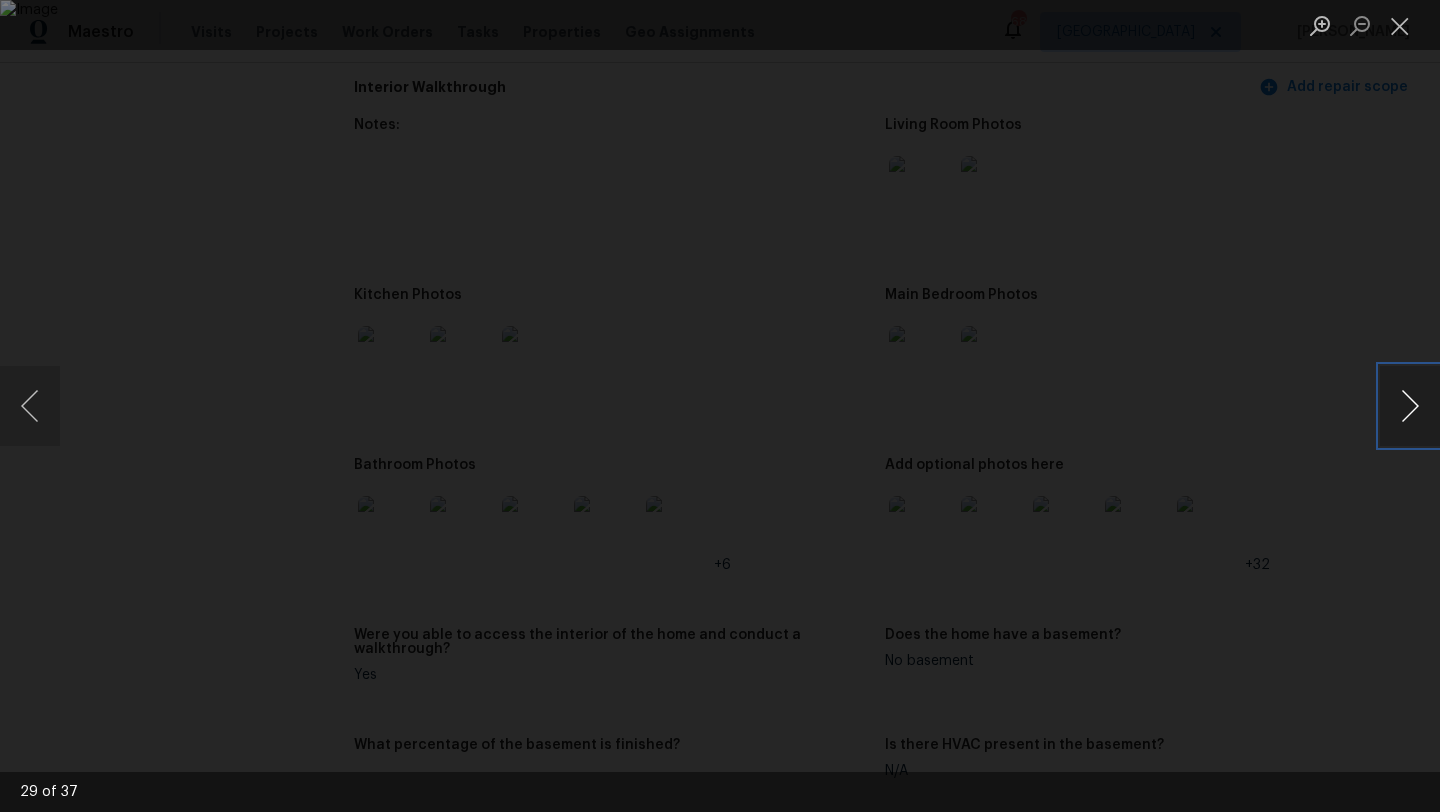 click at bounding box center [1410, 406] 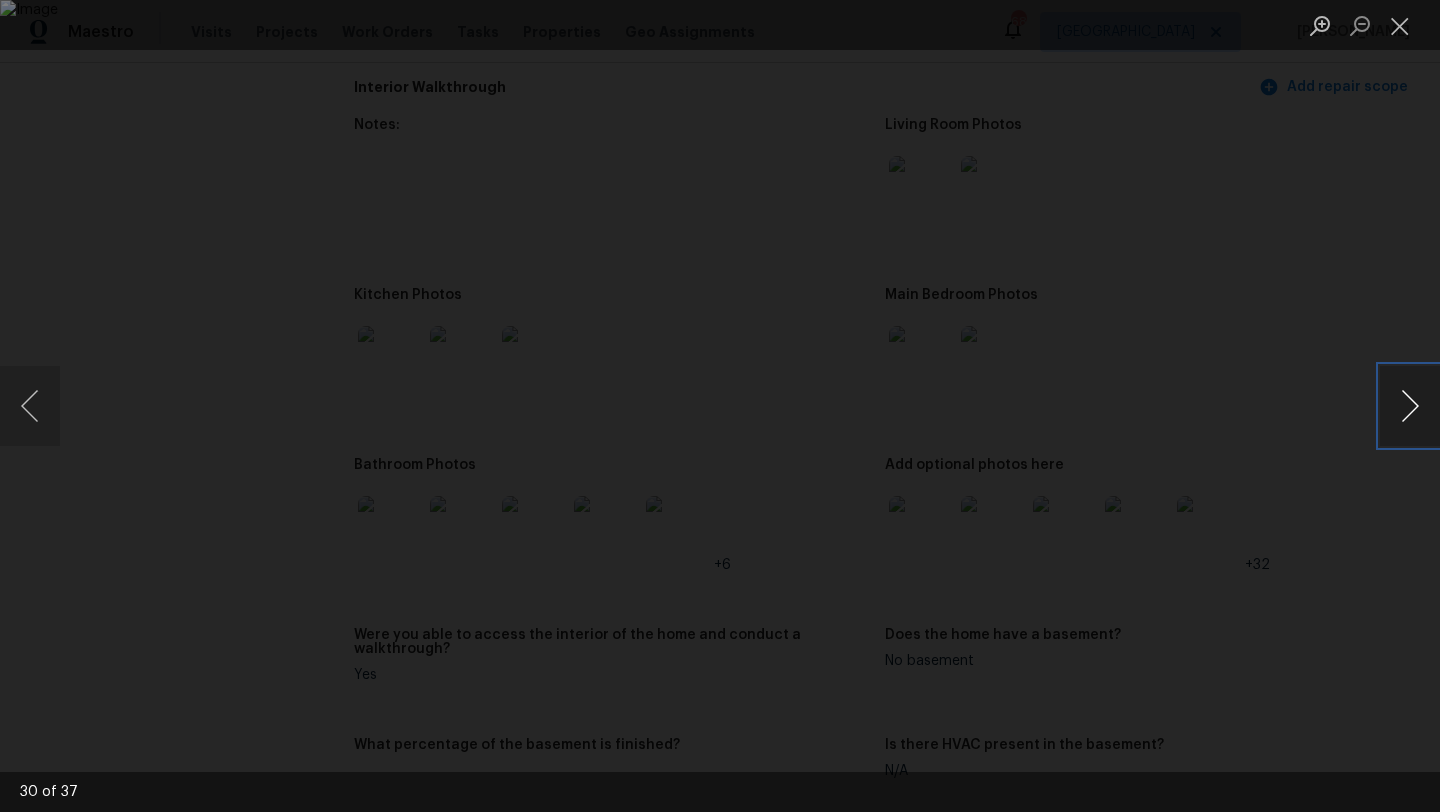 click at bounding box center (1410, 406) 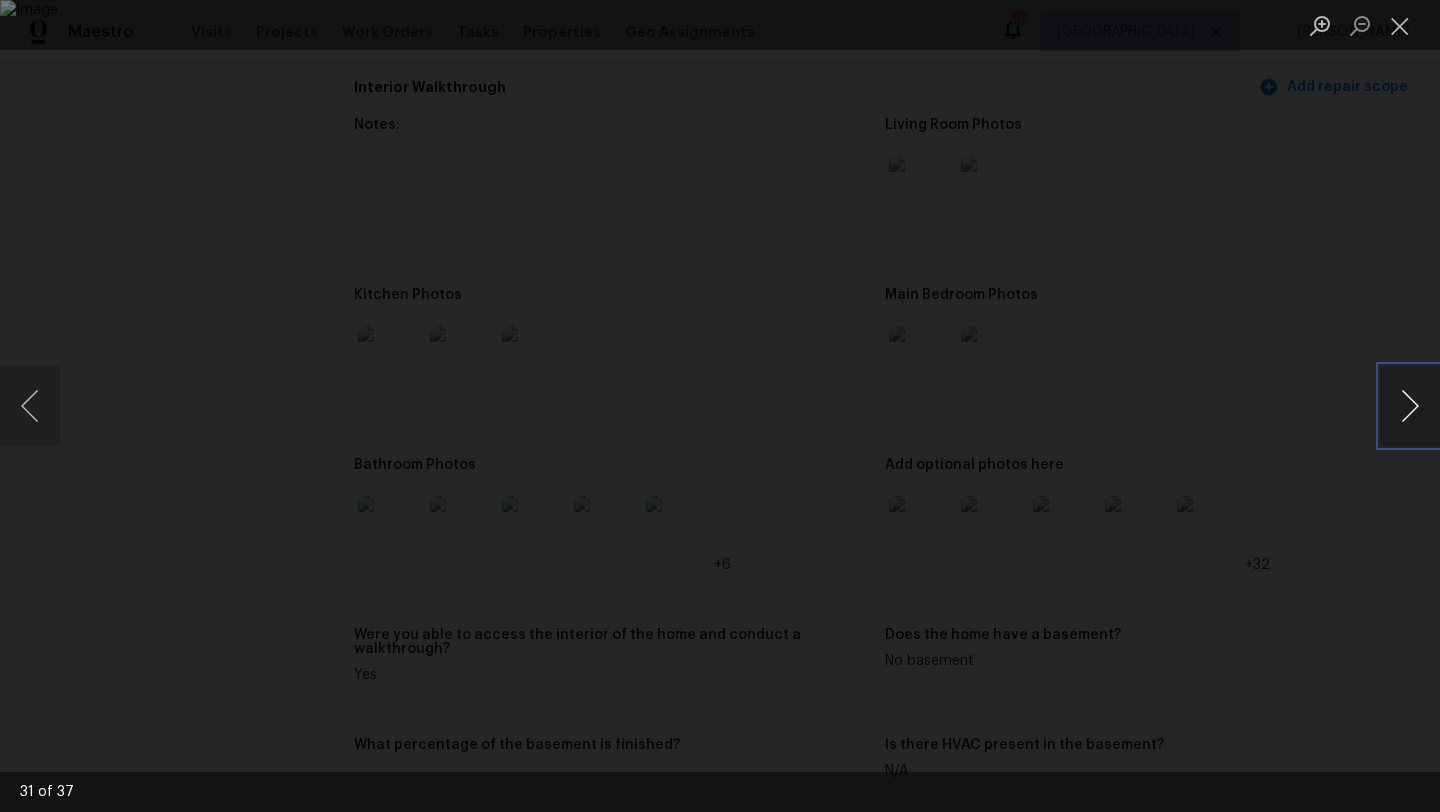 click at bounding box center (1410, 406) 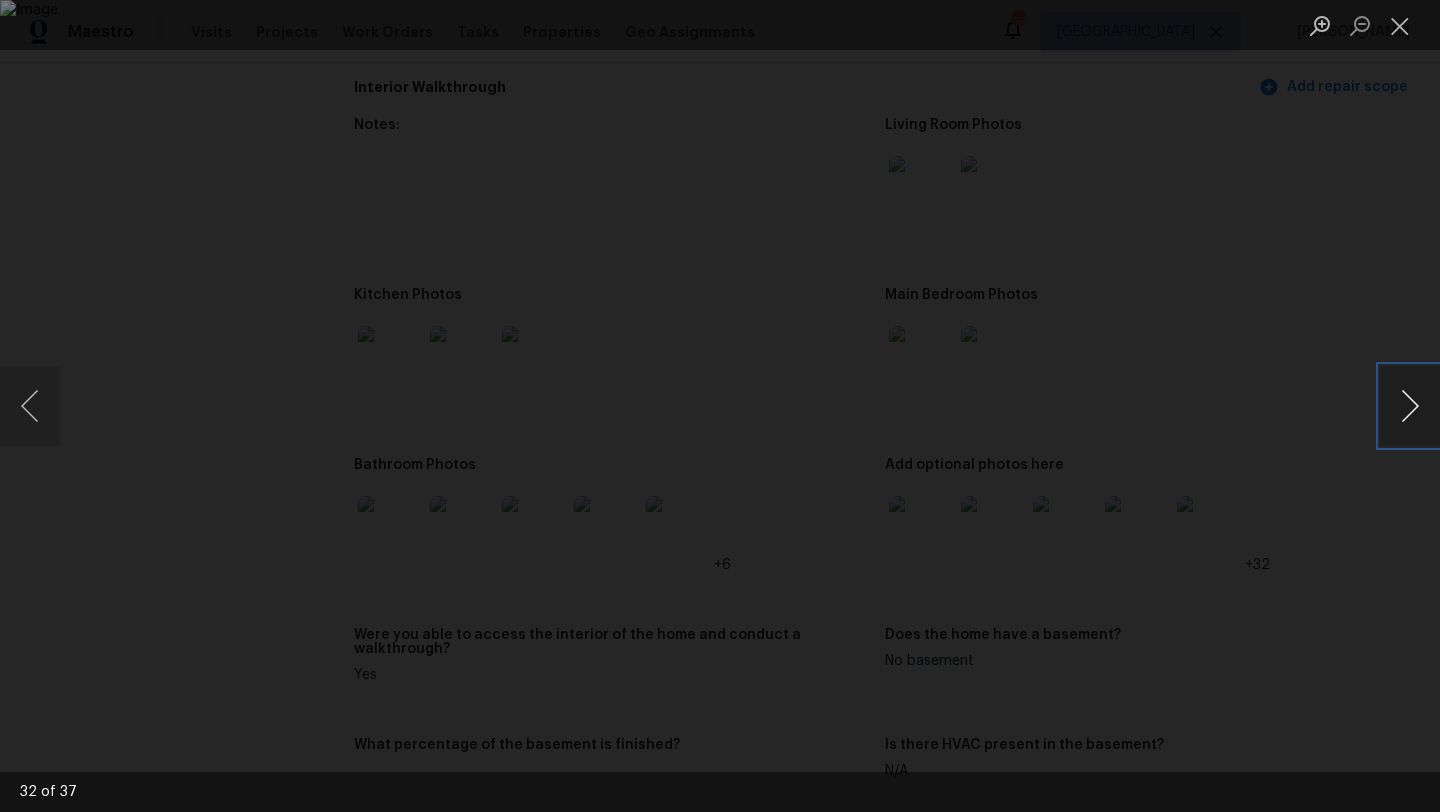 click at bounding box center (1410, 406) 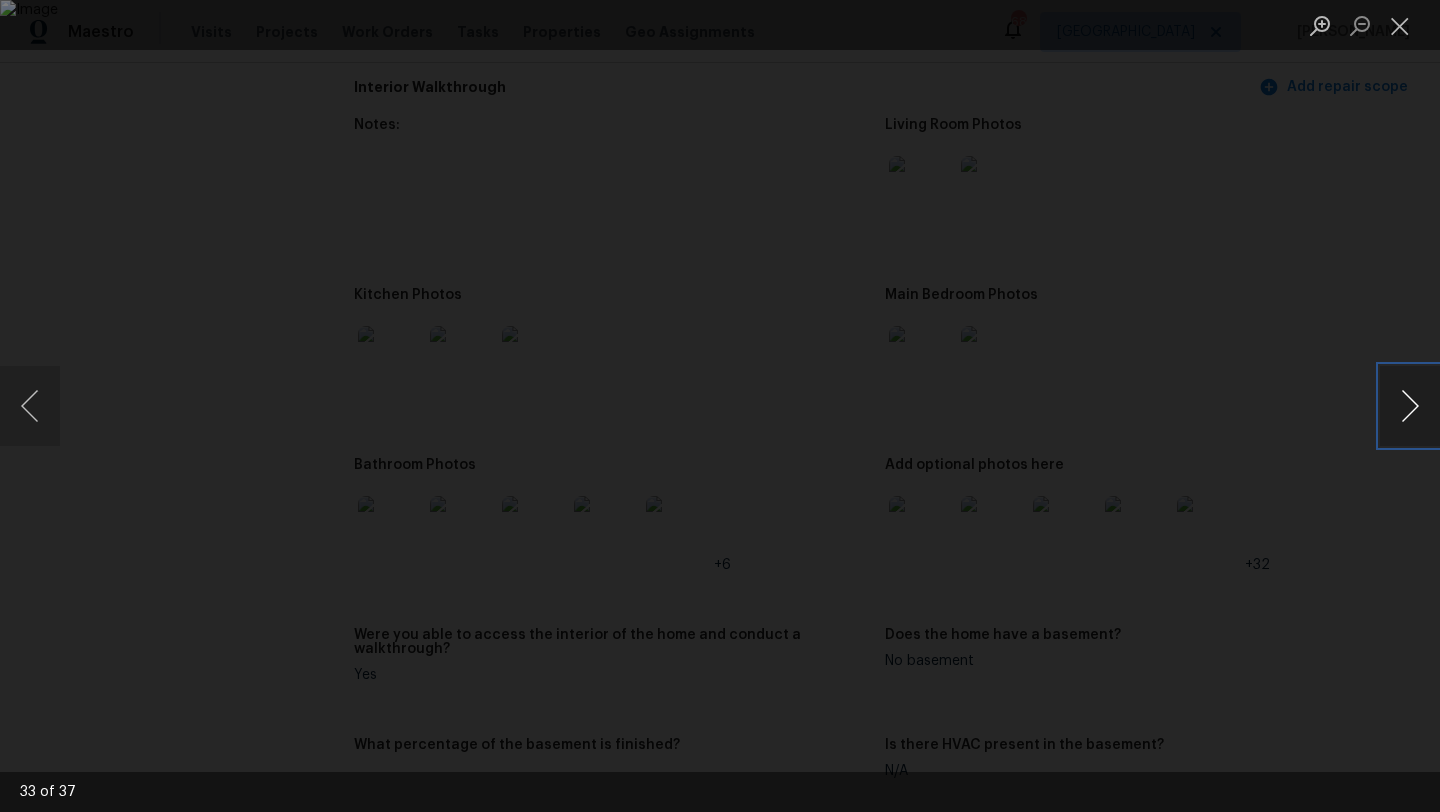 click at bounding box center (1410, 406) 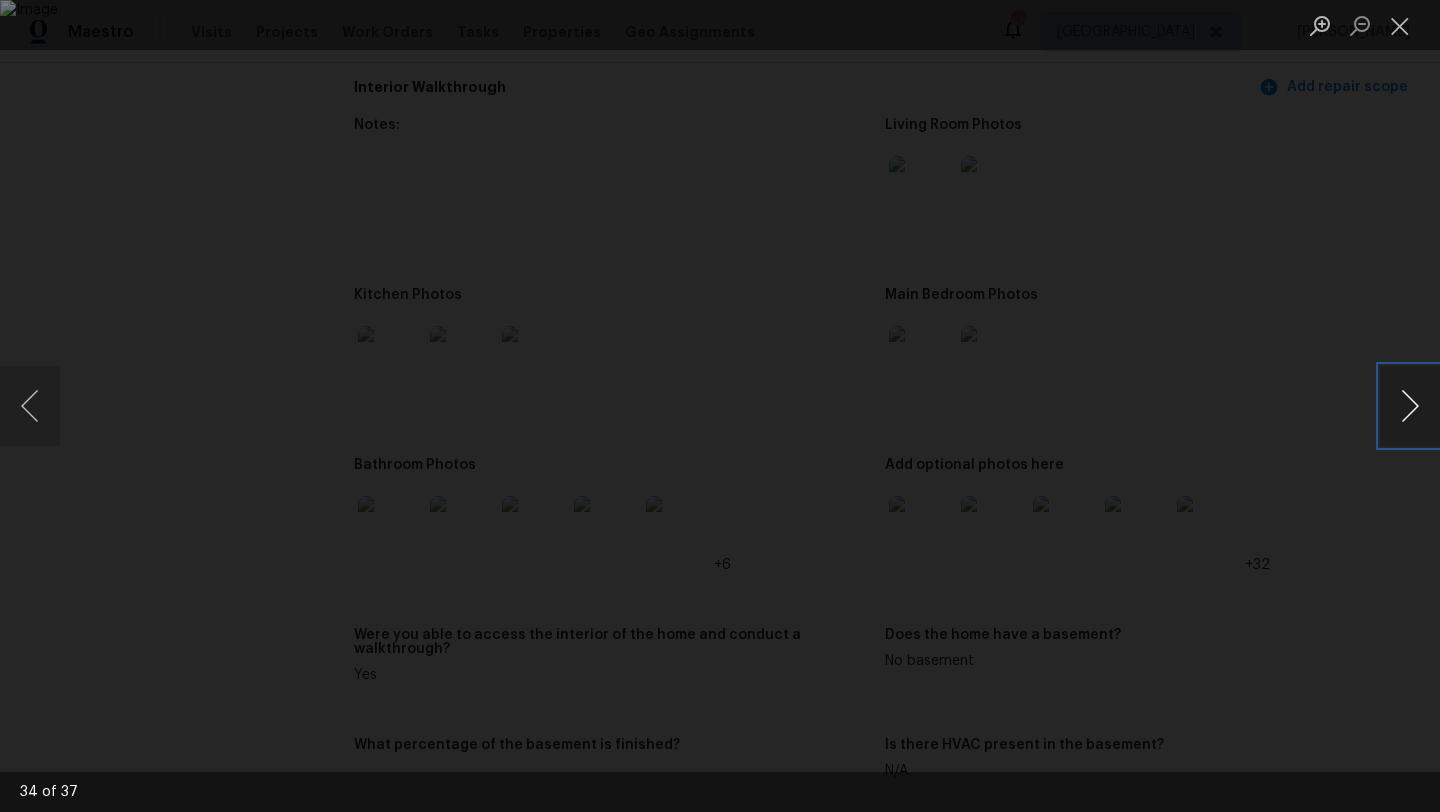 click at bounding box center (1410, 406) 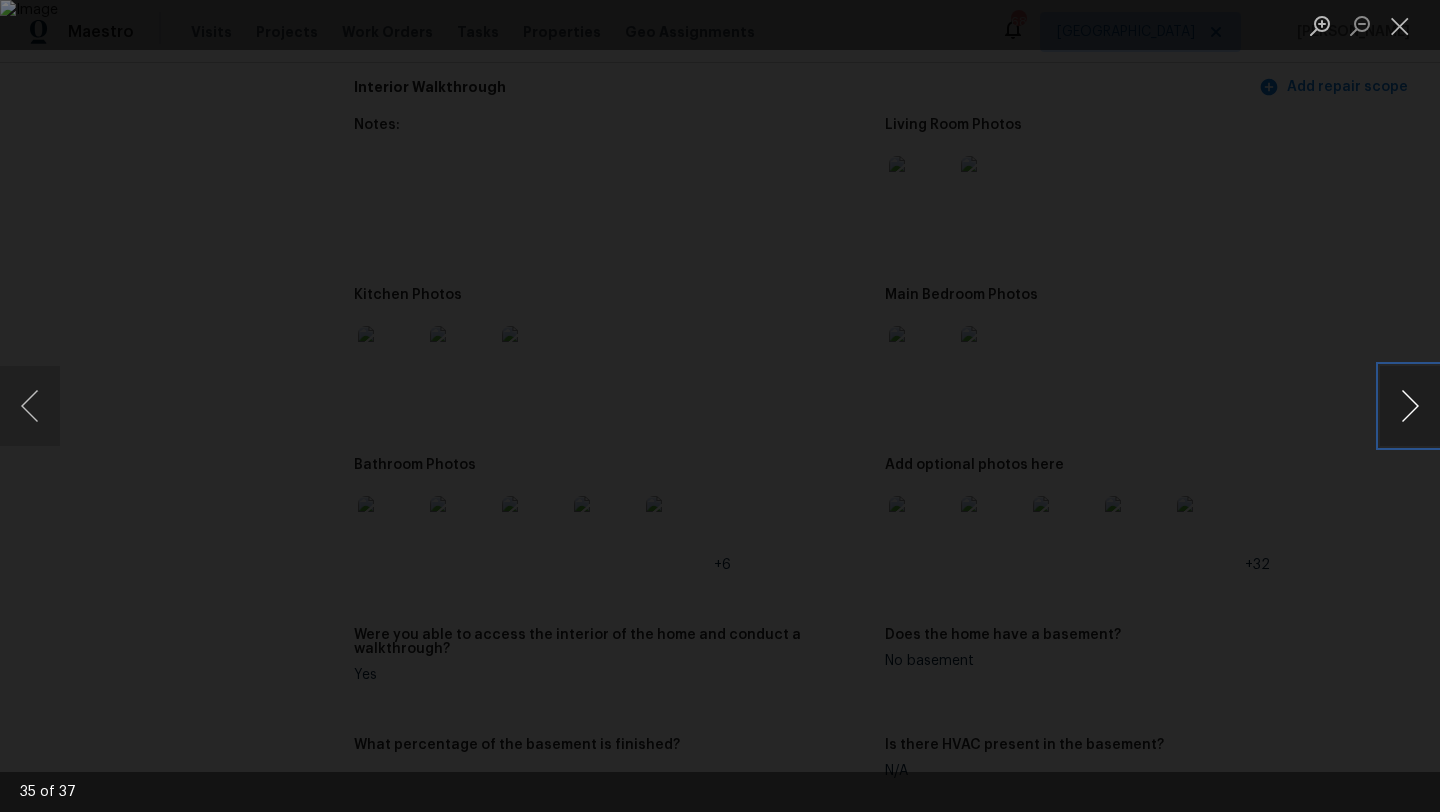 click at bounding box center (1410, 406) 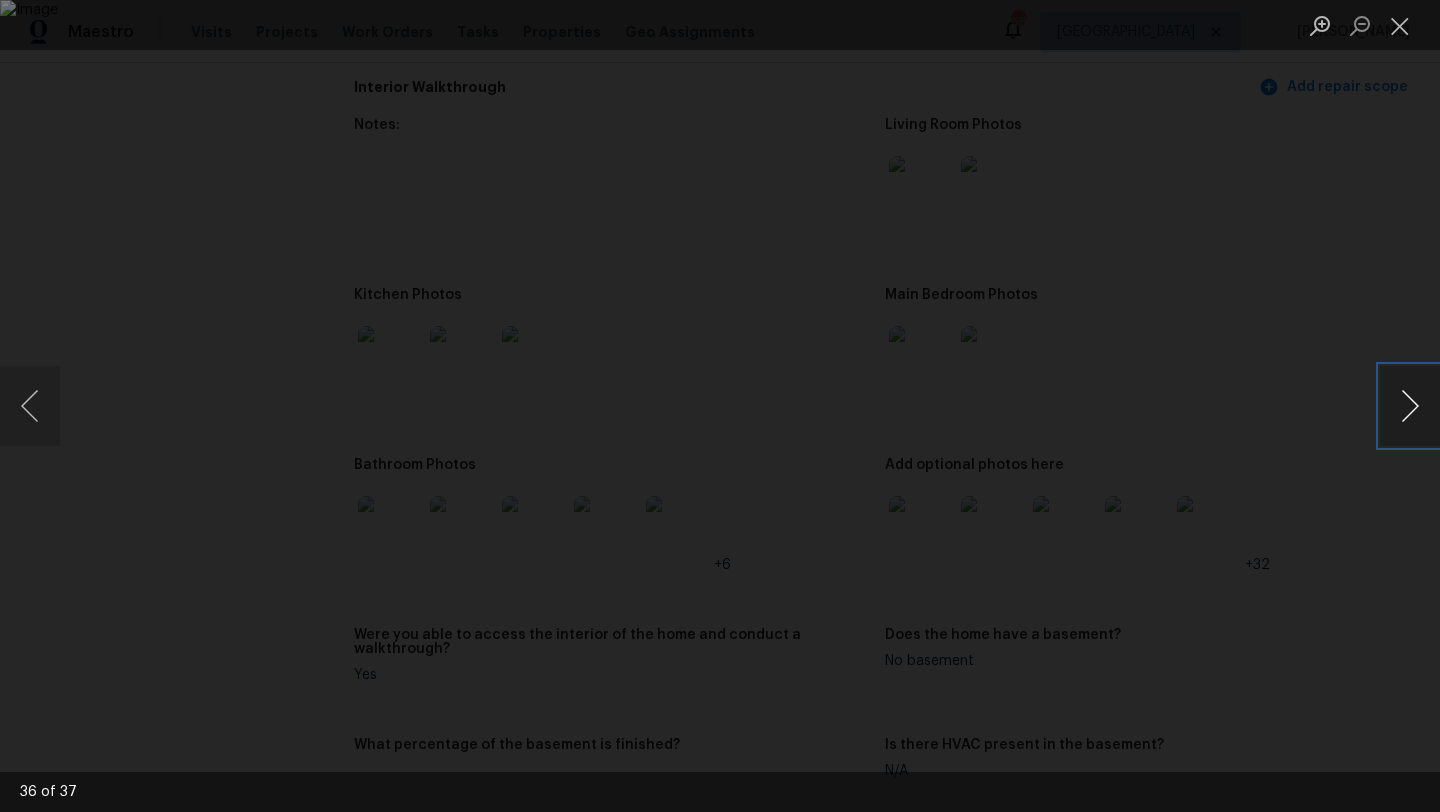 click at bounding box center (1410, 406) 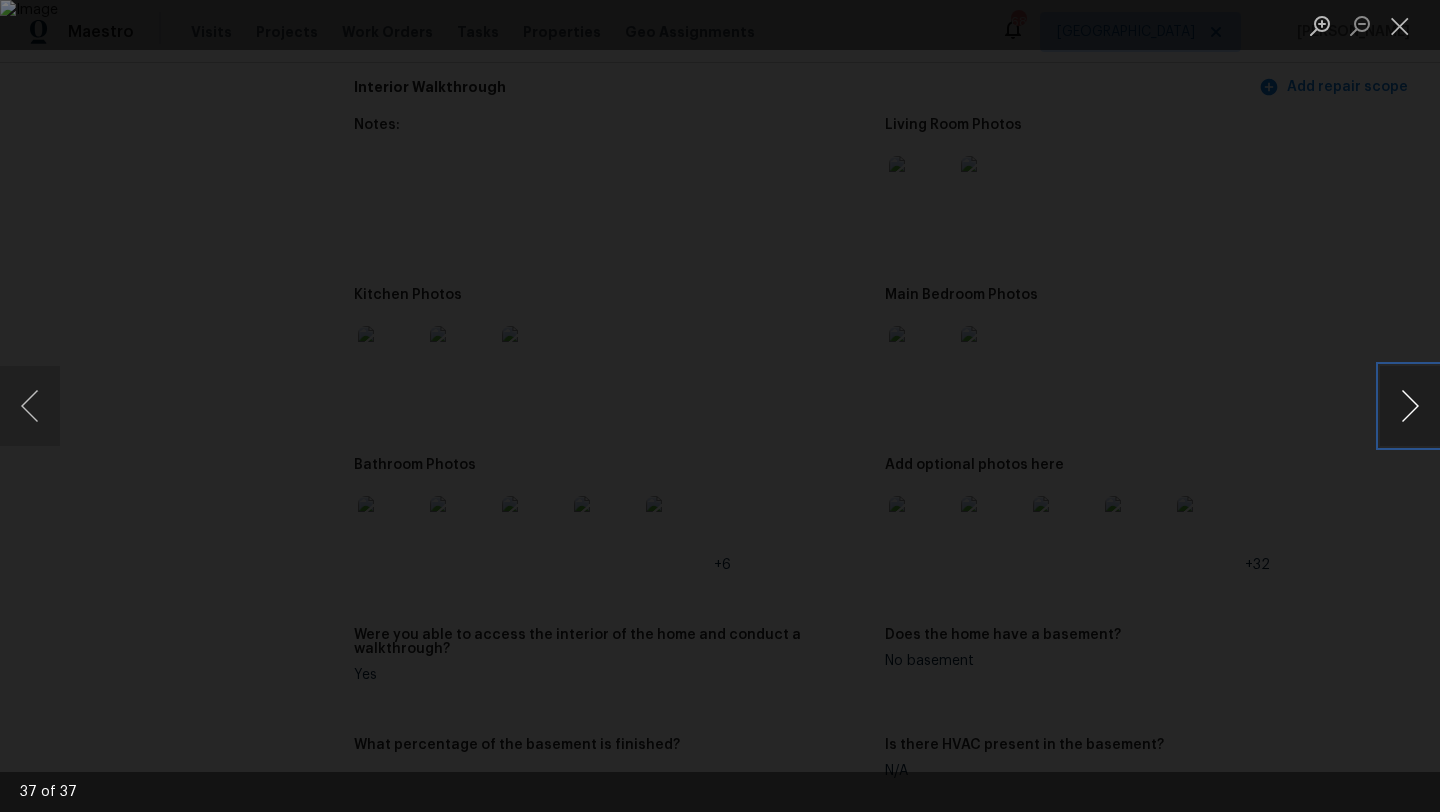 click at bounding box center [1410, 406] 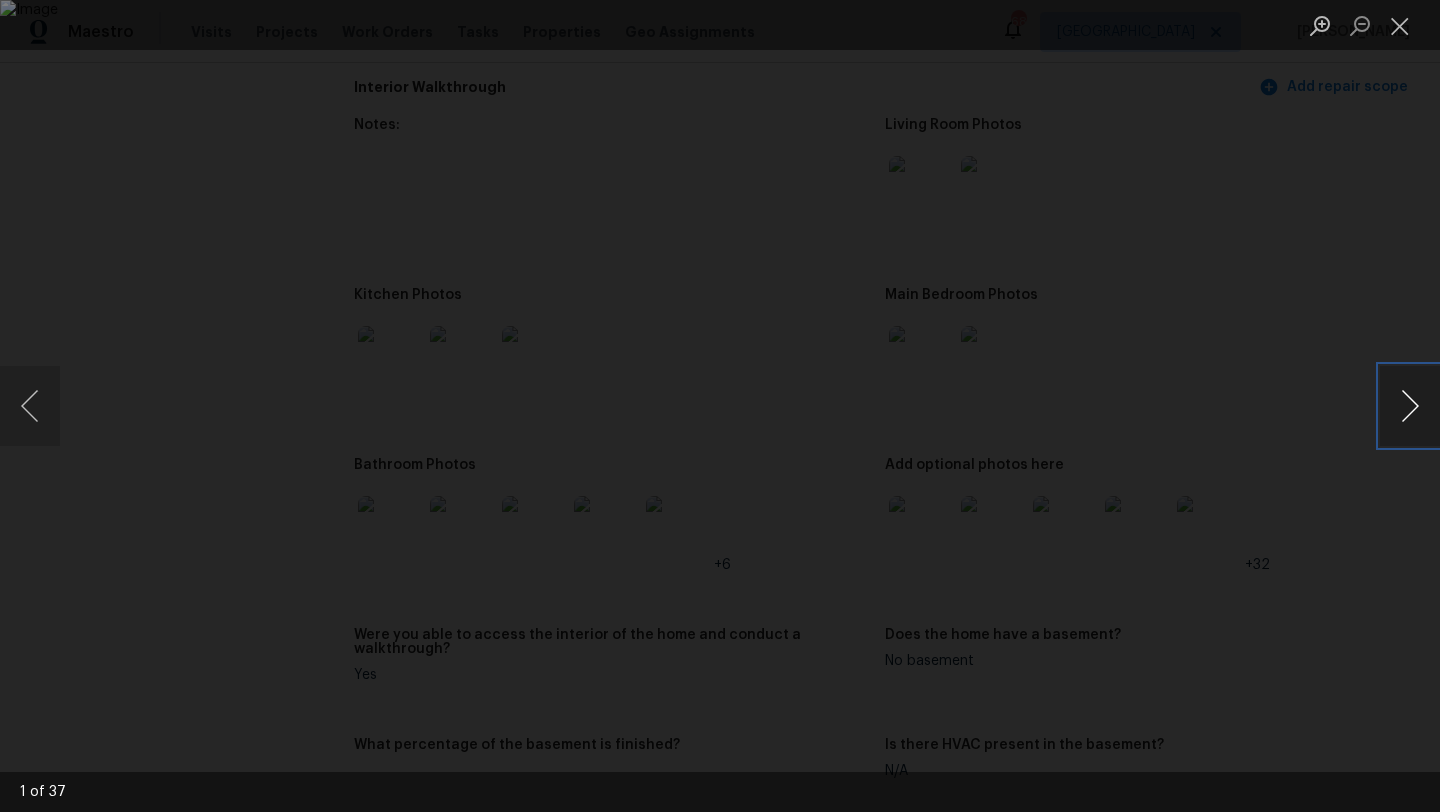 click at bounding box center (1410, 406) 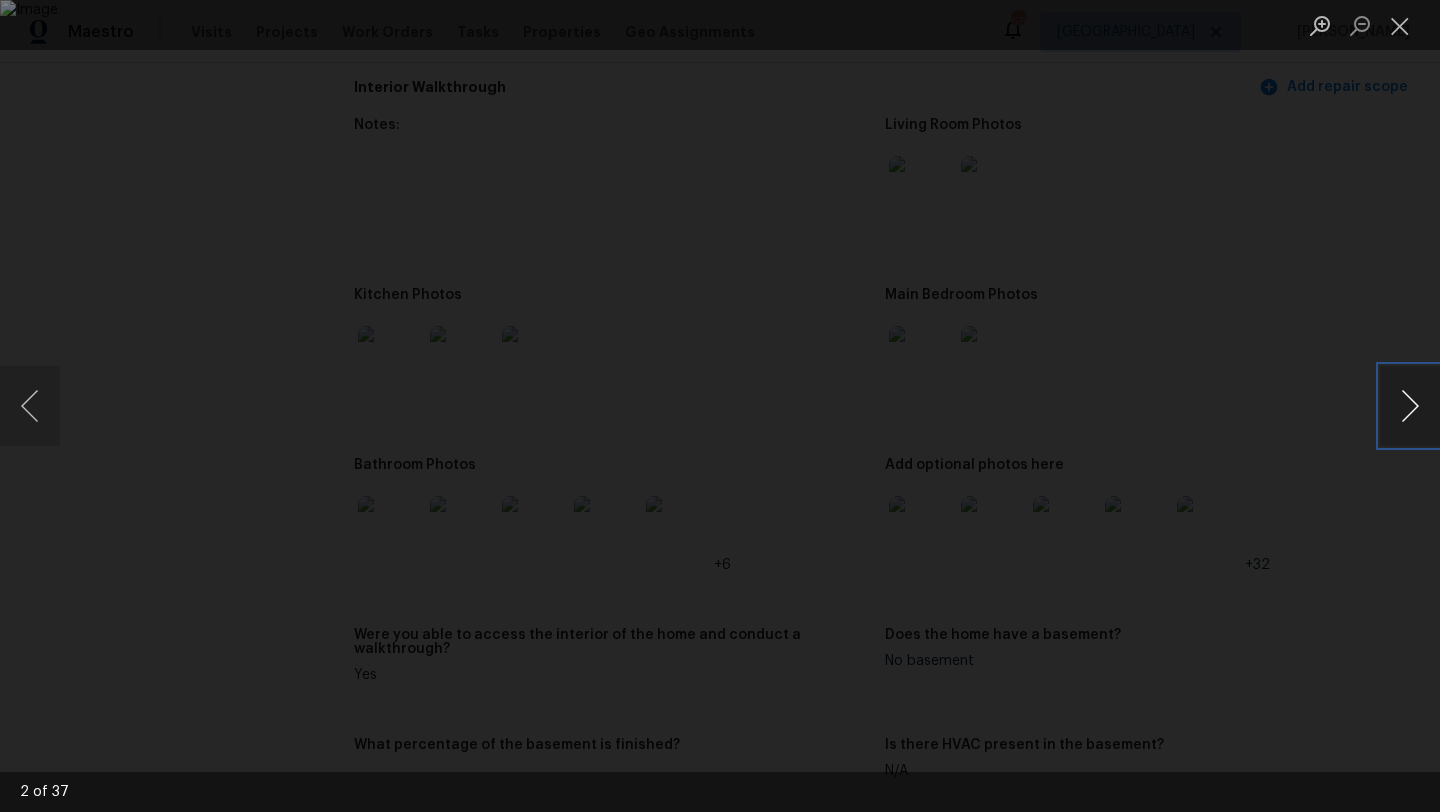 click at bounding box center [1410, 406] 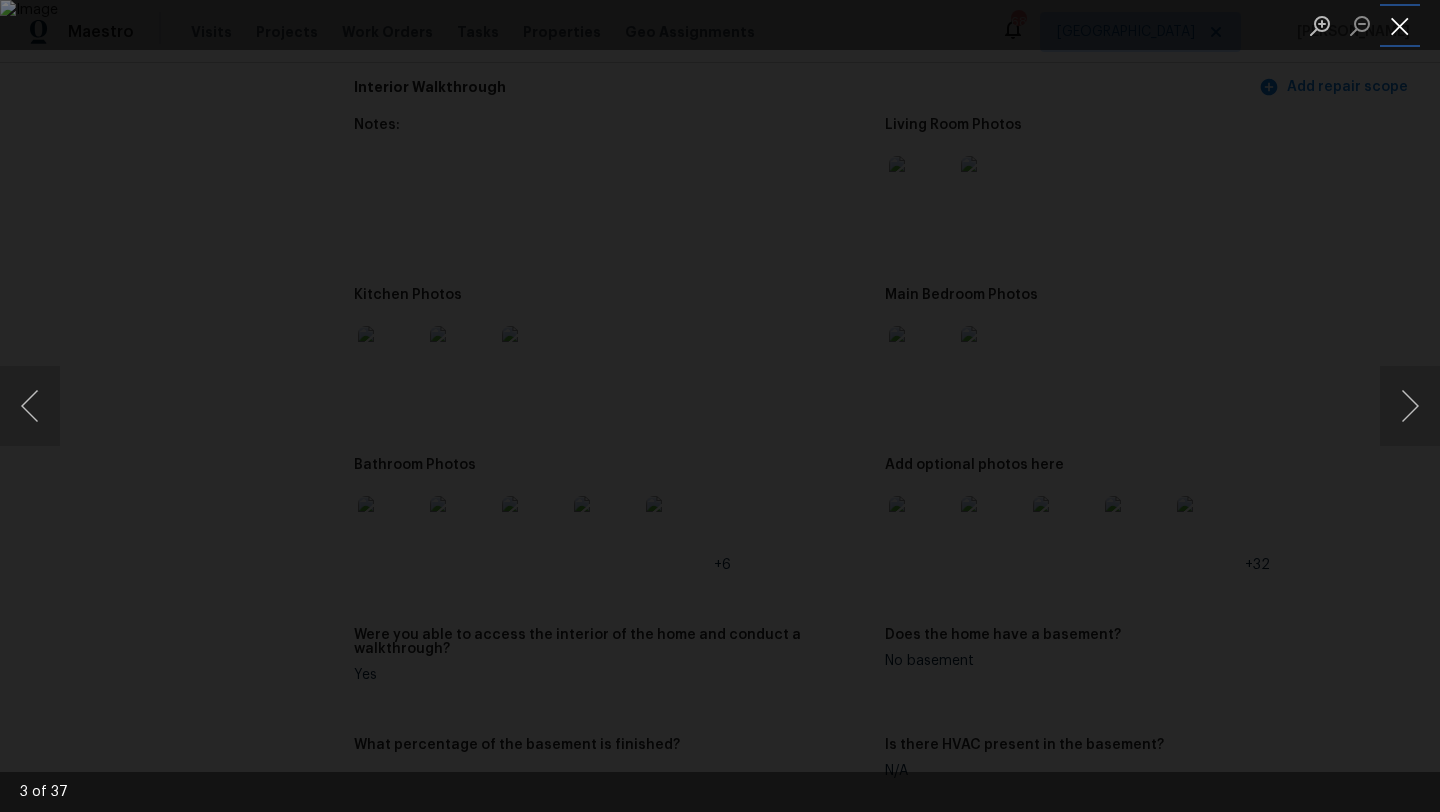 click at bounding box center (1400, 25) 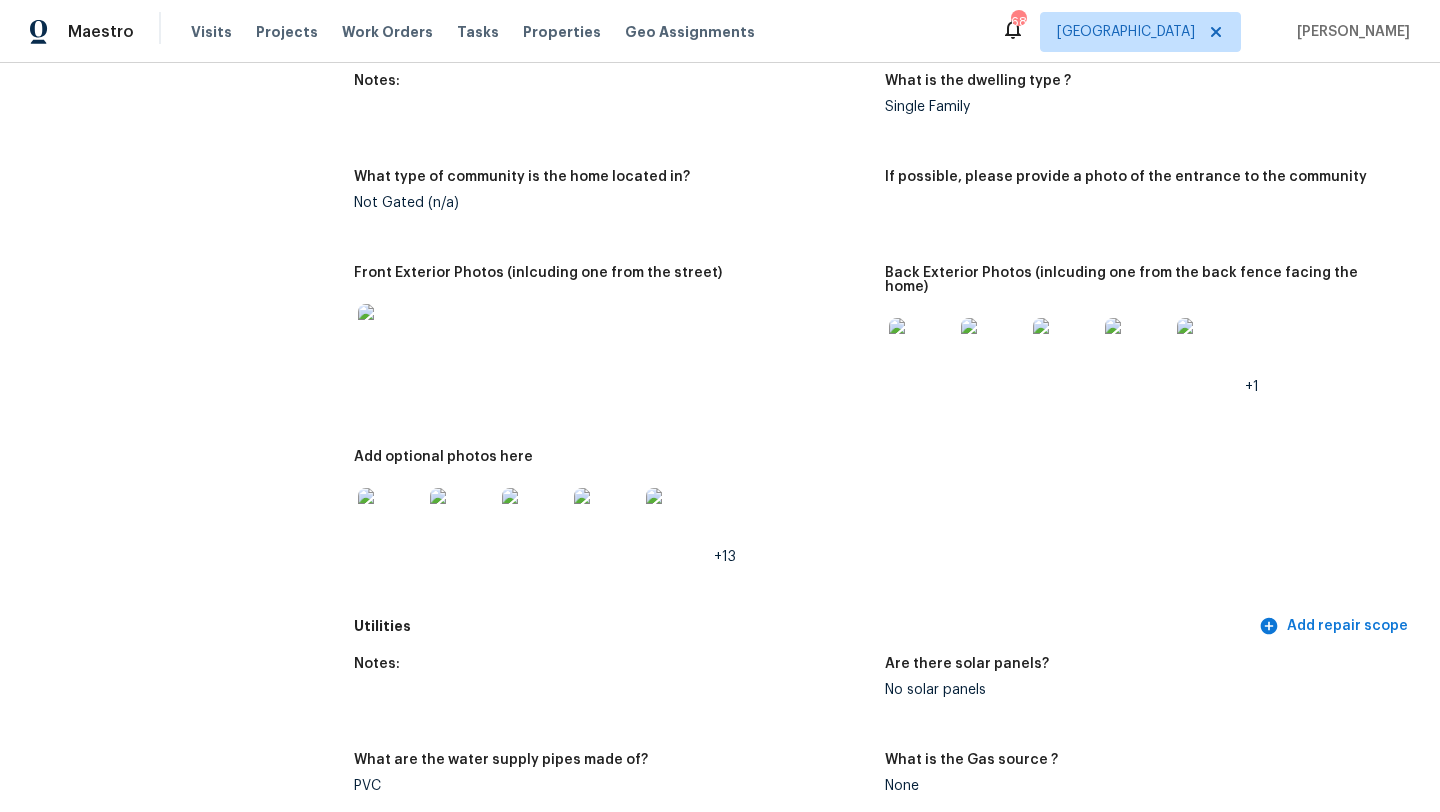 scroll, scrollTop: 0, scrollLeft: 0, axis: both 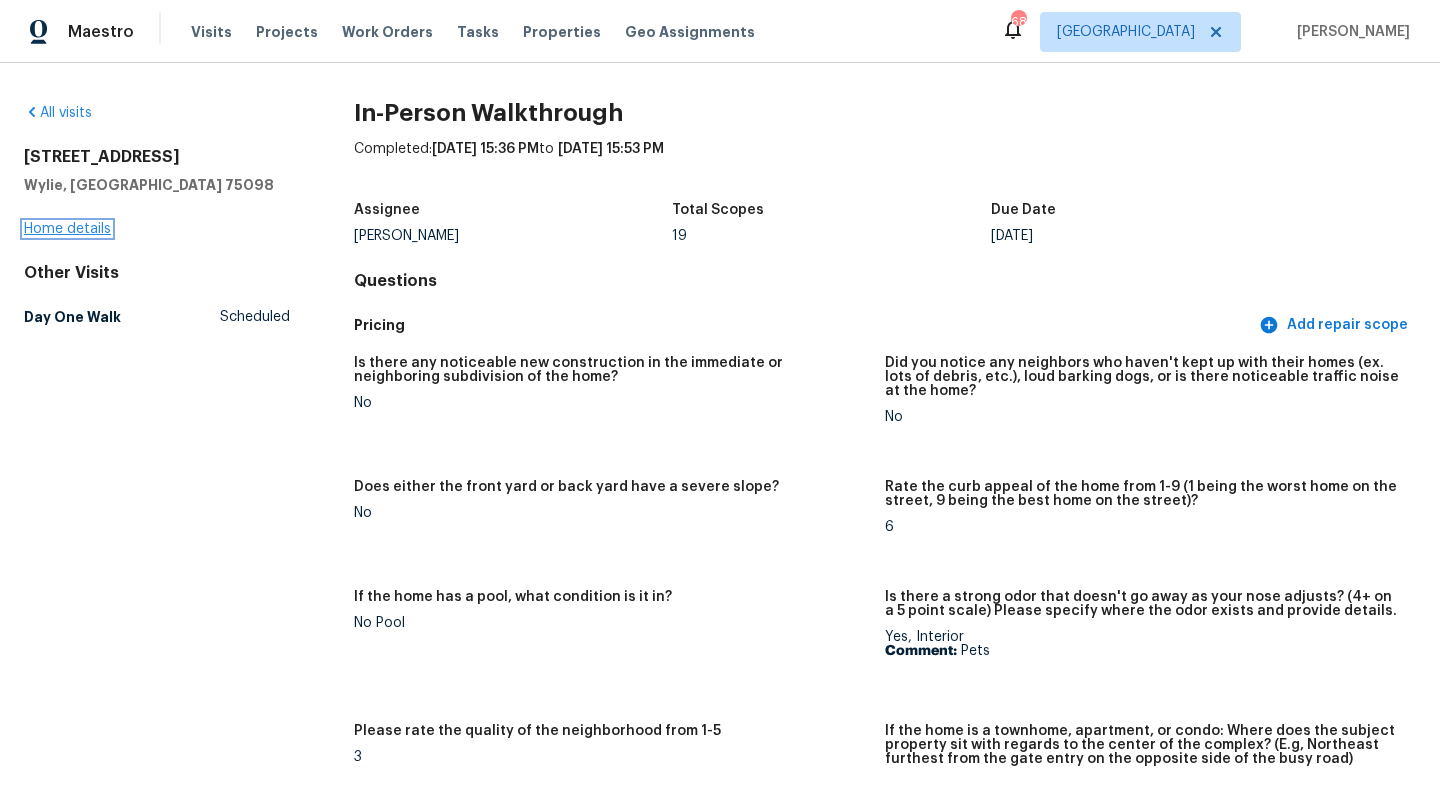 click on "Home details" at bounding box center (67, 229) 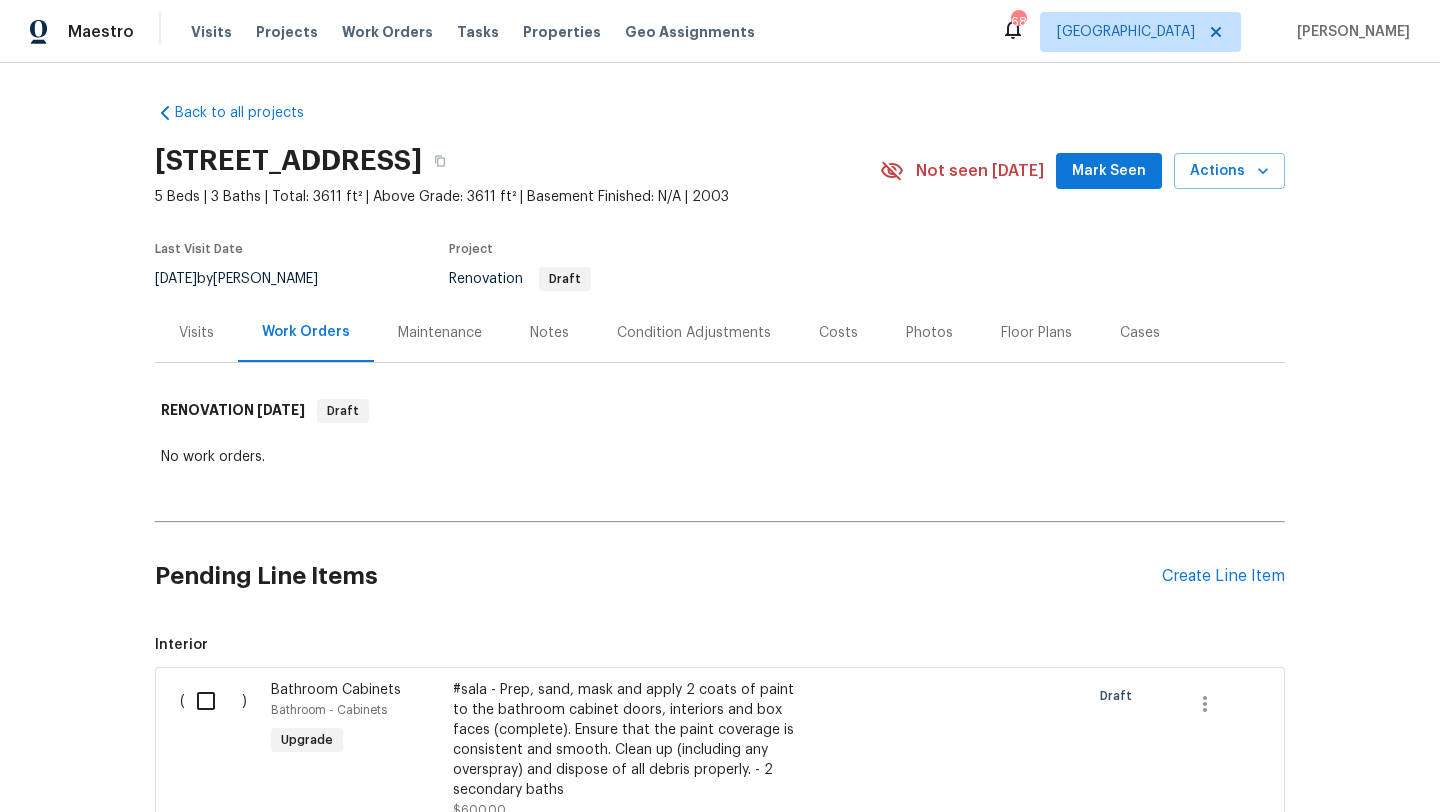 click on "Costs" at bounding box center [838, 333] 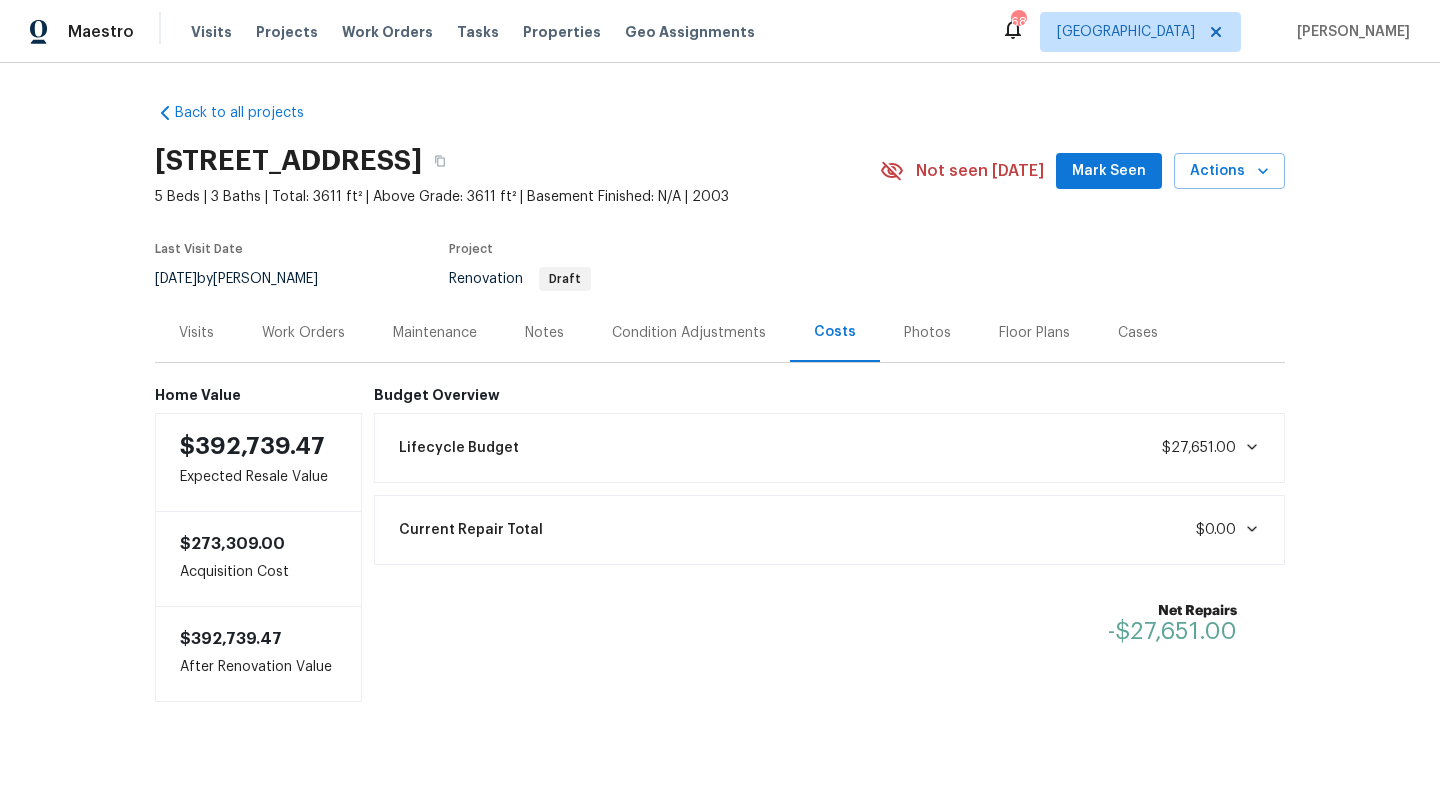 click on "Condition Adjustments" at bounding box center [689, 333] 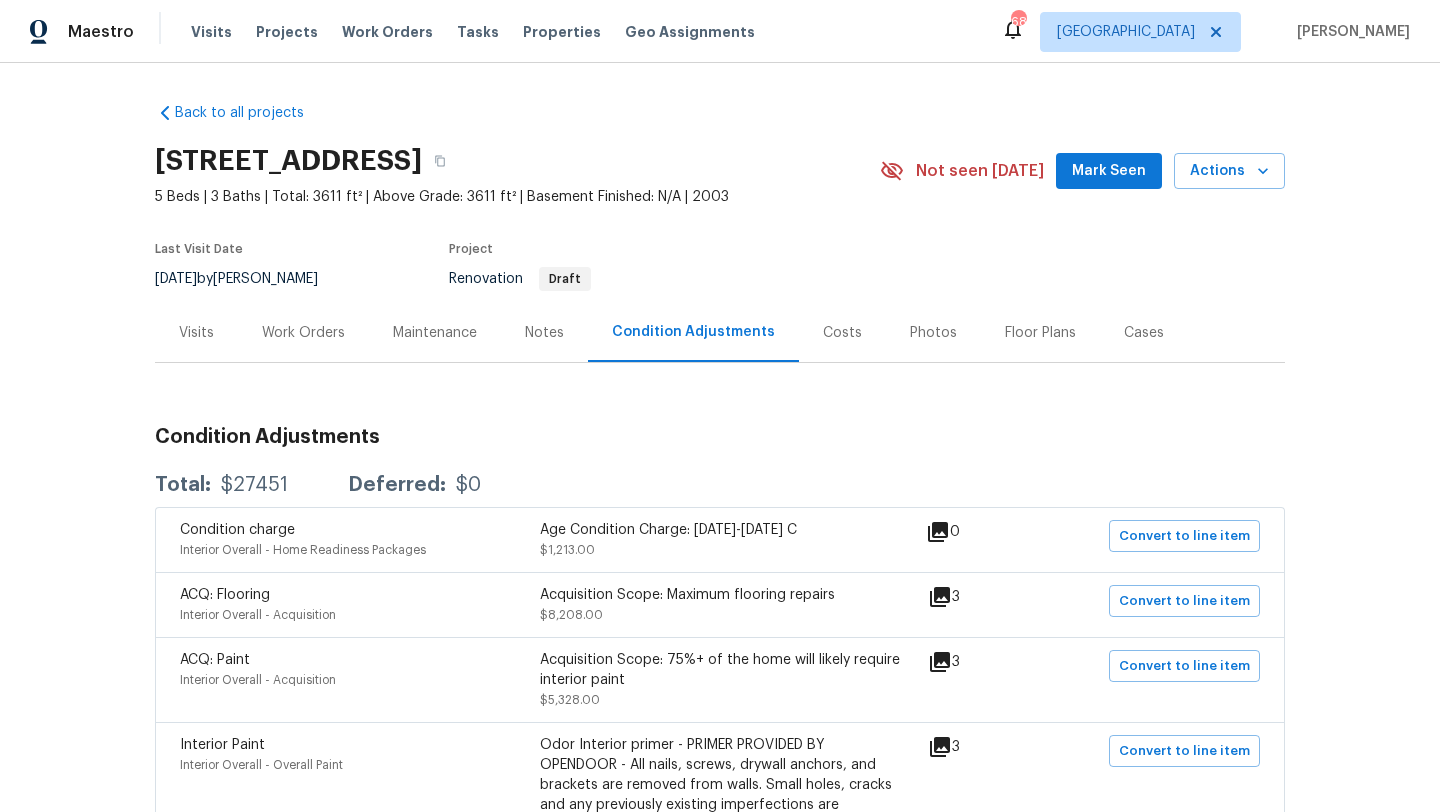 click on "Work Orders" at bounding box center (303, 333) 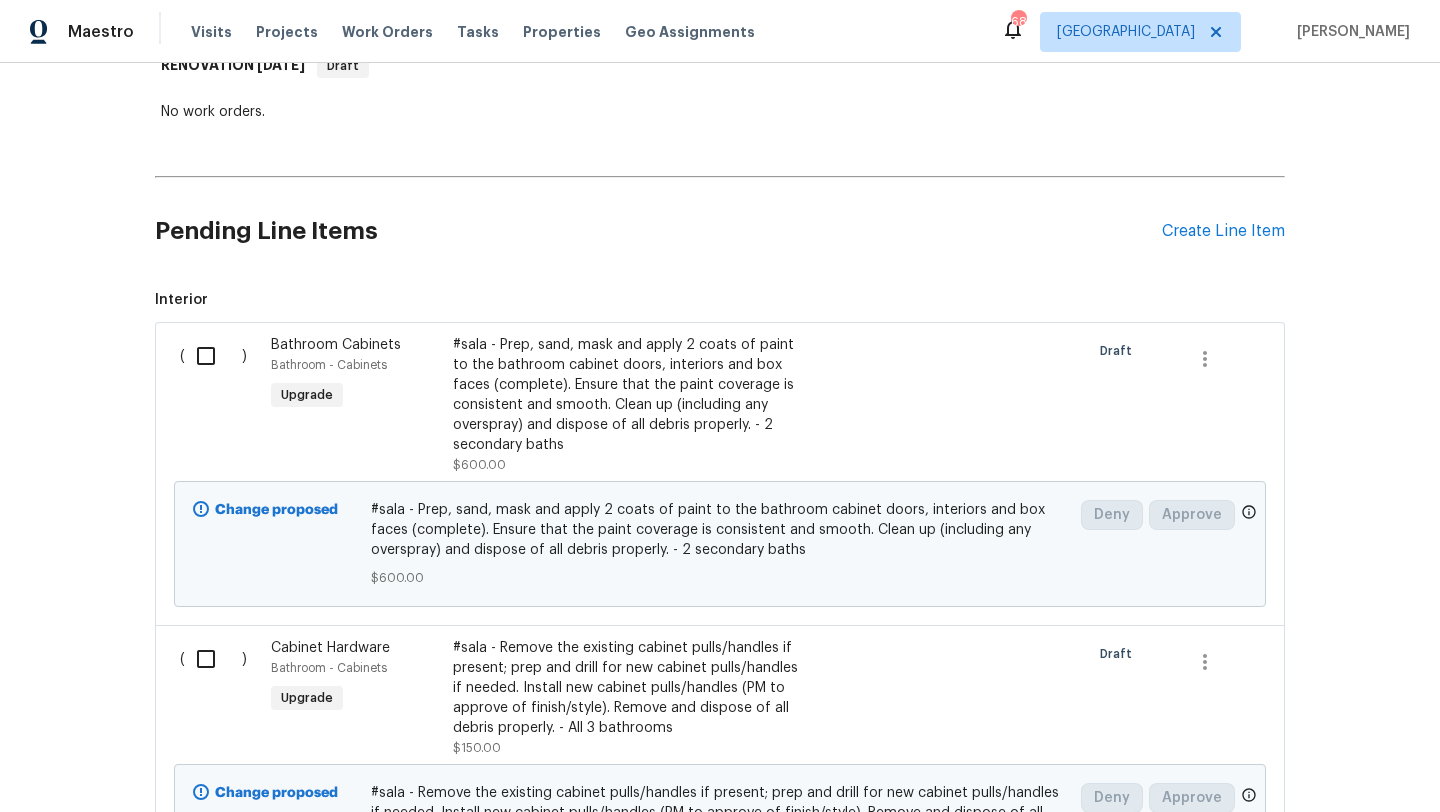 scroll, scrollTop: 0, scrollLeft: 0, axis: both 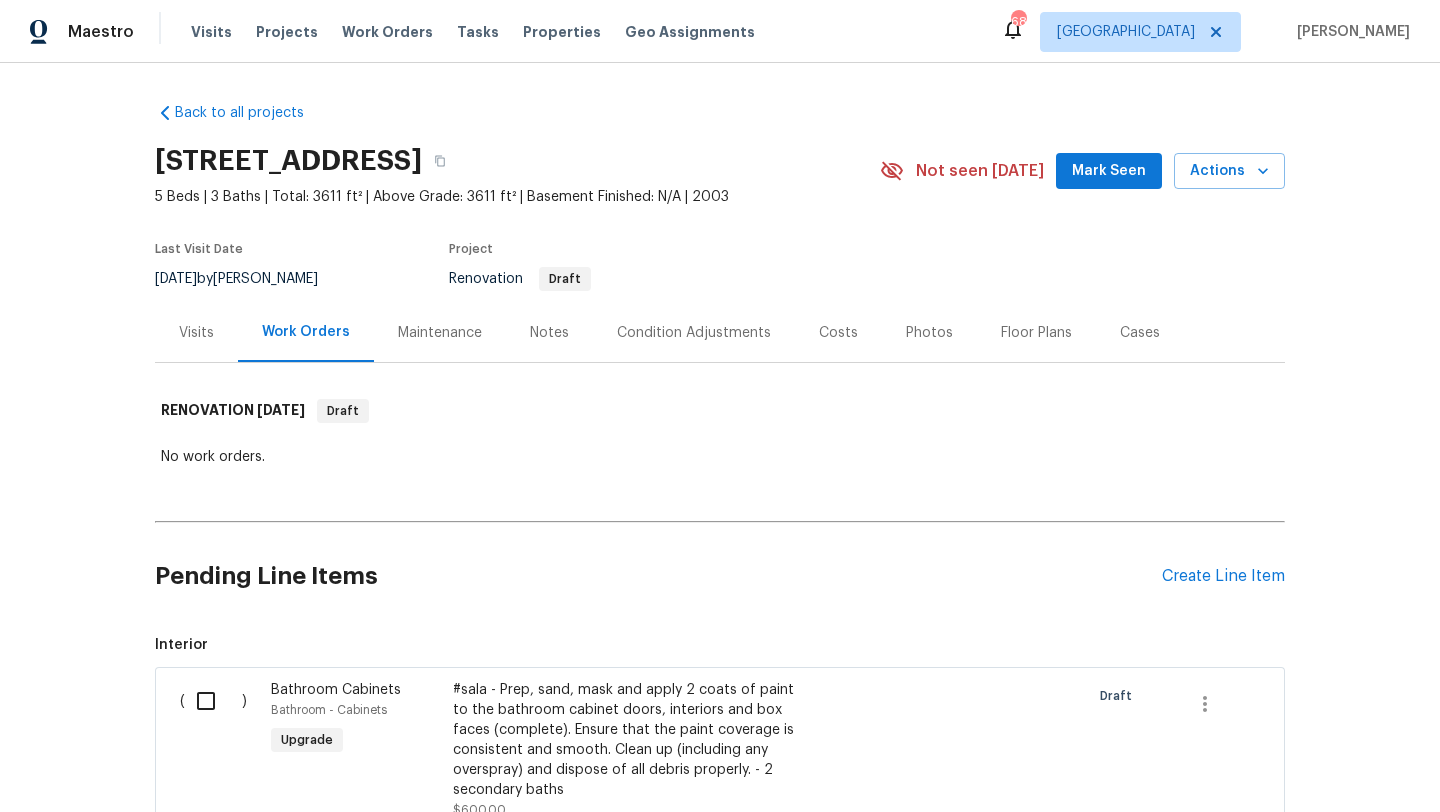 click on "Condition Adjustments" at bounding box center (694, 333) 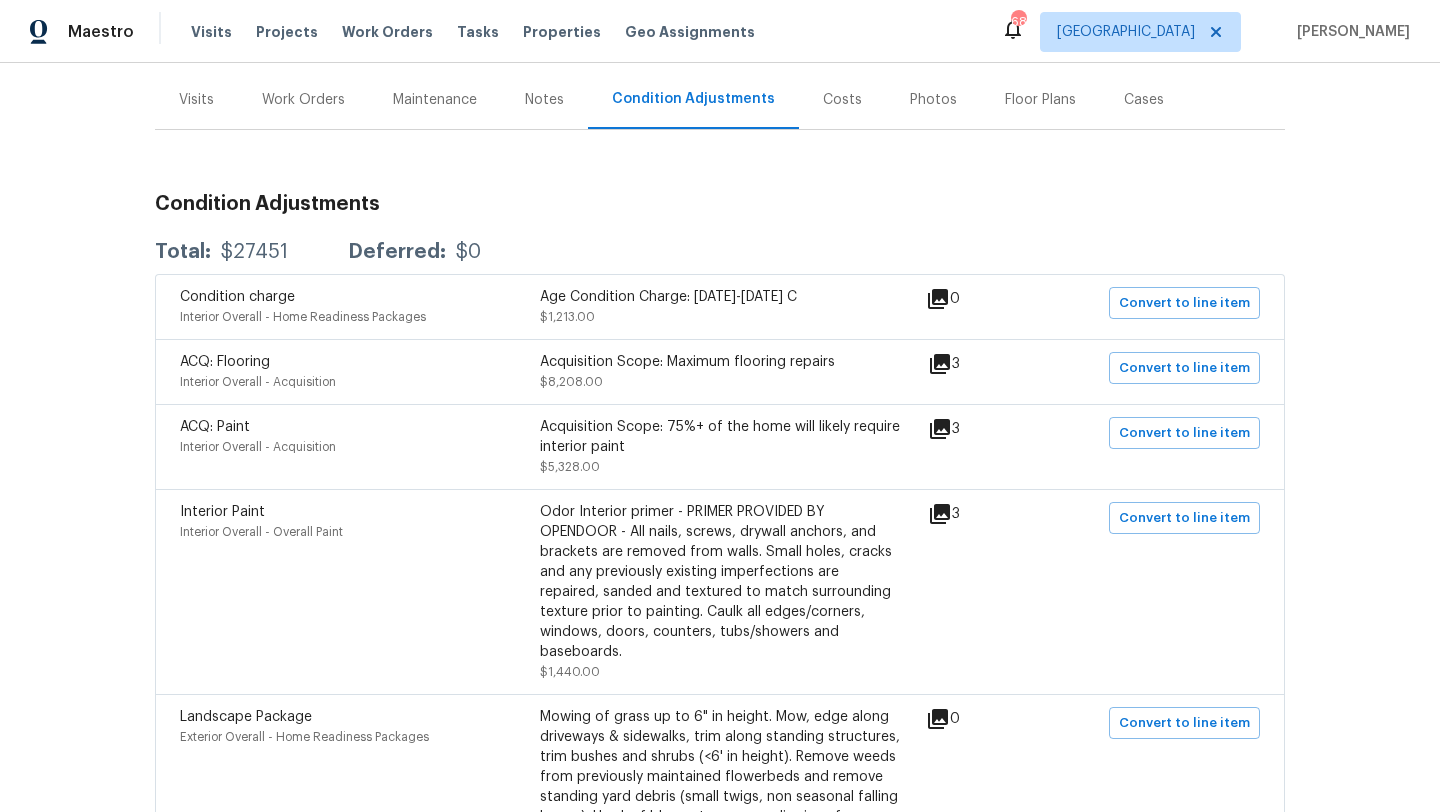 scroll, scrollTop: 0, scrollLeft: 0, axis: both 